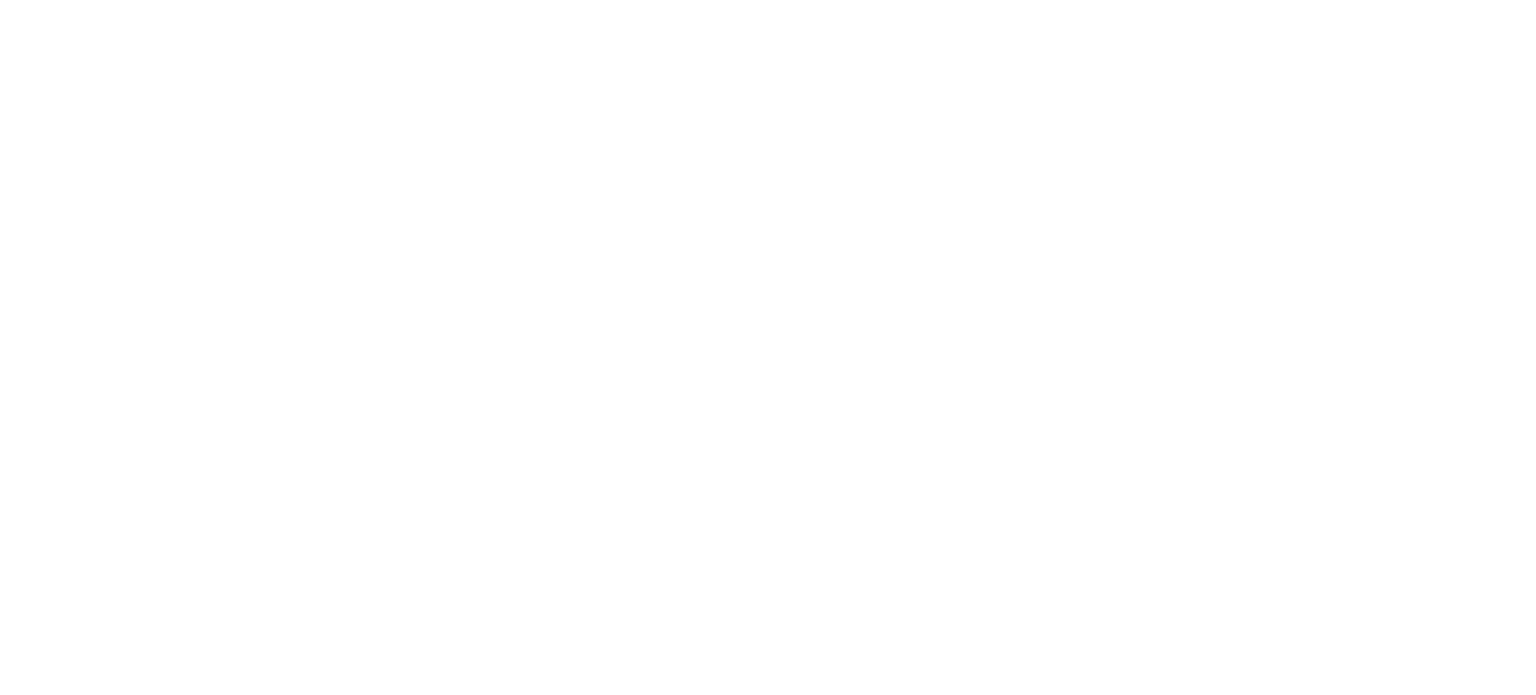 scroll, scrollTop: 0, scrollLeft: 0, axis: both 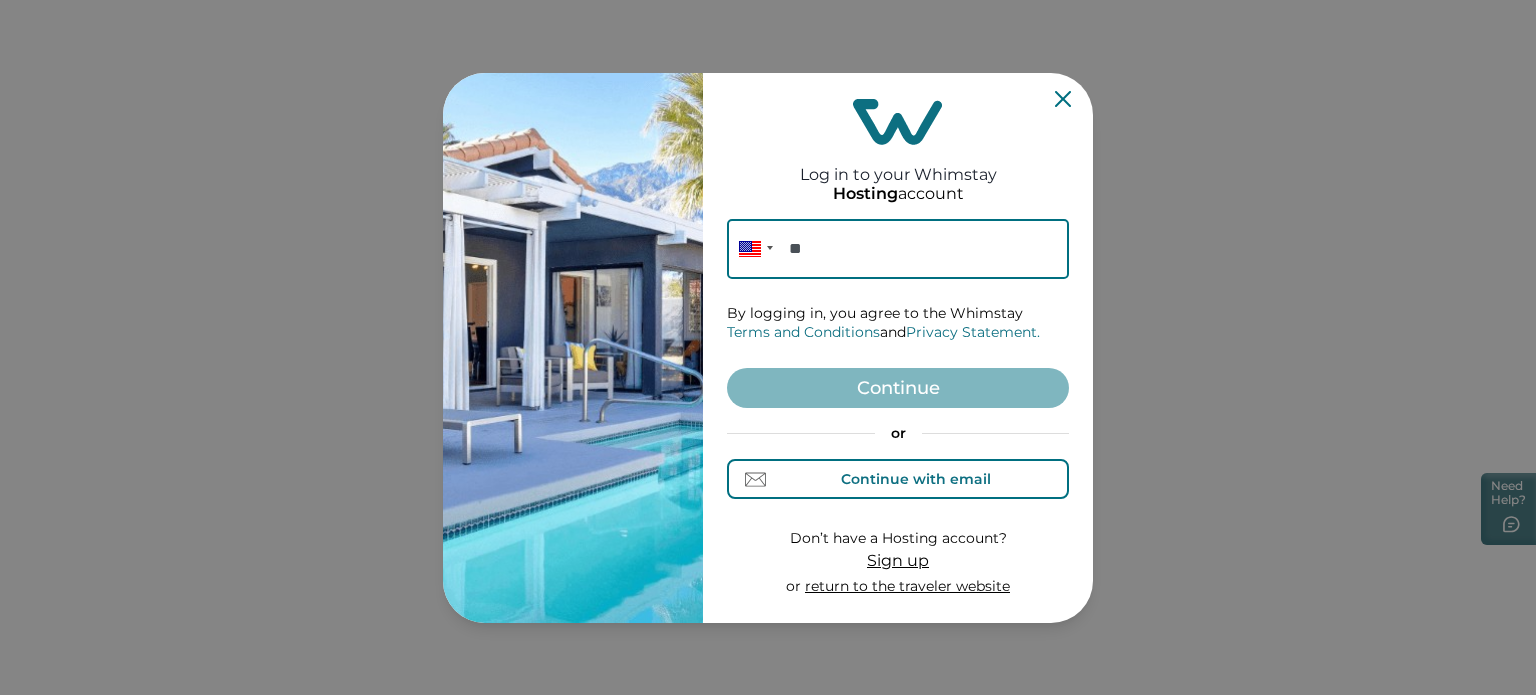 click on "Continue with email" at bounding box center (898, 479) 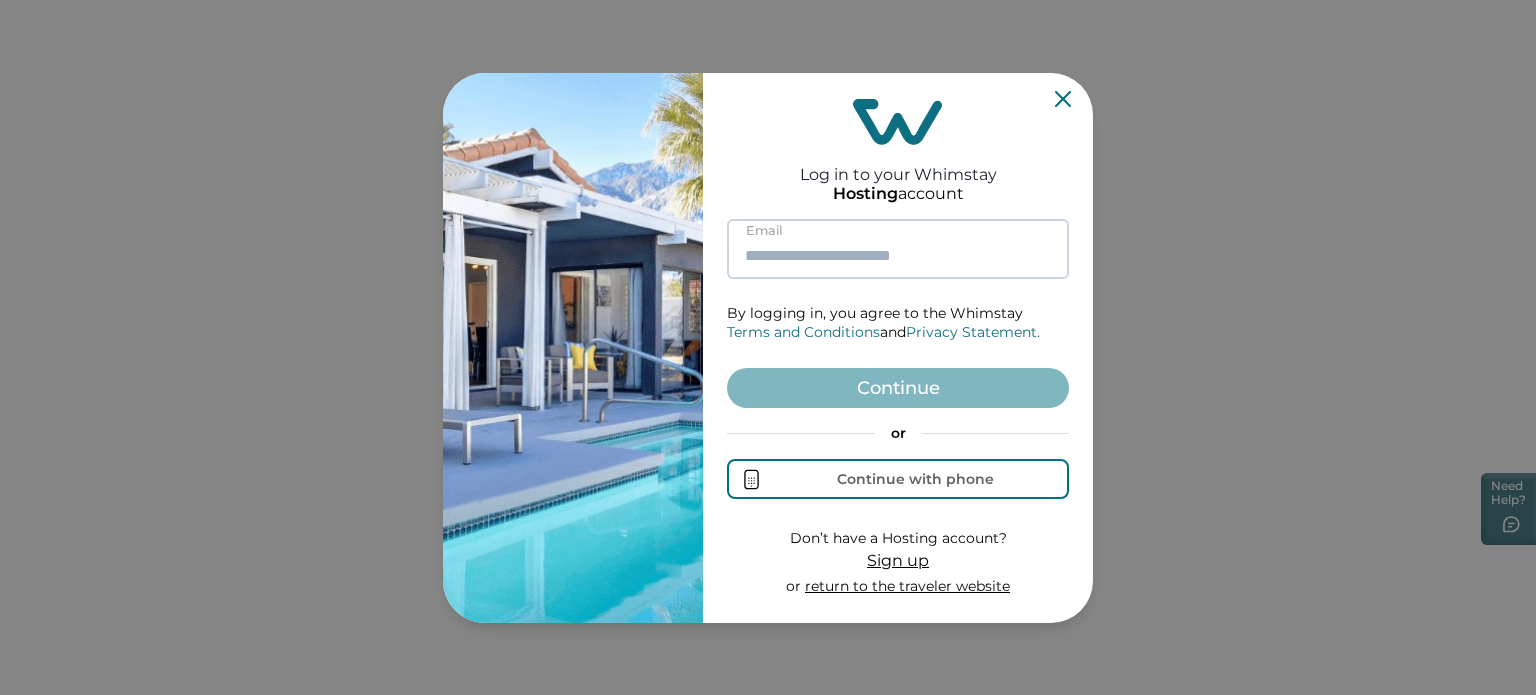 click at bounding box center [898, 249] 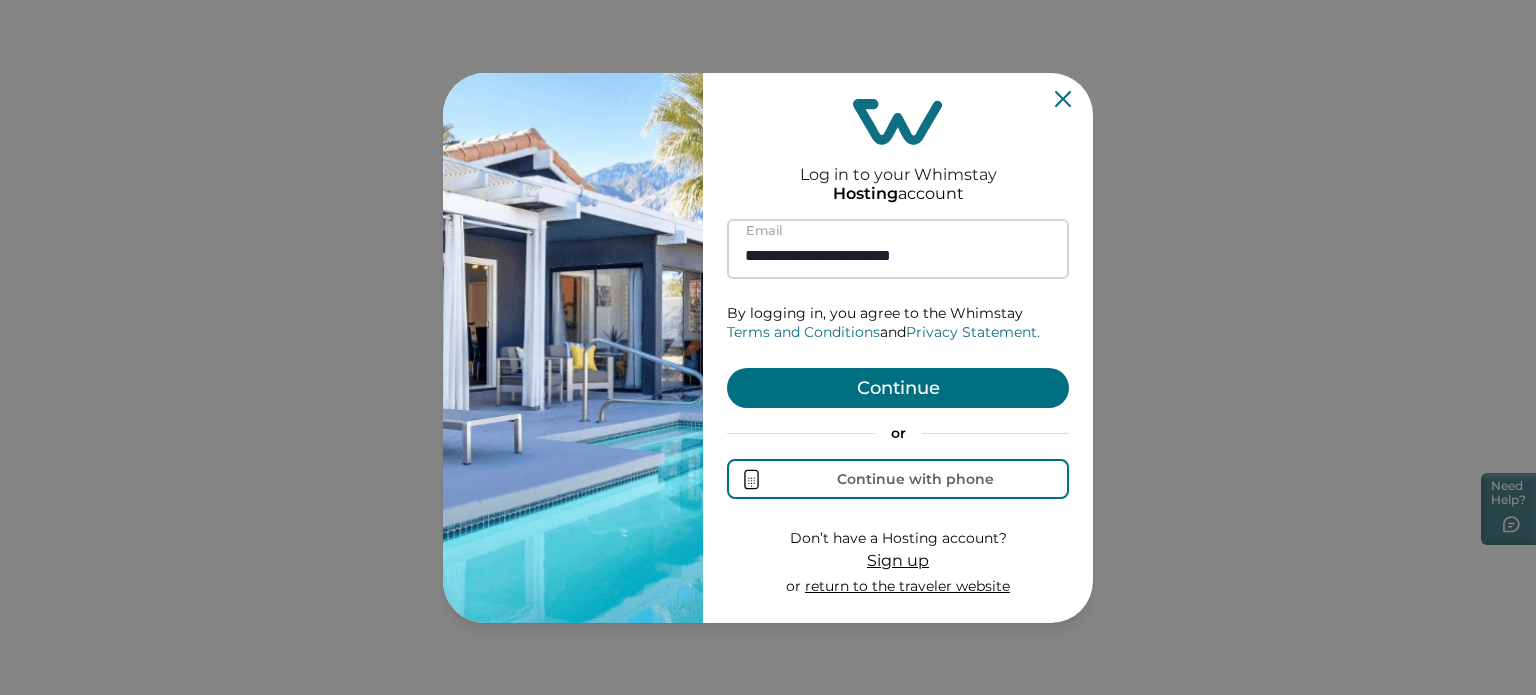 type on "**********" 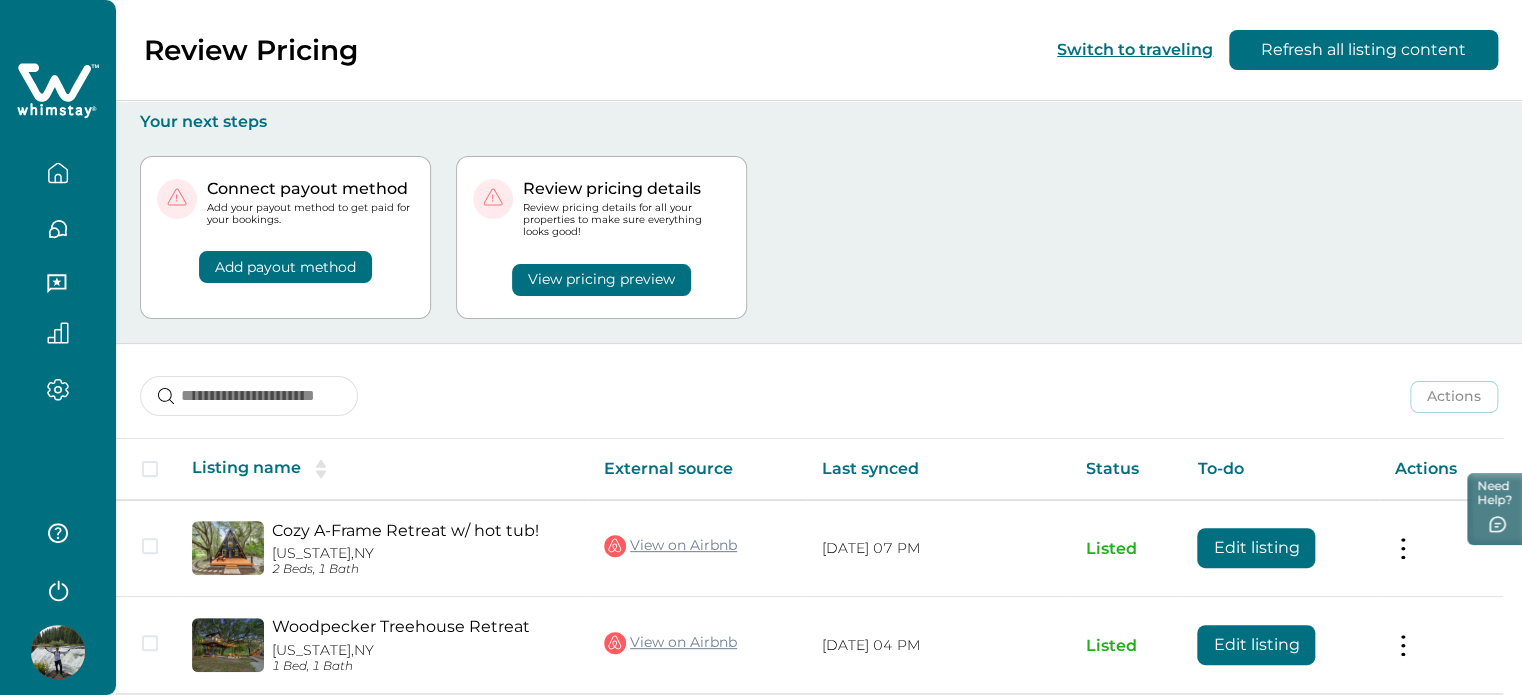 scroll, scrollTop: 80, scrollLeft: 0, axis: vertical 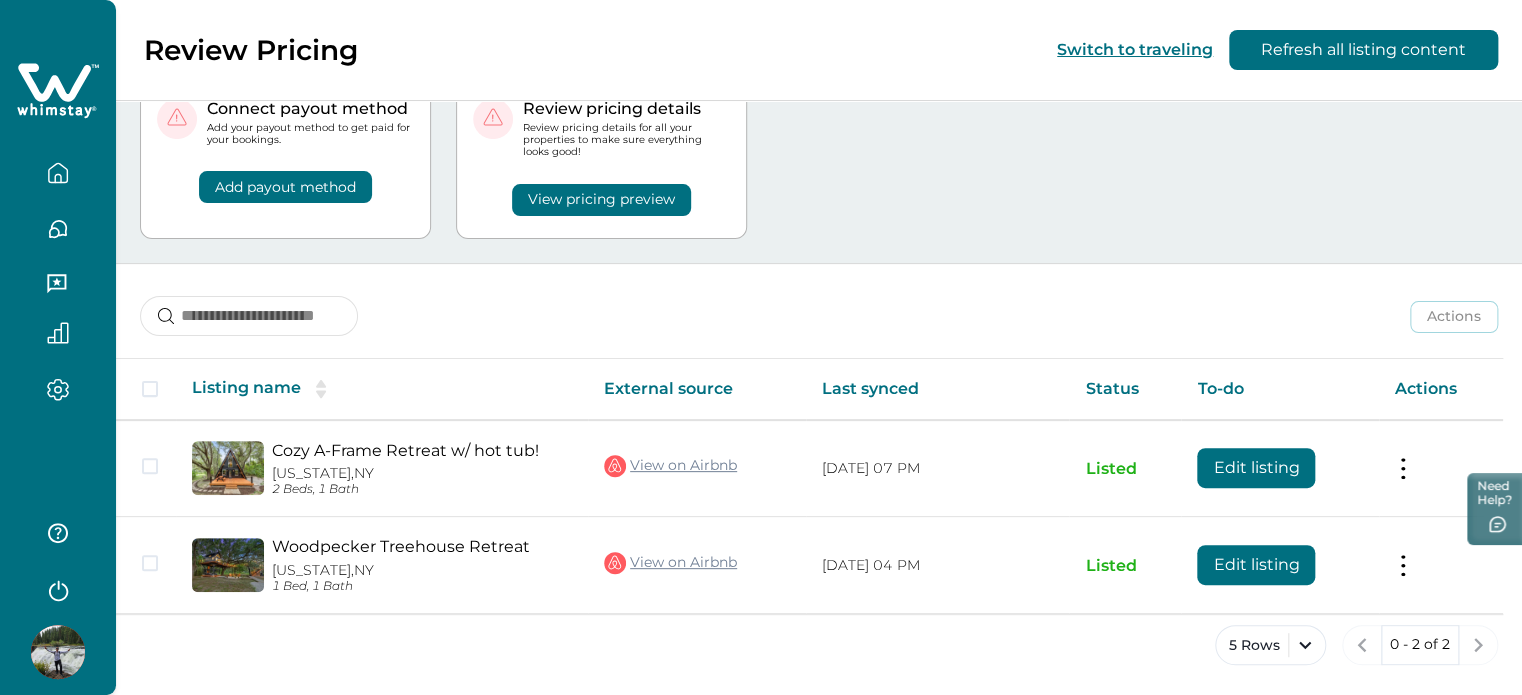 click on "5 Rows 0 - 2 of 2" at bounding box center [819, 661] 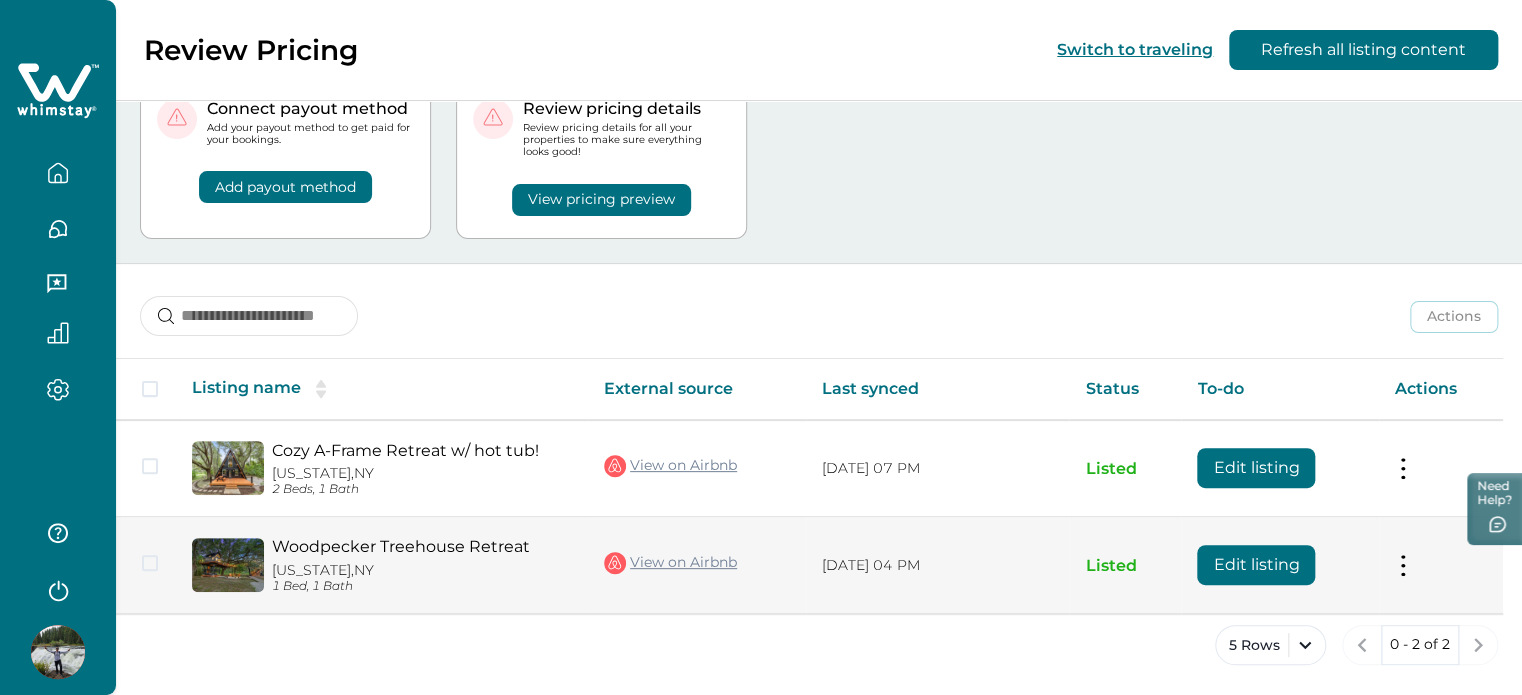 click on "Actions View listing on Whimstay Unlist listing View listing details" at bounding box center [1441, 565] 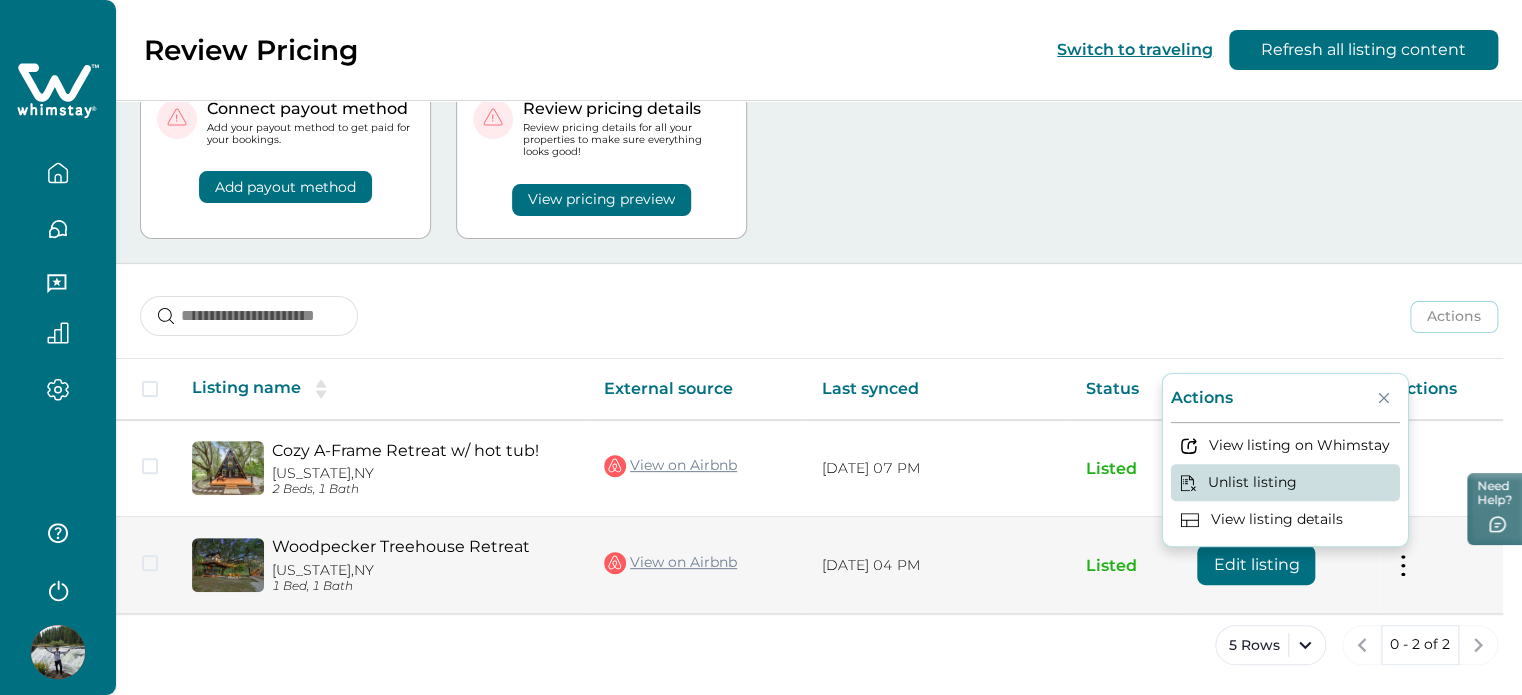 click on "Unlist listing" at bounding box center [1285, 482] 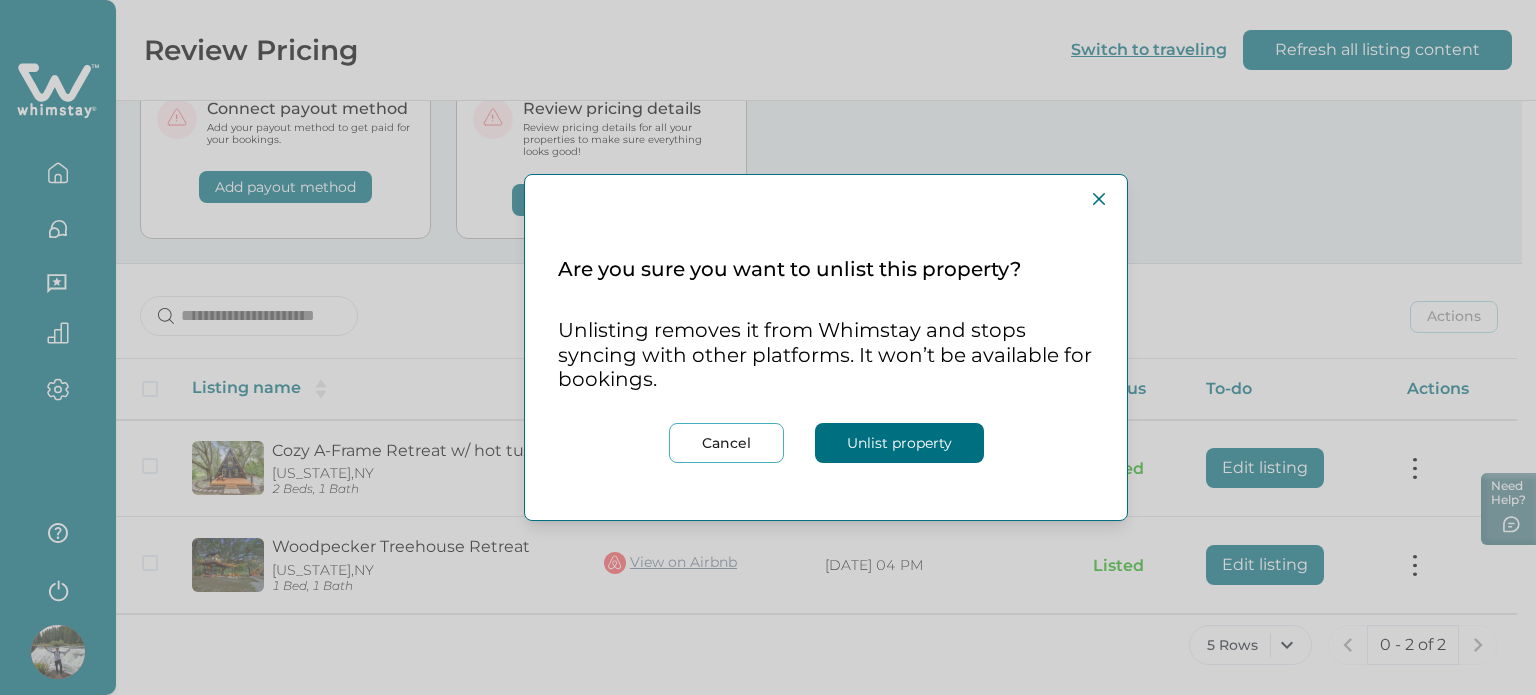 click on "Unlist property" at bounding box center [899, 443] 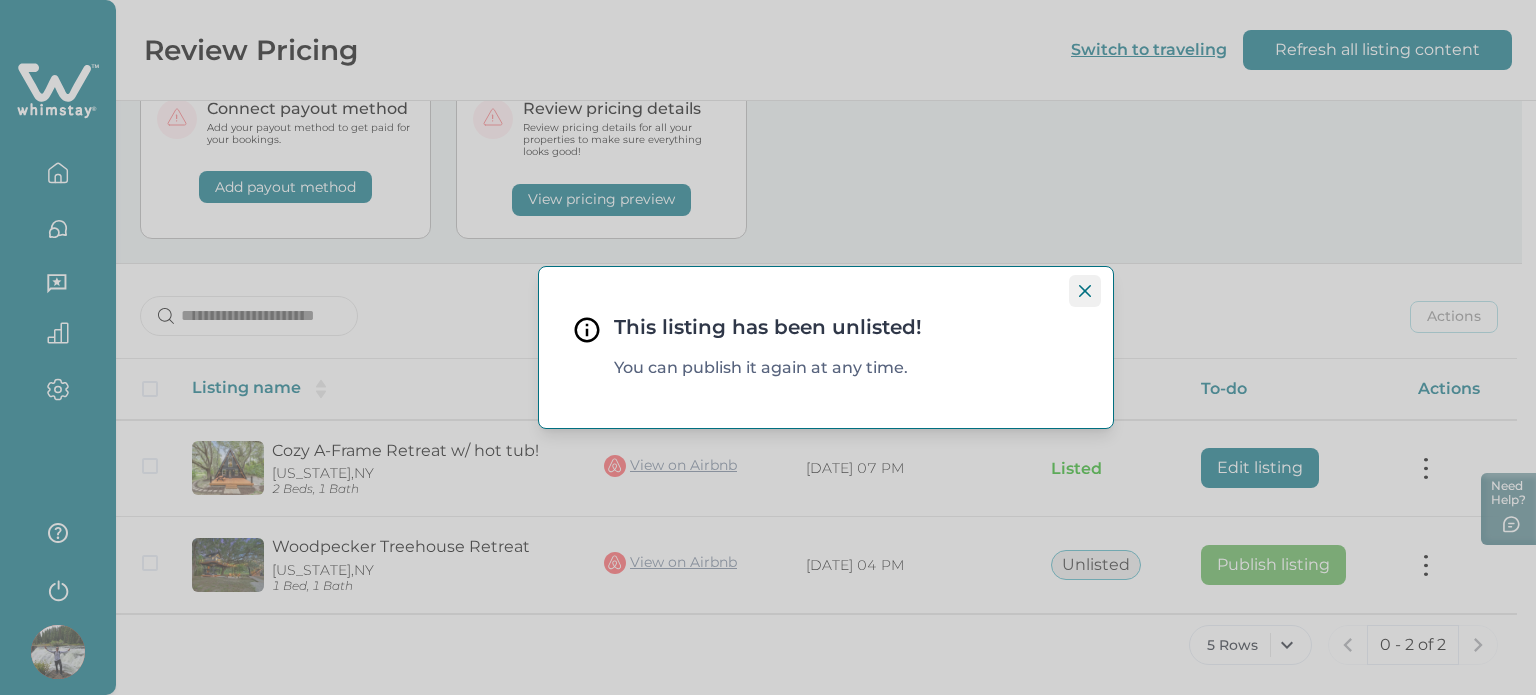 click 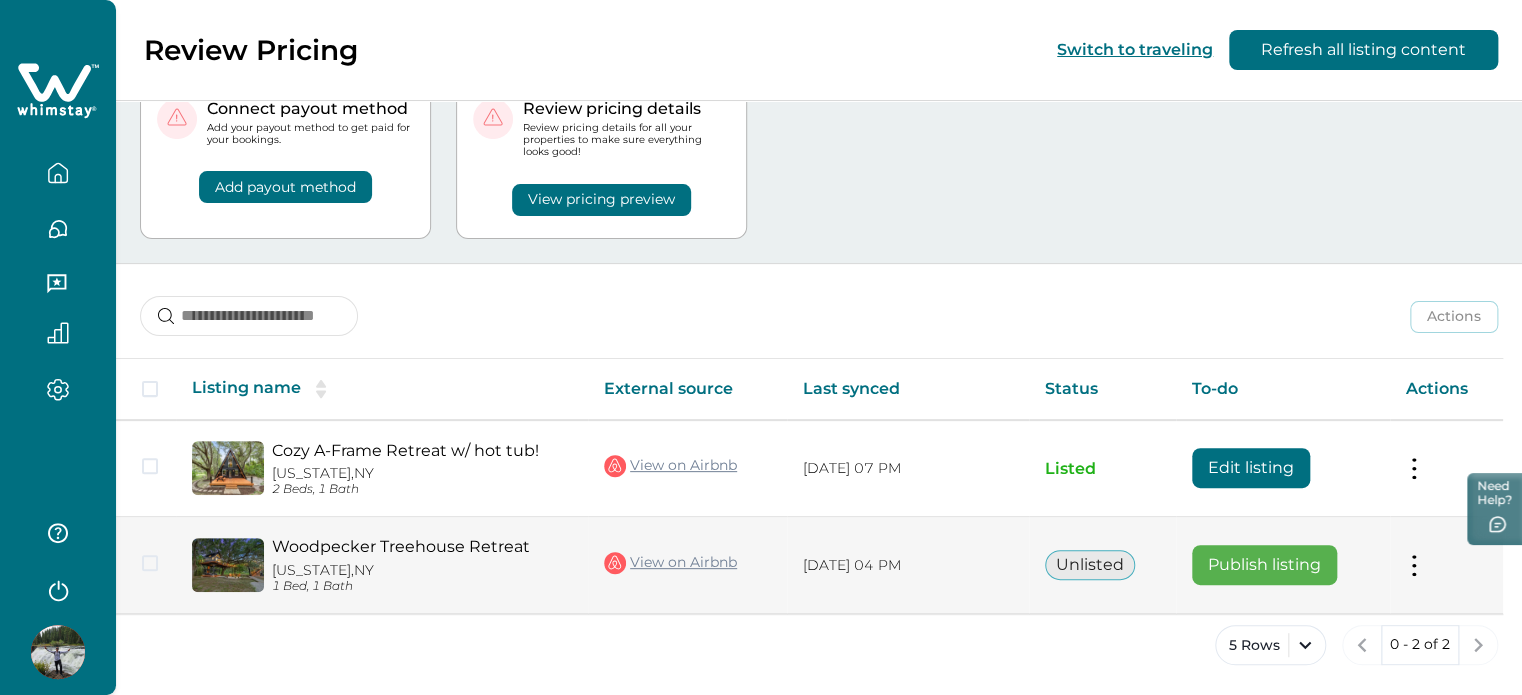 click on "Actions View listing on Whimstay Publish listing View listing details" at bounding box center [1446, 565] 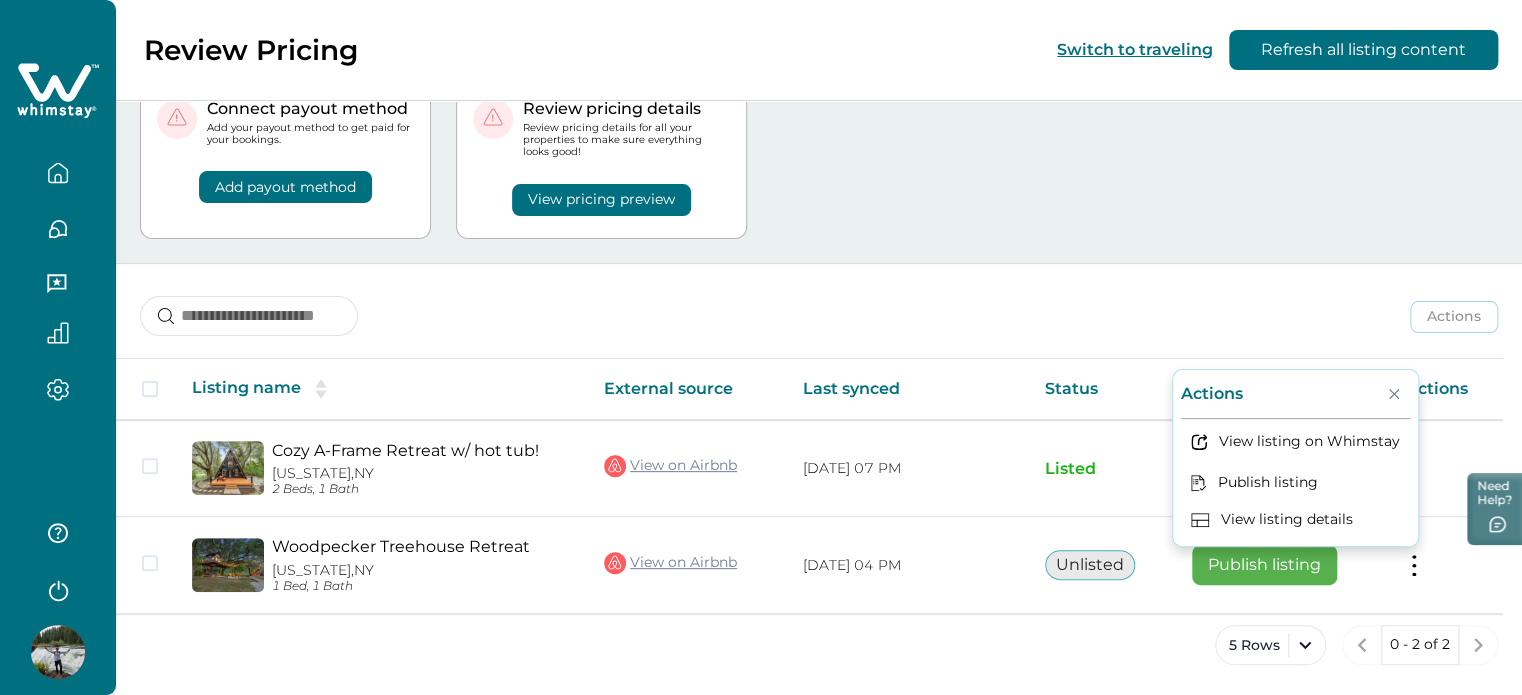 click on "Connect payout method Add your payout method to get paid for your bookings. Add payout method Review pricing details Review pricing details for all your properties to make sure everything looks good! View pricing preview" at bounding box center (819, 157) 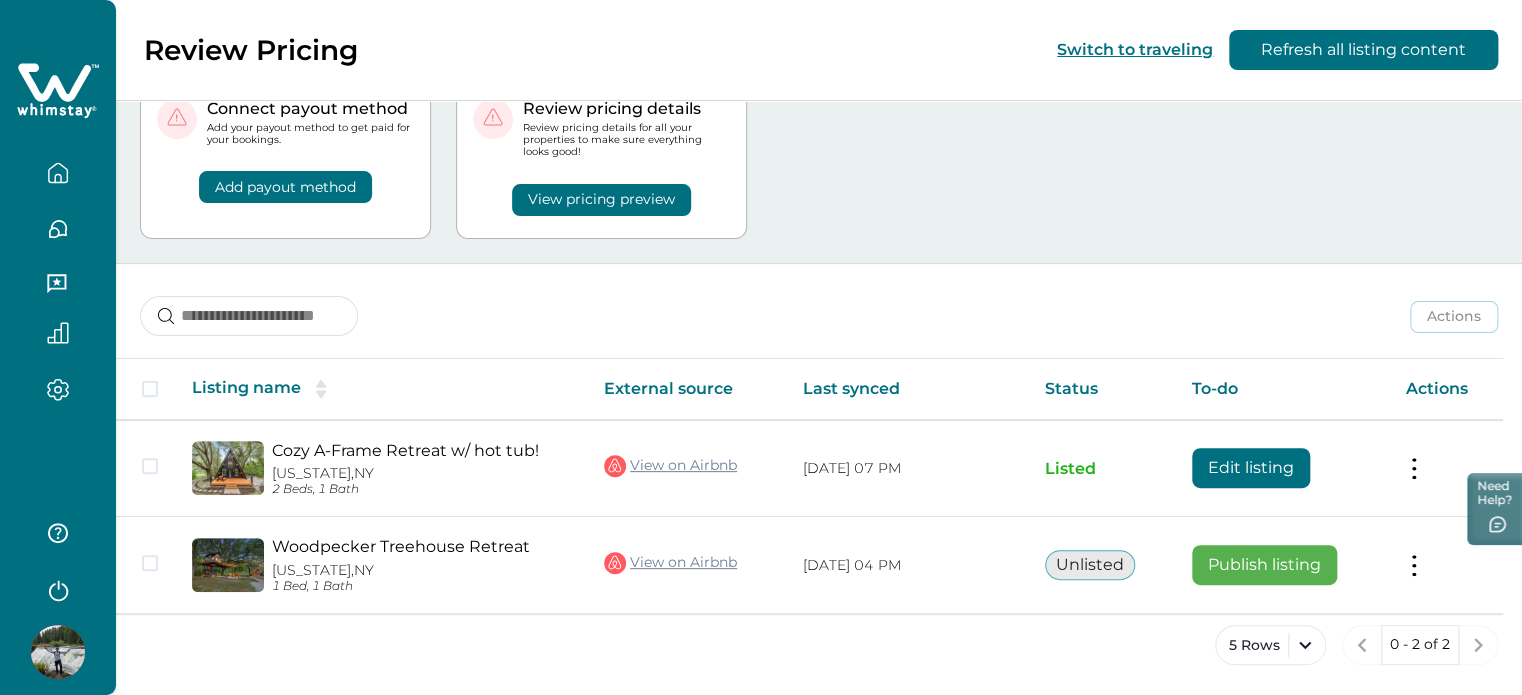type 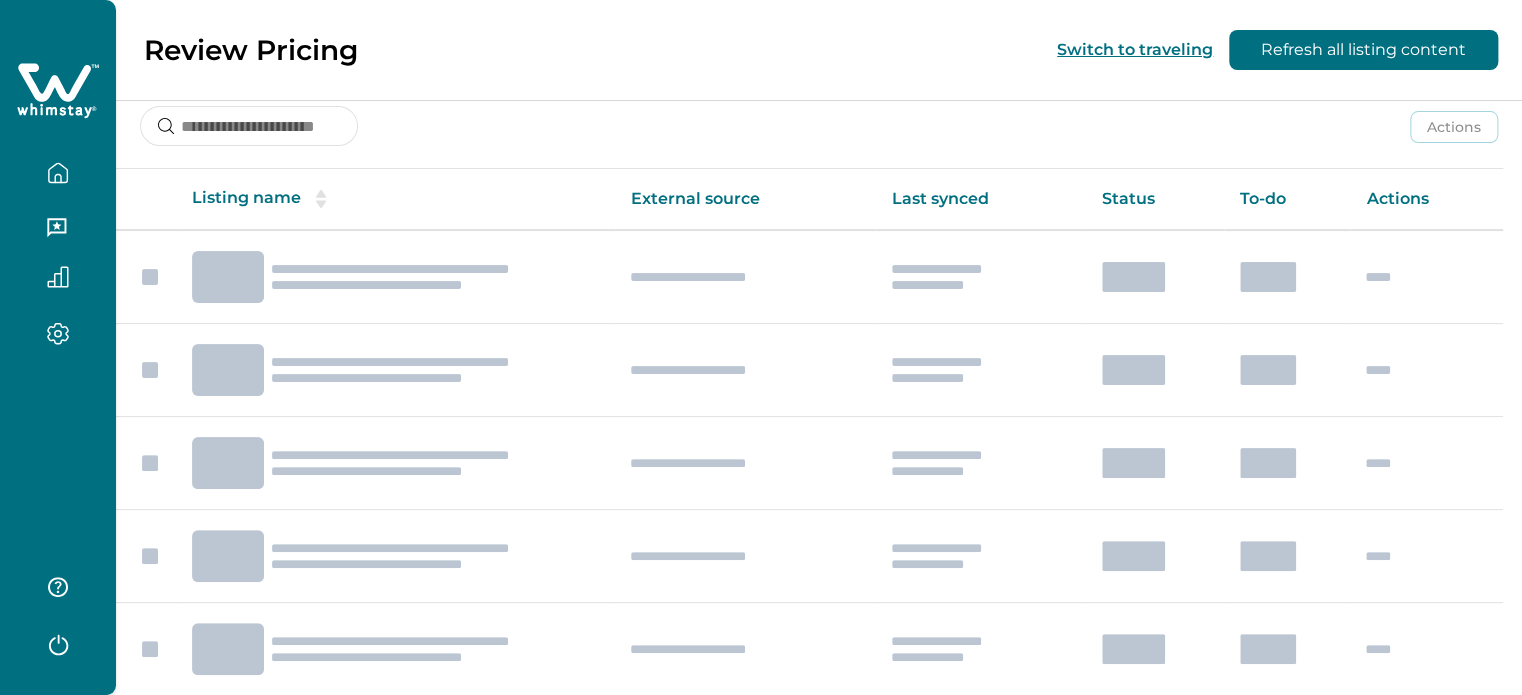 scroll, scrollTop: 80, scrollLeft: 0, axis: vertical 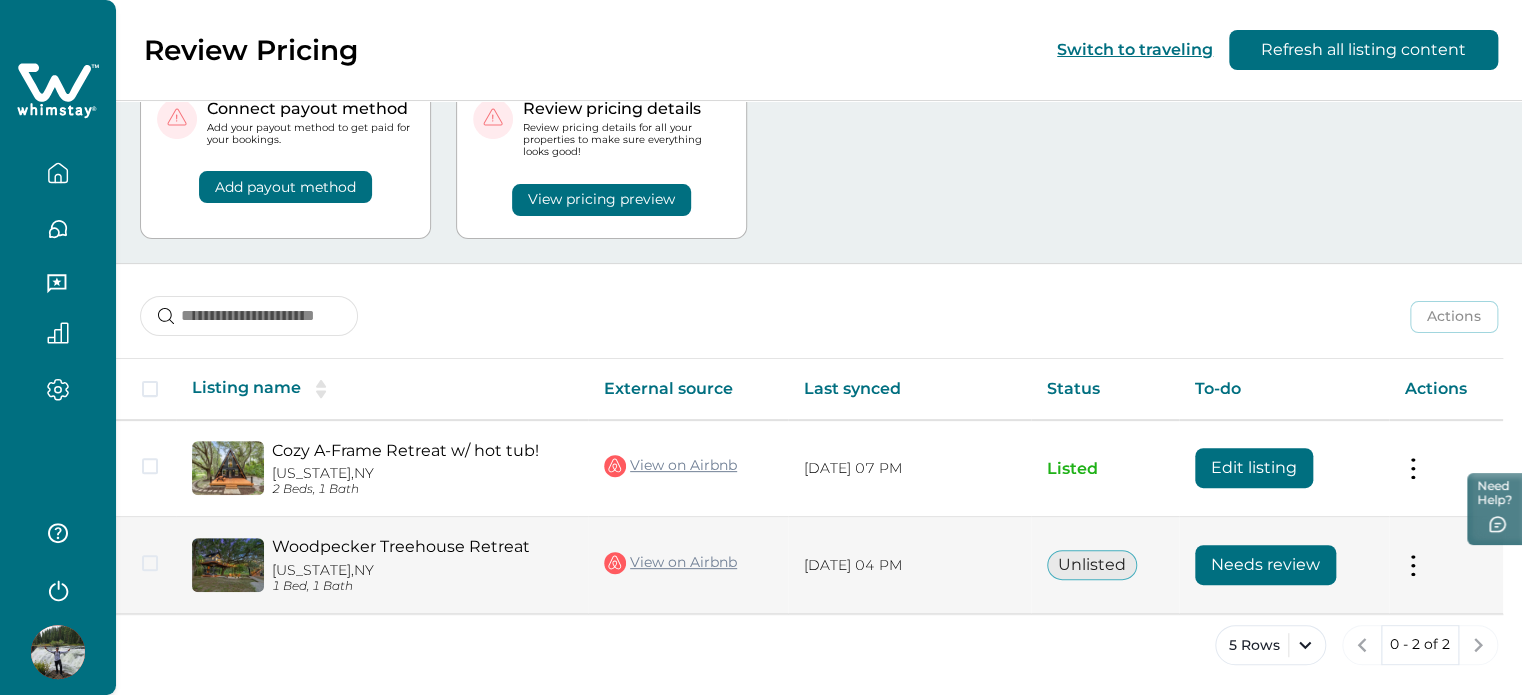 click on "Needs review" at bounding box center [1265, 565] 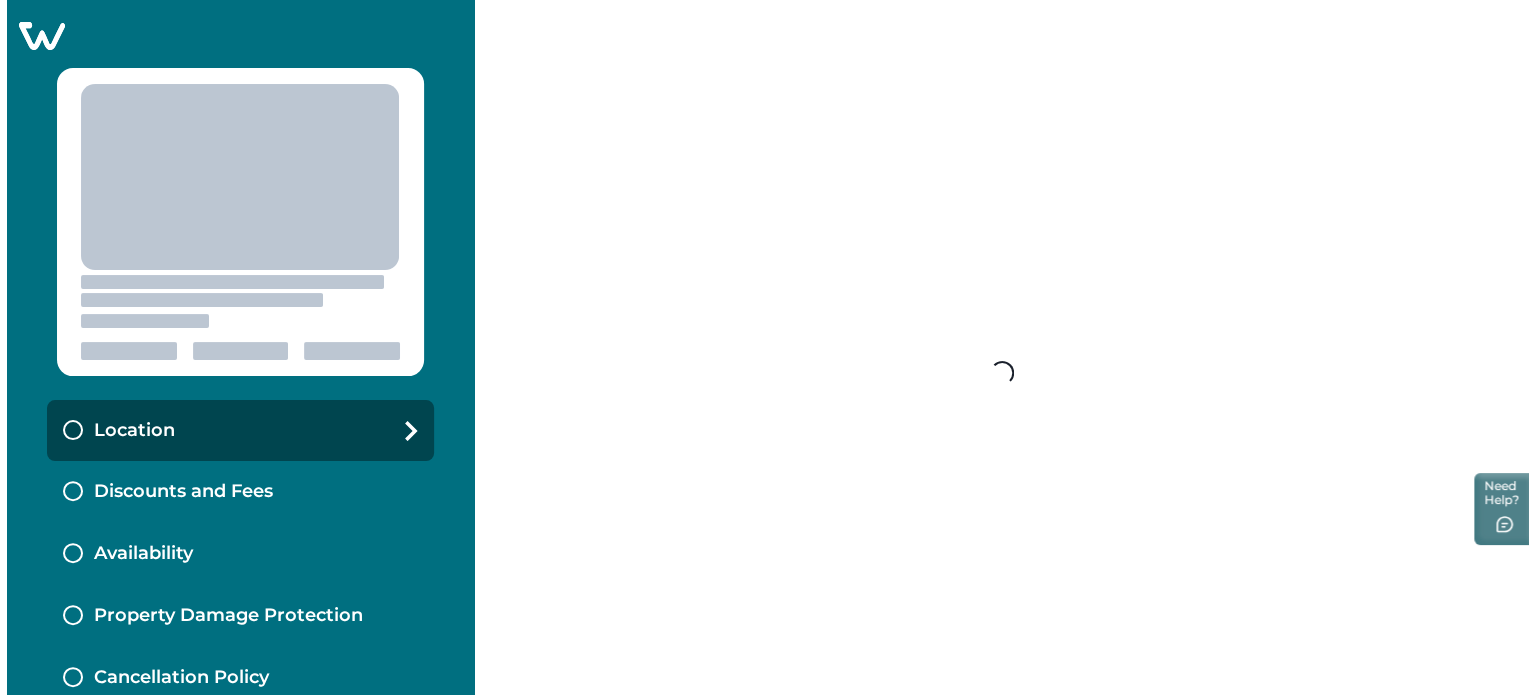 scroll, scrollTop: 0, scrollLeft: 0, axis: both 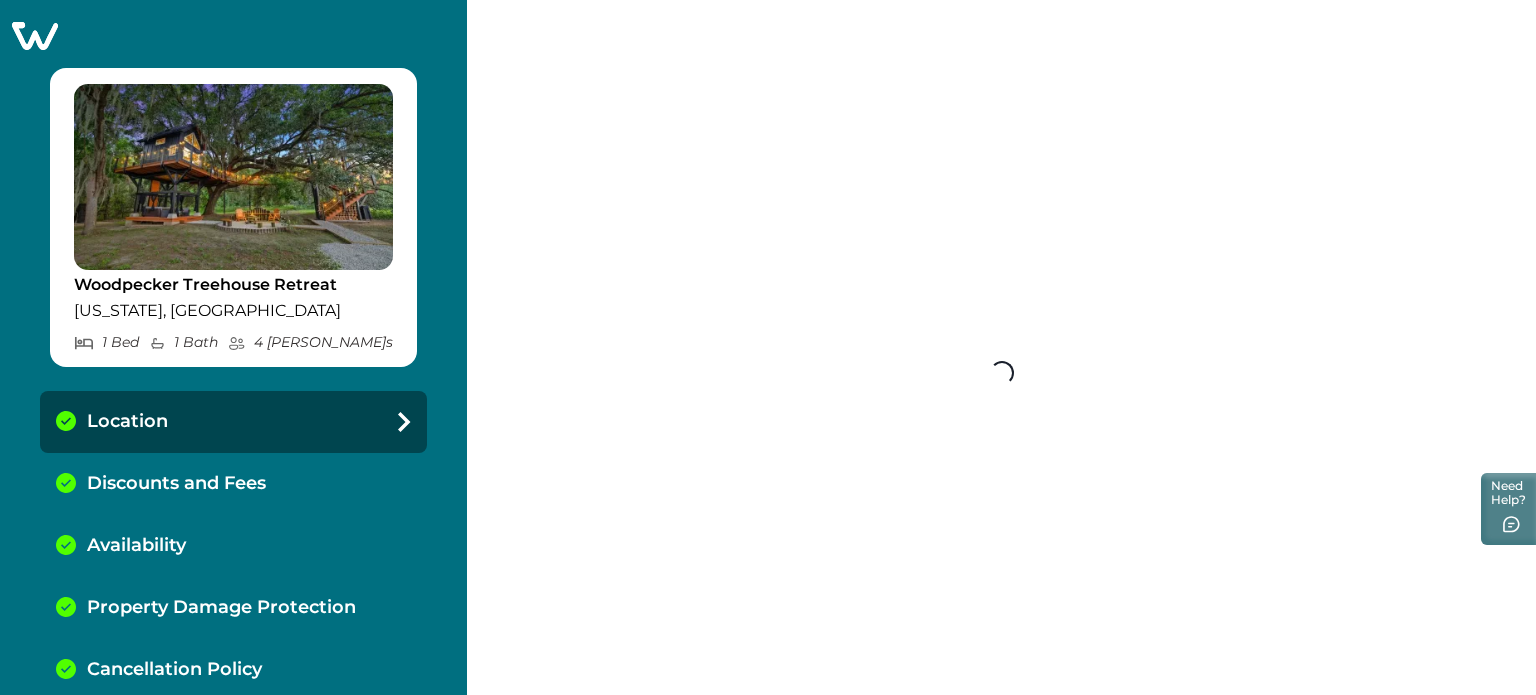 select on "**" 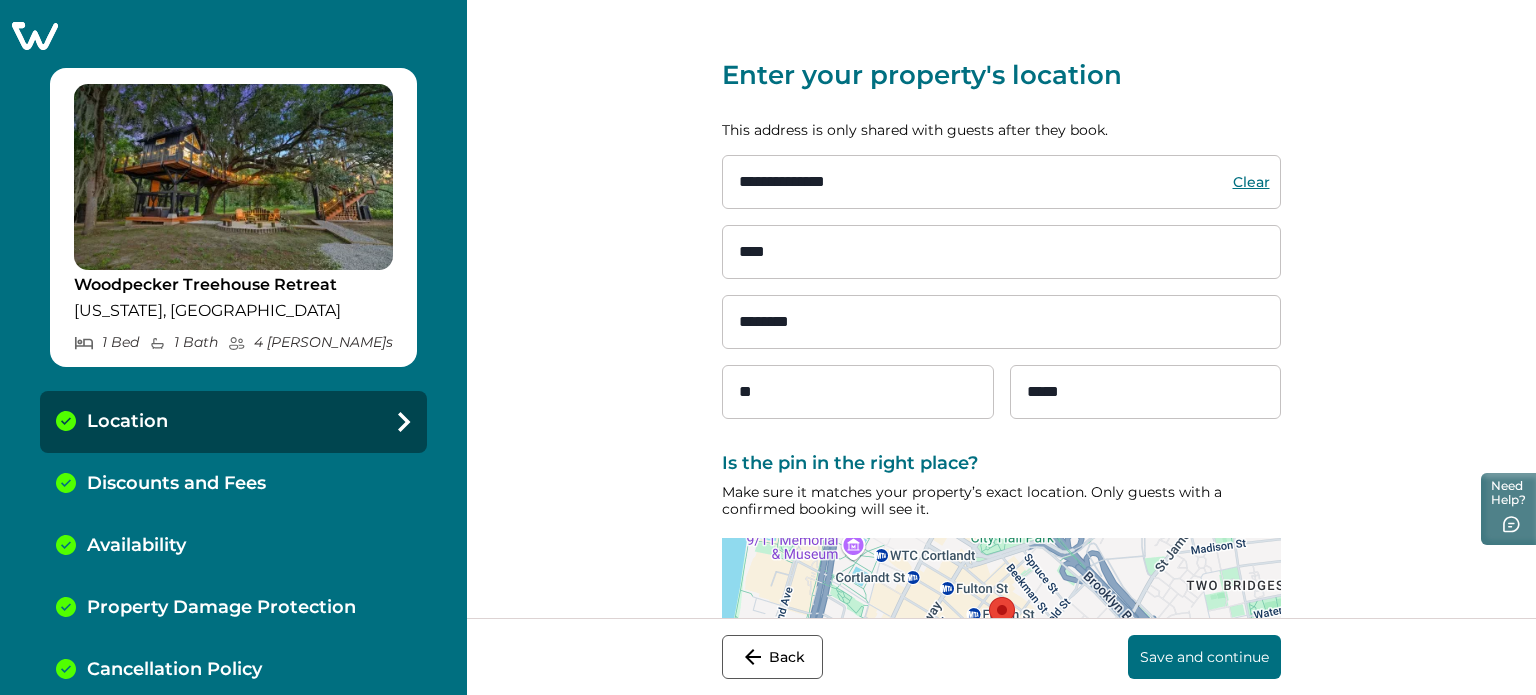 click on "Discounts and Fees" at bounding box center [233, 484] 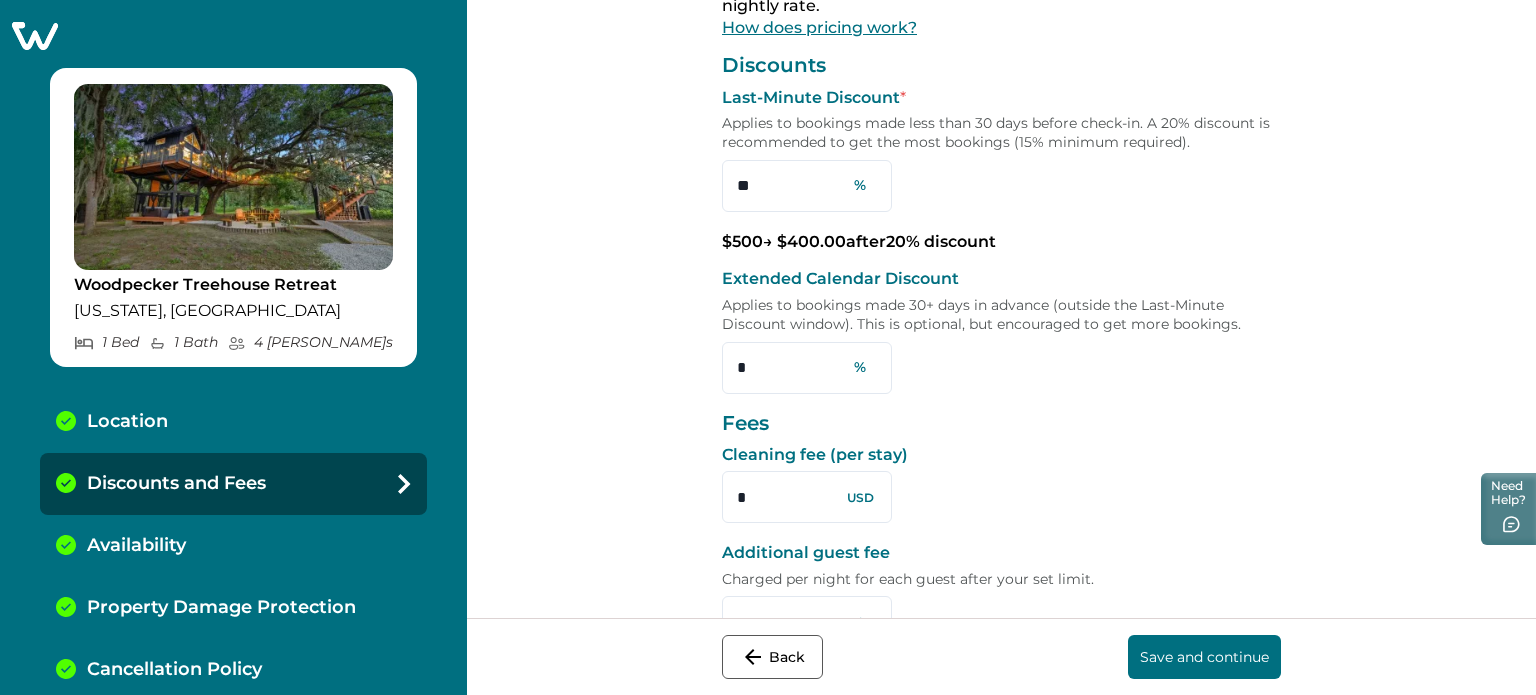 scroll, scrollTop: 146, scrollLeft: 0, axis: vertical 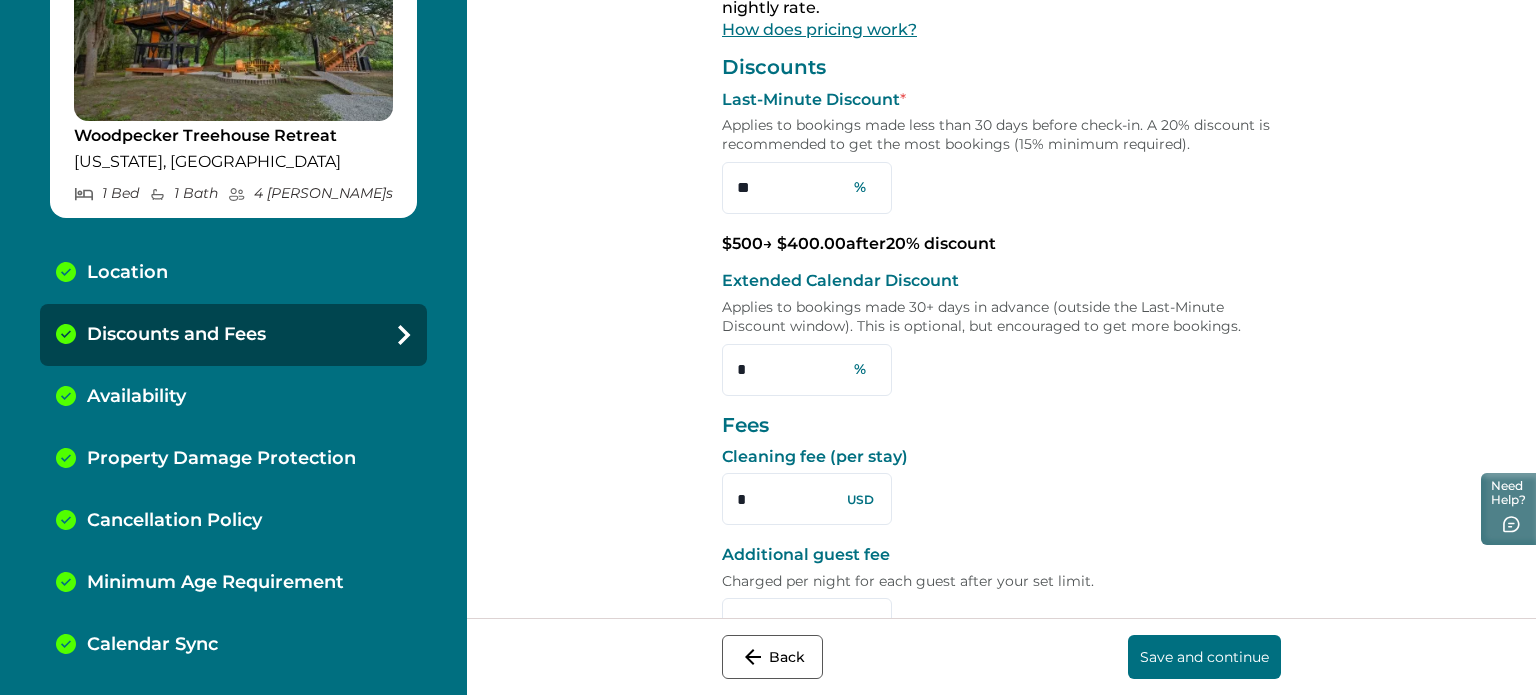 click on "Calendar Sync" at bounding box center [152, 645] 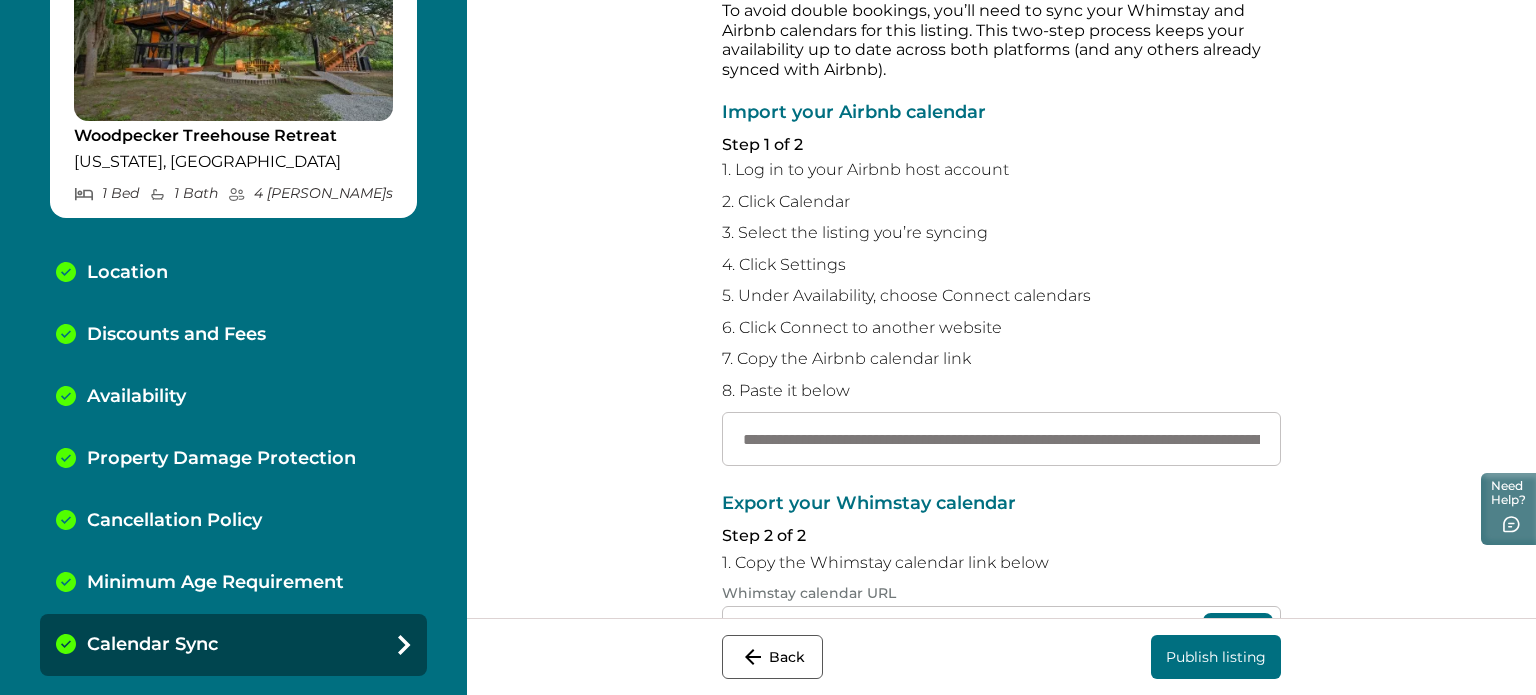 scroll, scrollTop: 0, scrollLeft: 0, axis: both 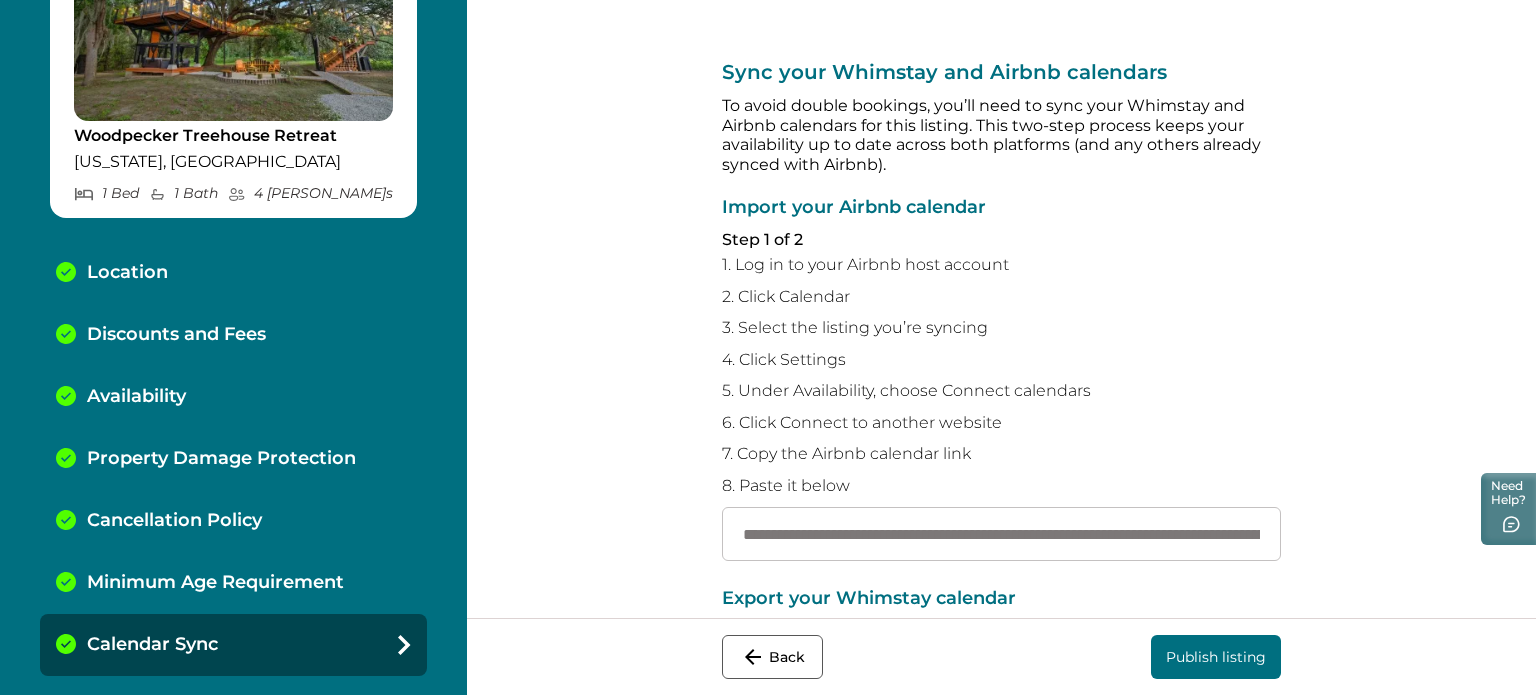 click on "Discounts and Fees" at bounding box center [233, 335] 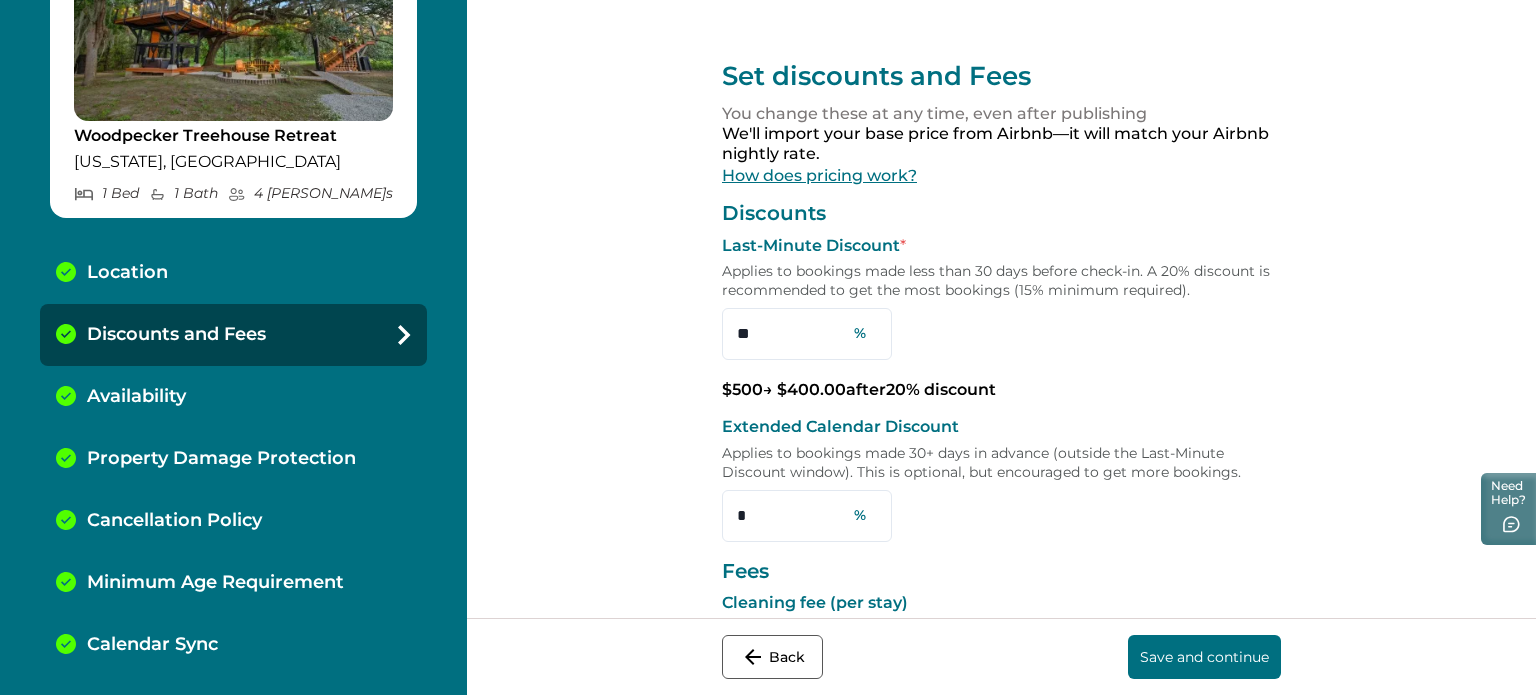 click on "Set discounts and Fees You change these at any time, even after publishing  We'll import your base price from Airbnb—it will match your Airbnb
nightly rate. How does pricing work? Discounts Last-Minute Discount * Applies to bookings made less than 30 days before check-in. A 20% discount is recommended to get the most bookings (15% minimum required). ** % $ 500  → $ 400.00  after  20 % discount Extended Calendar Discount Applies to bookings made 30+ days in advance (outside the Last-Minute Discount window). This is optional, but encouraged to get more bookings. * % Fees Cleaning fee (per stay) * USD Additional guest fee Charged per night for each guest after your set limit. * per night For each guest after 1 Other fees Use this to include any additional fees not listed above. Fee per stay Fee per night * per stay Taxes * Applies to nightly price + all fees.  Whimstay will collect this tax from guests and pass it to you. You’re responsible for reporting and remitting it.   Learn more * %     Back" at bounding box center (1001, 309) 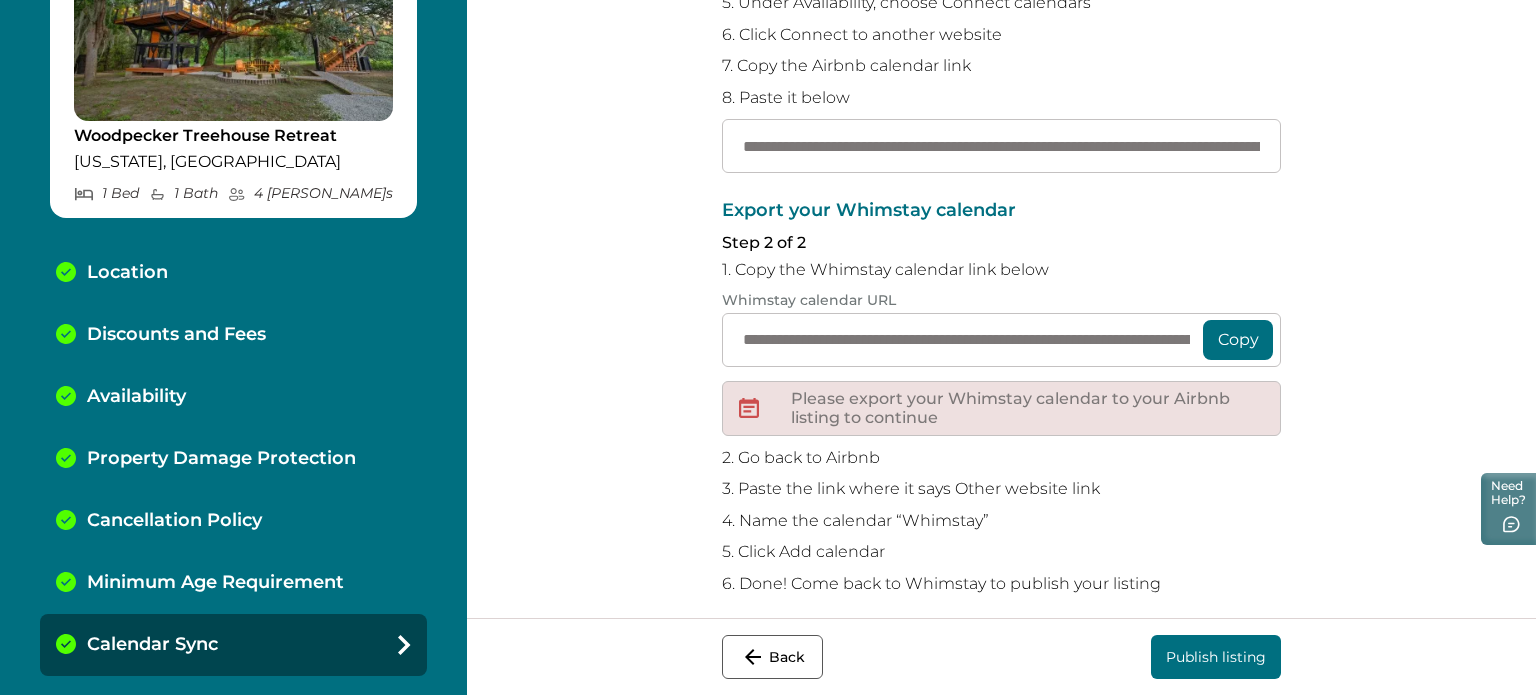 scroll, scrollTop: 402, scrollLeft: 0, axis: vertical 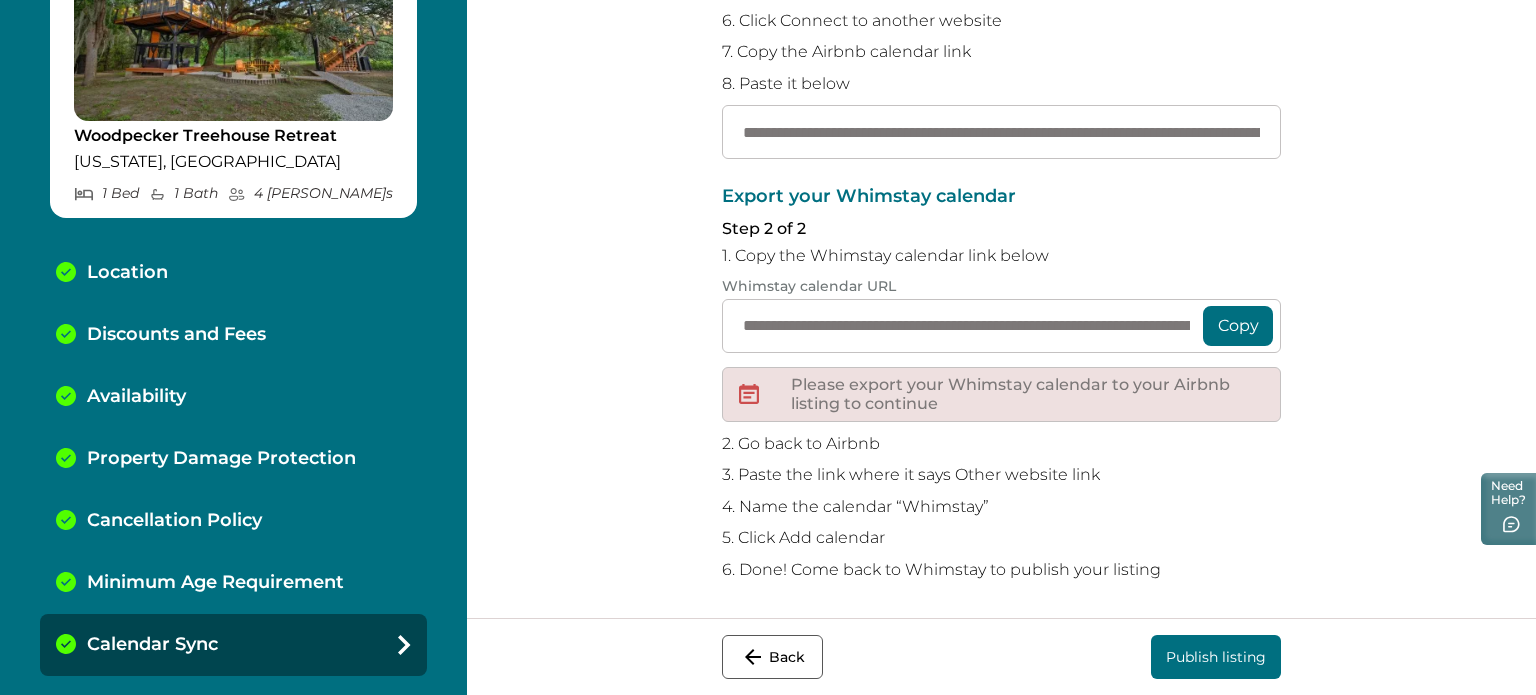 click on "Discounts and Fees" at bounding box center [176, 335] 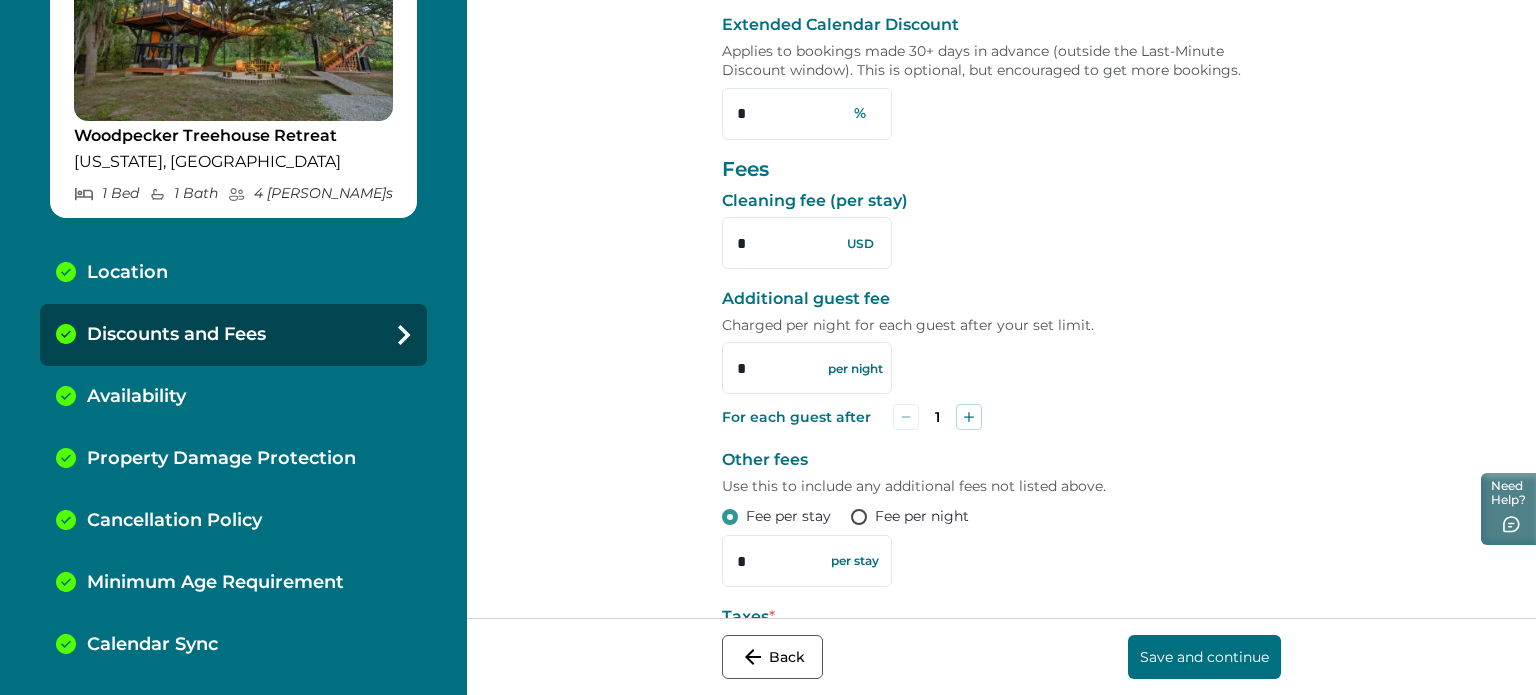 scroll, scrollTop: 0, scrollLeft: 0, axis: both 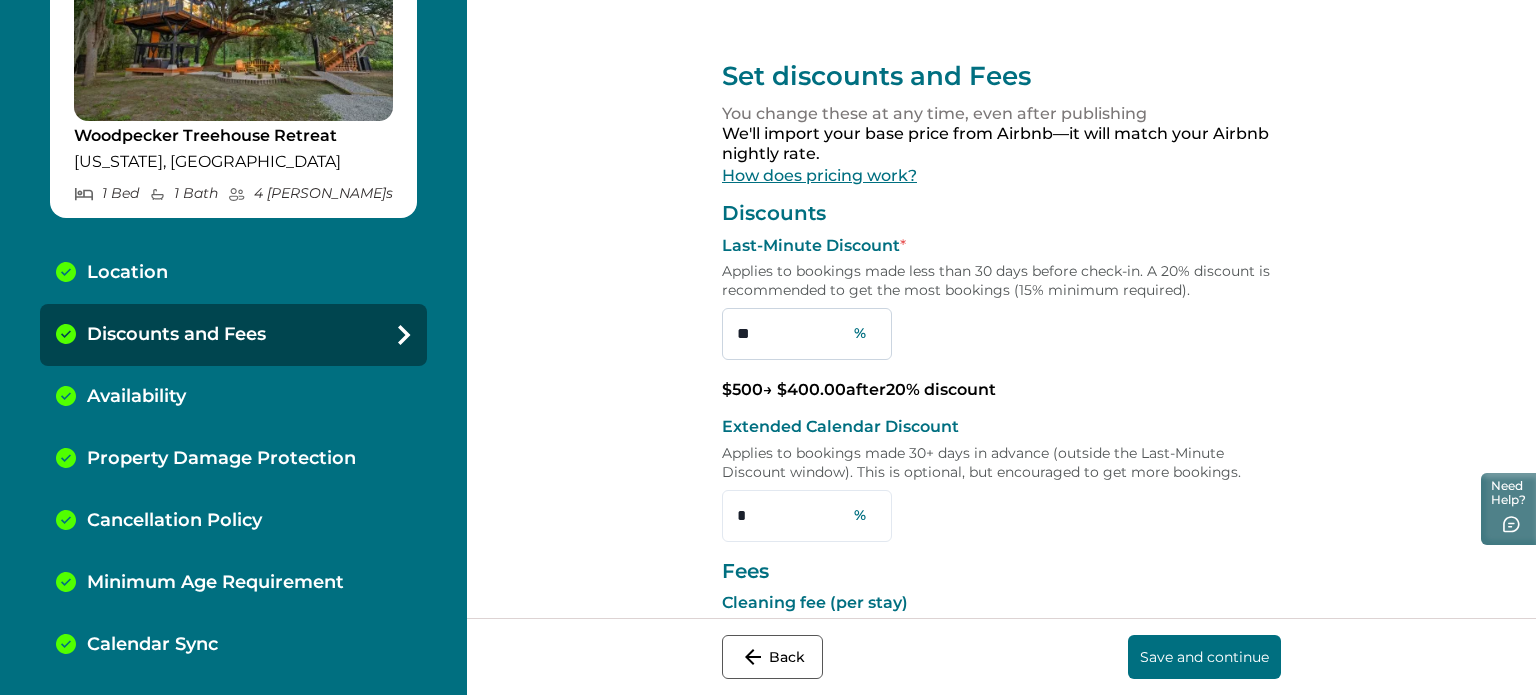 click on "**" at bounding box center (807, 334) 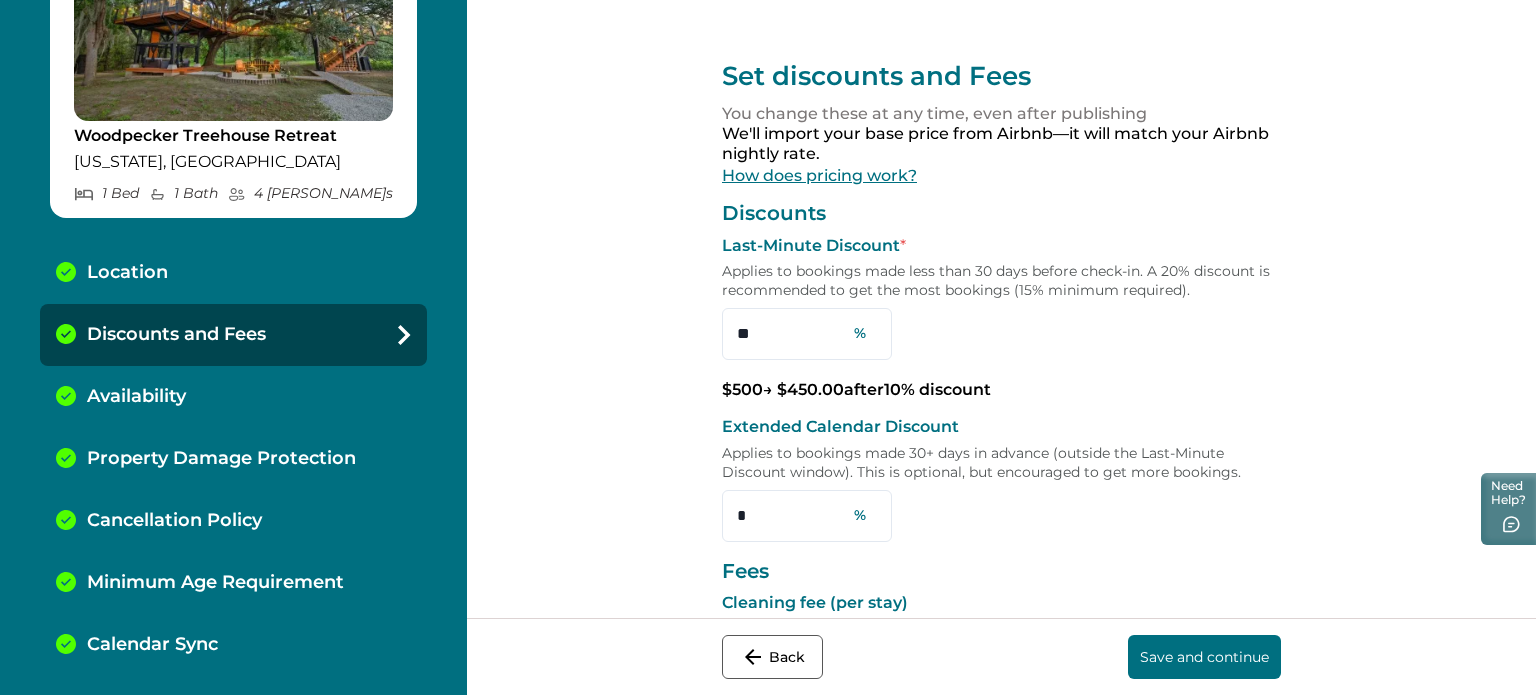 click on "$ 500  → $ 450.00  after  10 % discount" at bounding box center (1001, 390) 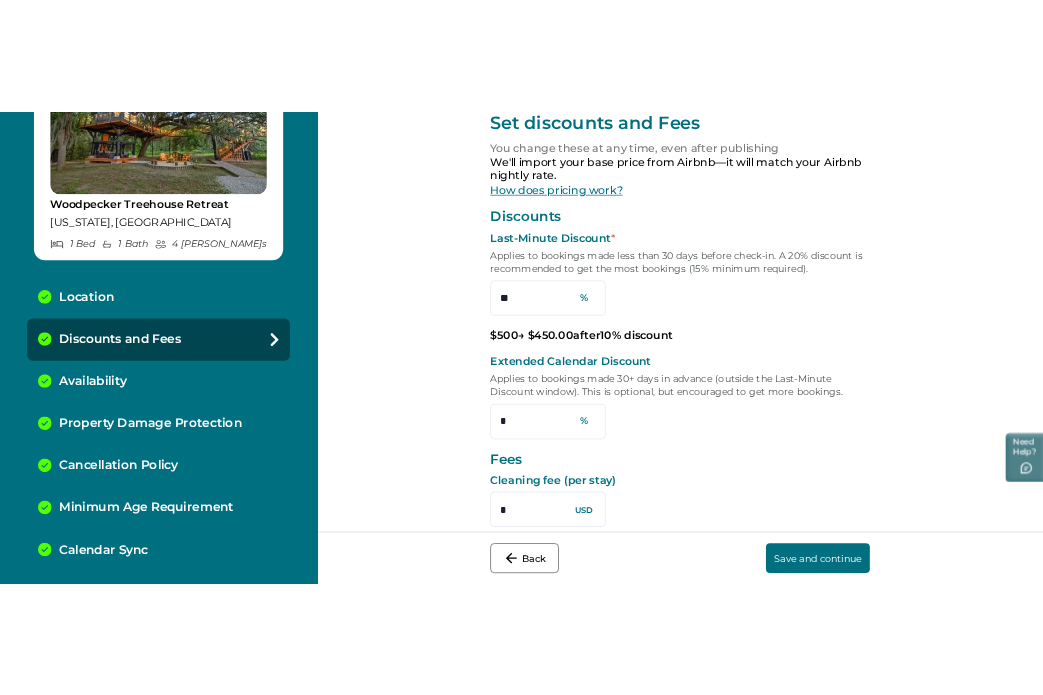 scroll, scrollTop: 58, scrollLeft: 0, axis: vertical 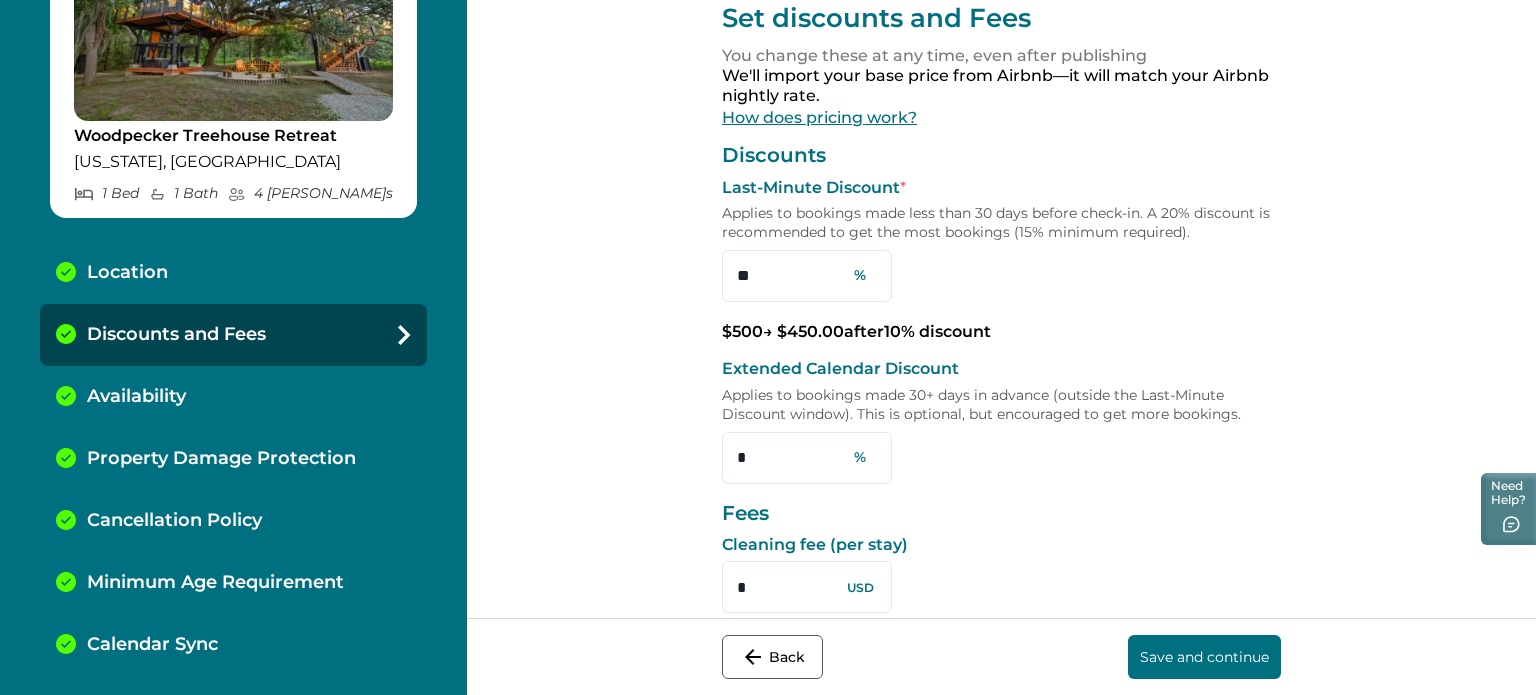 click on "$ 500  → $ 450.00  after  10 % discount" at bounding box center [1001, 332] 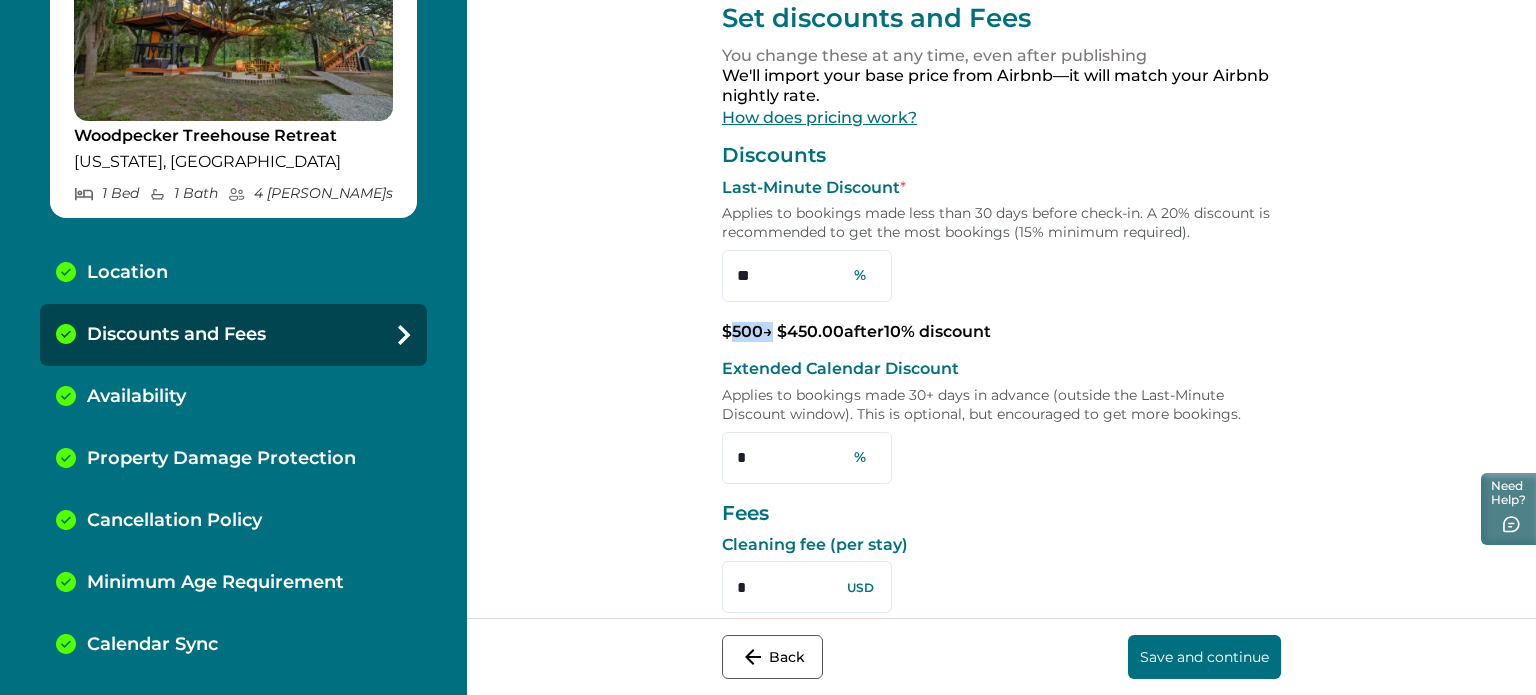 click on "$ 500  → $ 450.00  after  10 % discount" at bounding box center [1001, 332] 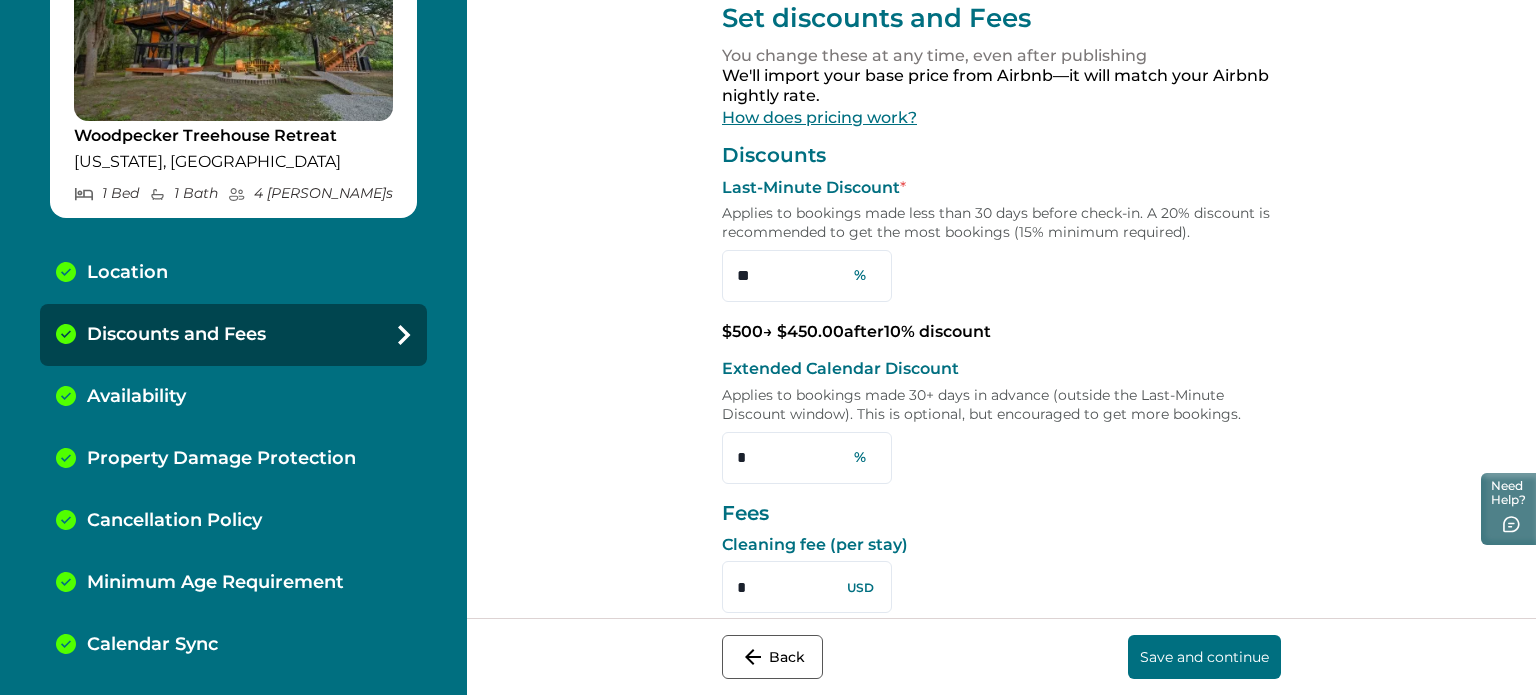 click on "$ 500  → $ 450.00  after  10 % discount" at bounding box center (1001, 332) 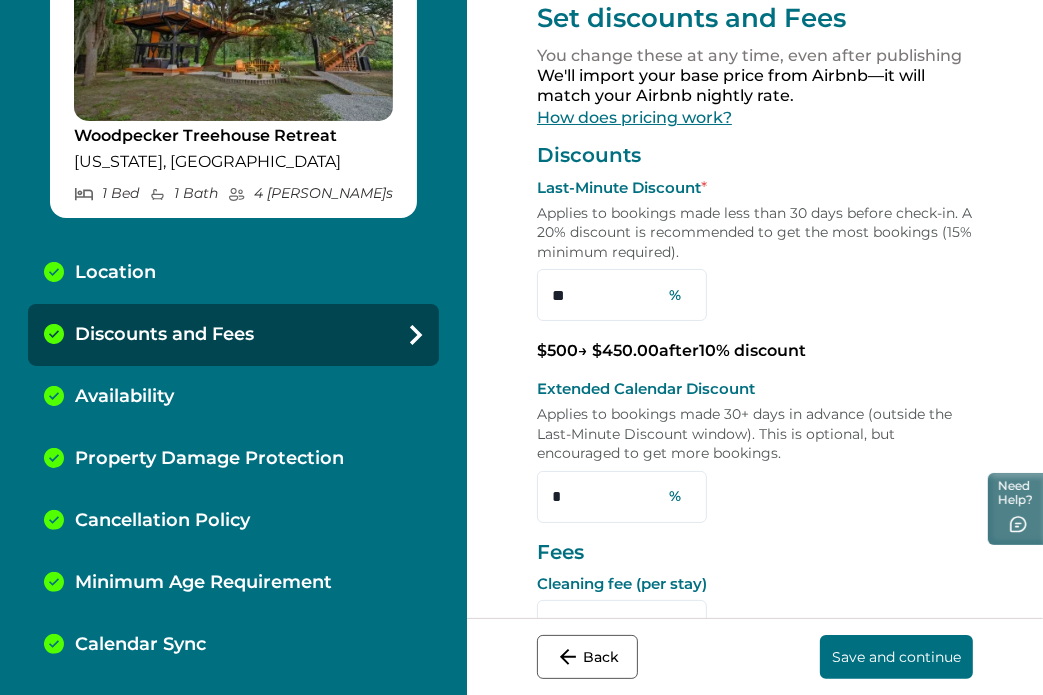 click on "Save and continue" at bounding box center [896, 657] 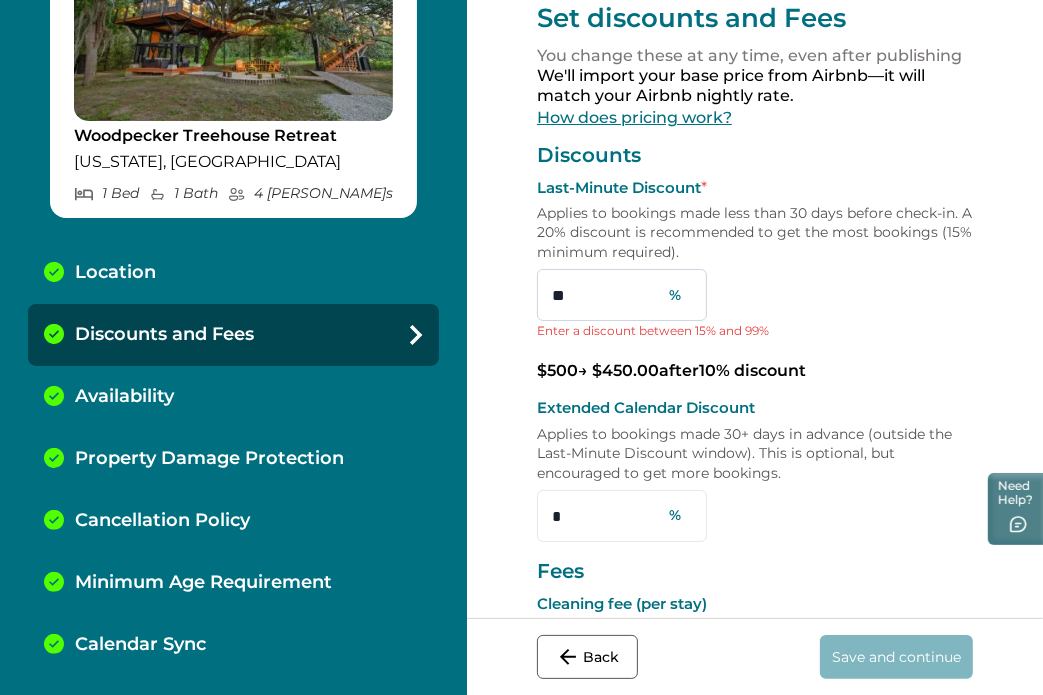 click on "**" at bounding box center [622, 295] 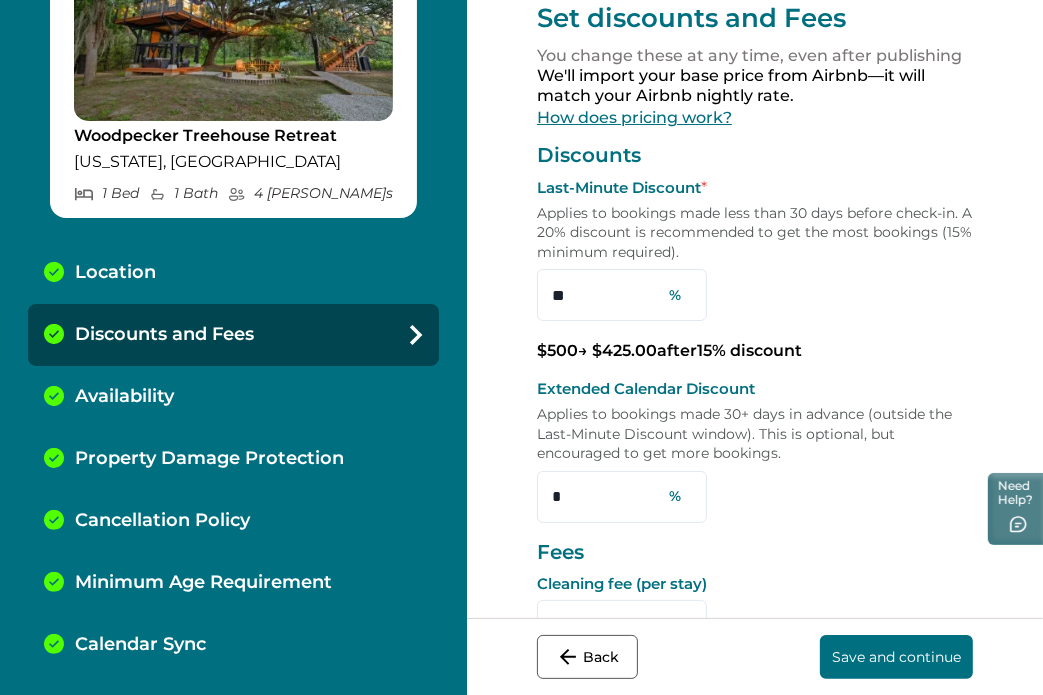 type on "**" 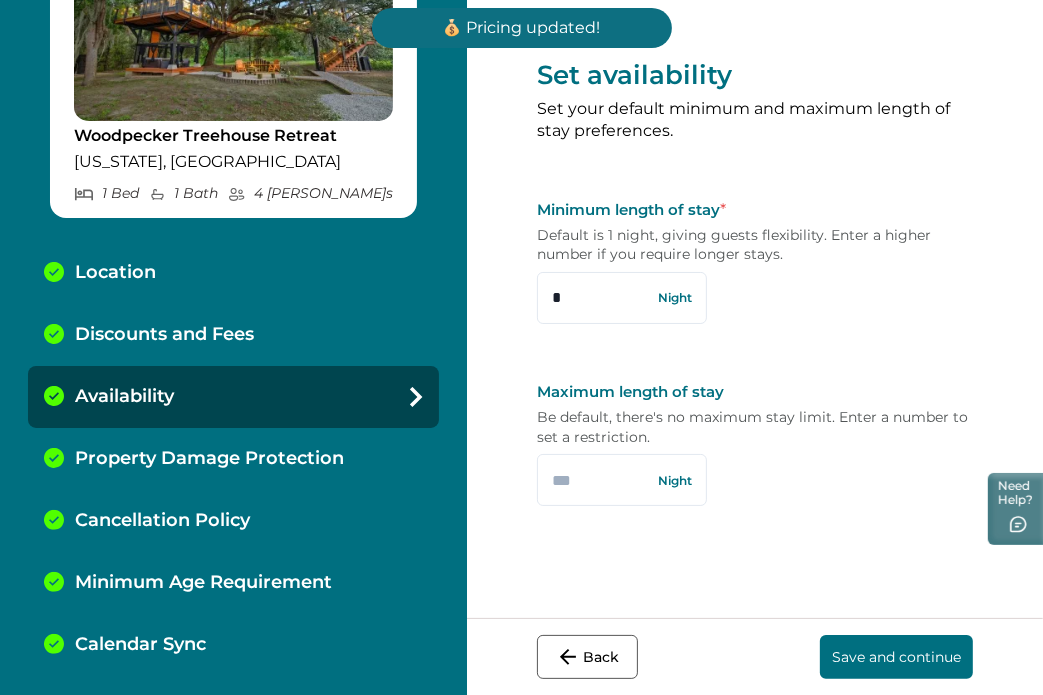 scroll, scrollTop: 0, scrollLeft: 0, axis: both 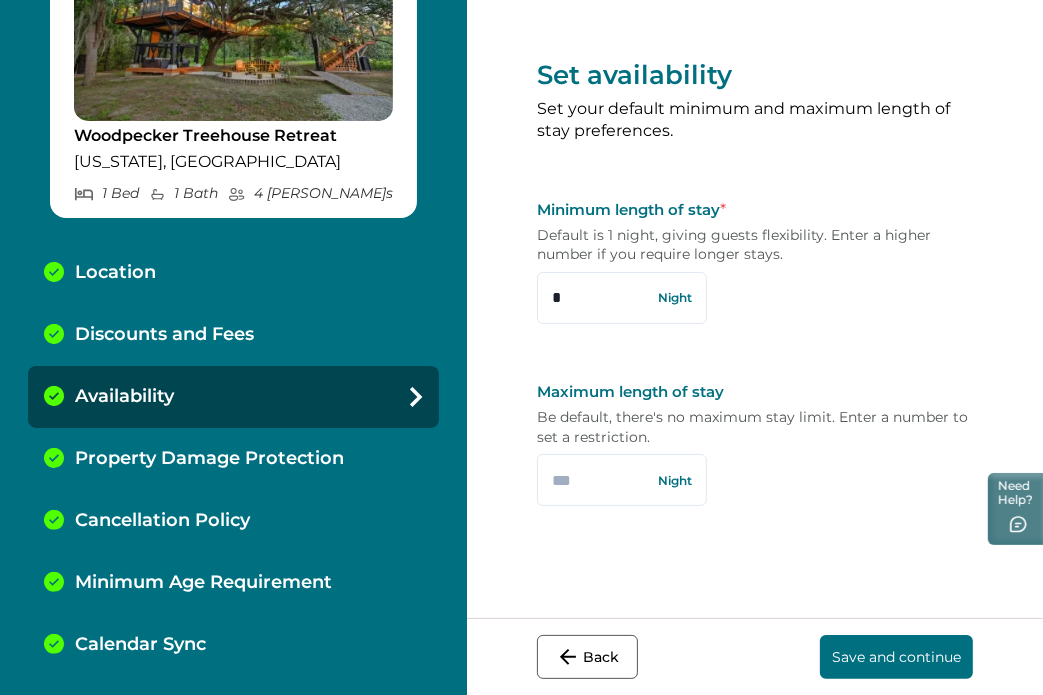 click on "Calendar Sync" at bounding box center [233, 645] 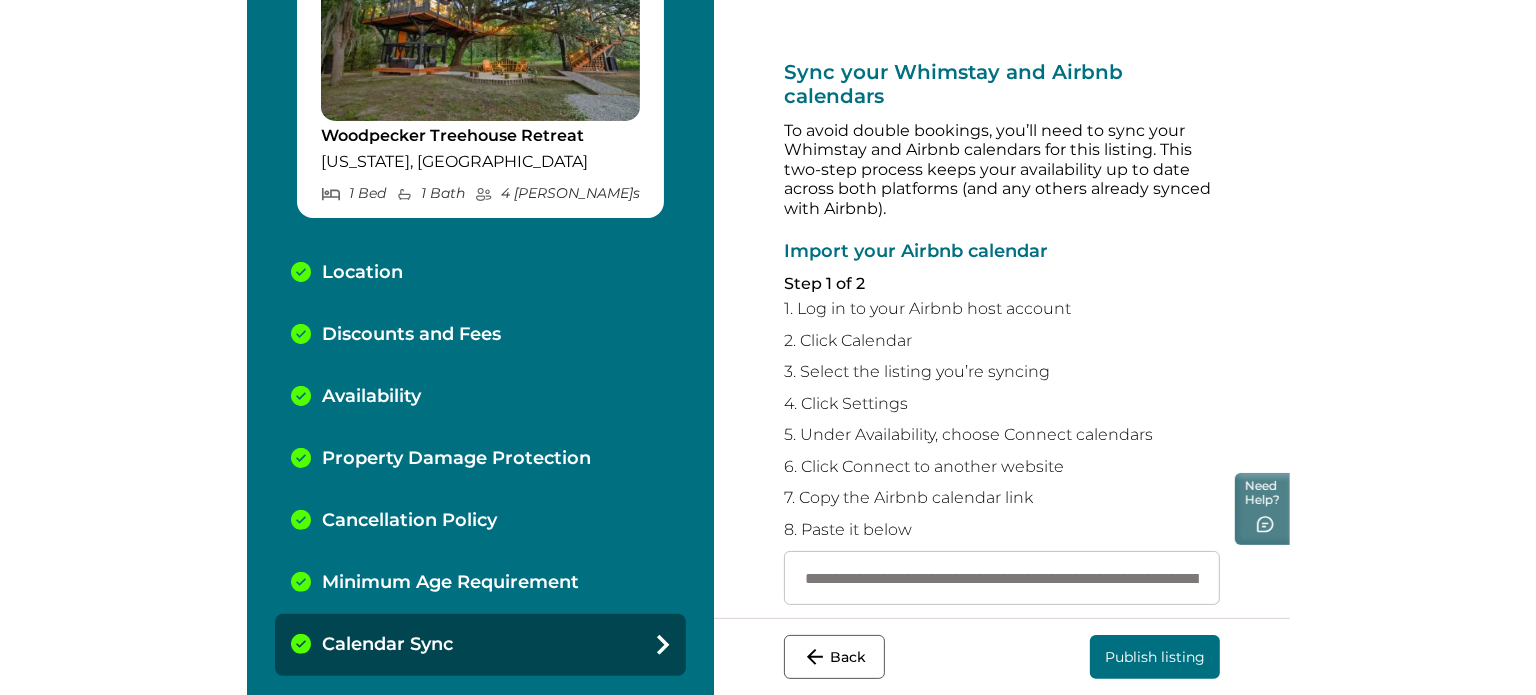 scroll, scrollTop: 485, scrollLeft: 0, axis: vertical 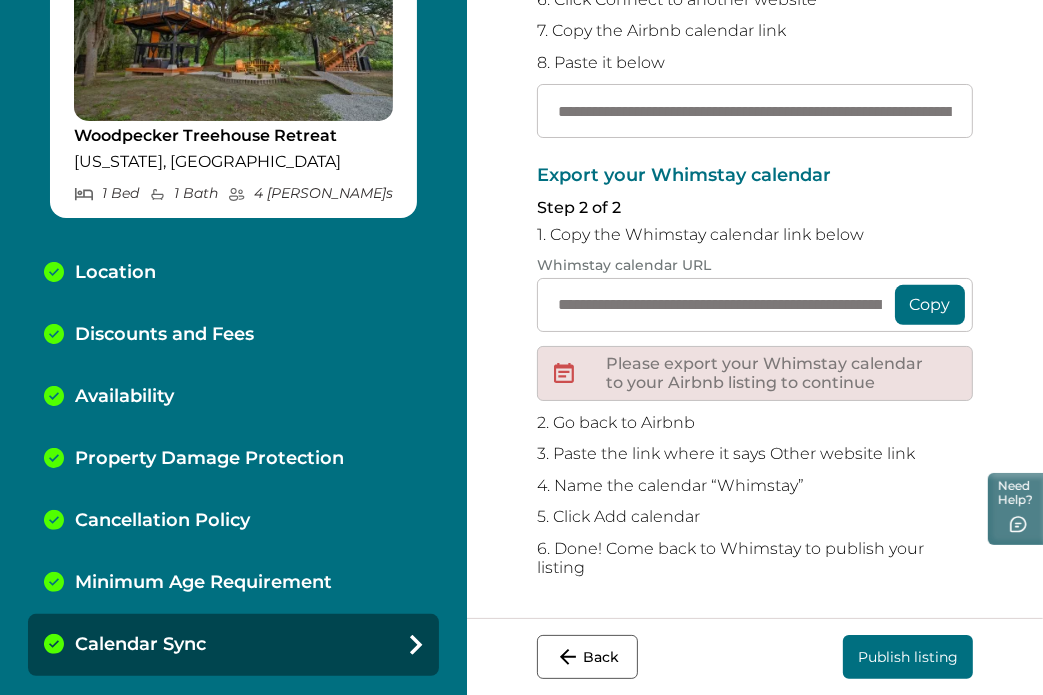 click on "Publish listing" at bounding box center [908, 657] 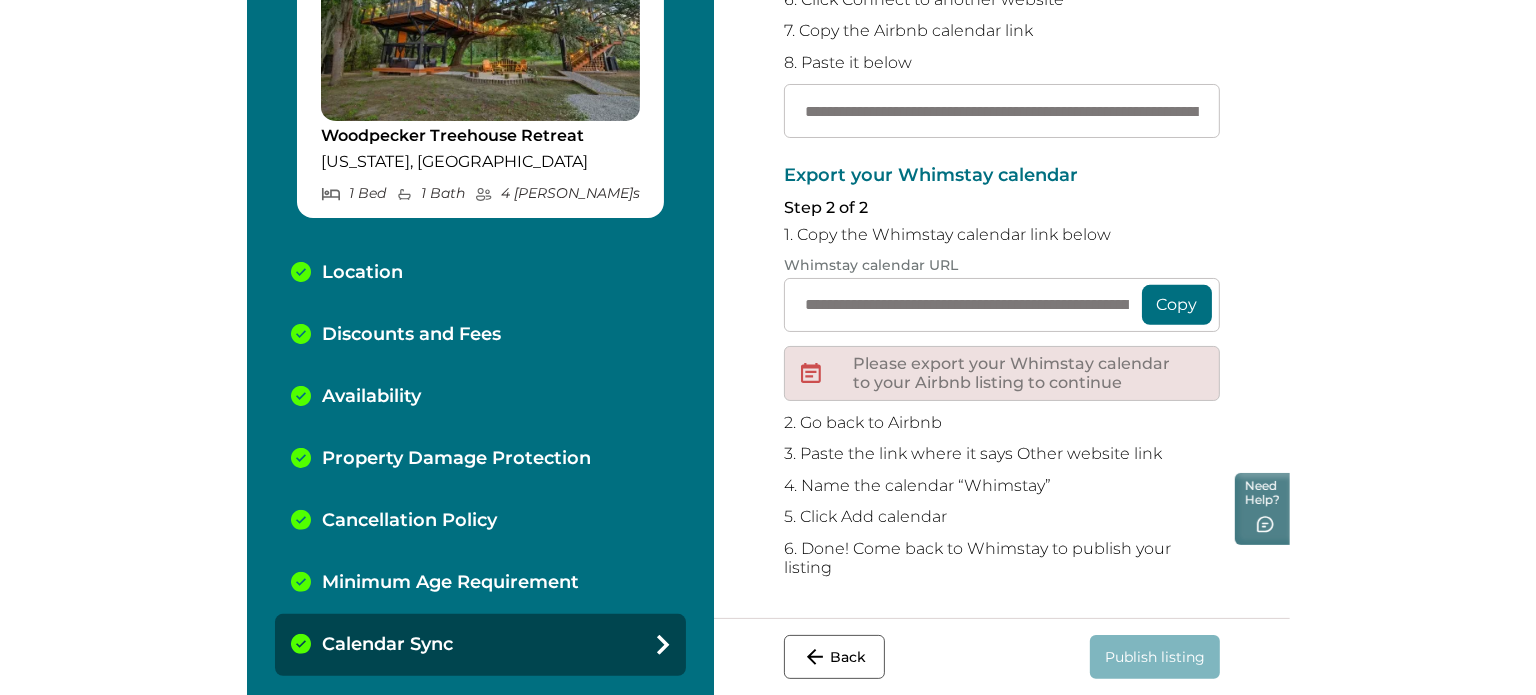 scroll, scrollTop: 402, scrollLeft: 0, axis: vertical 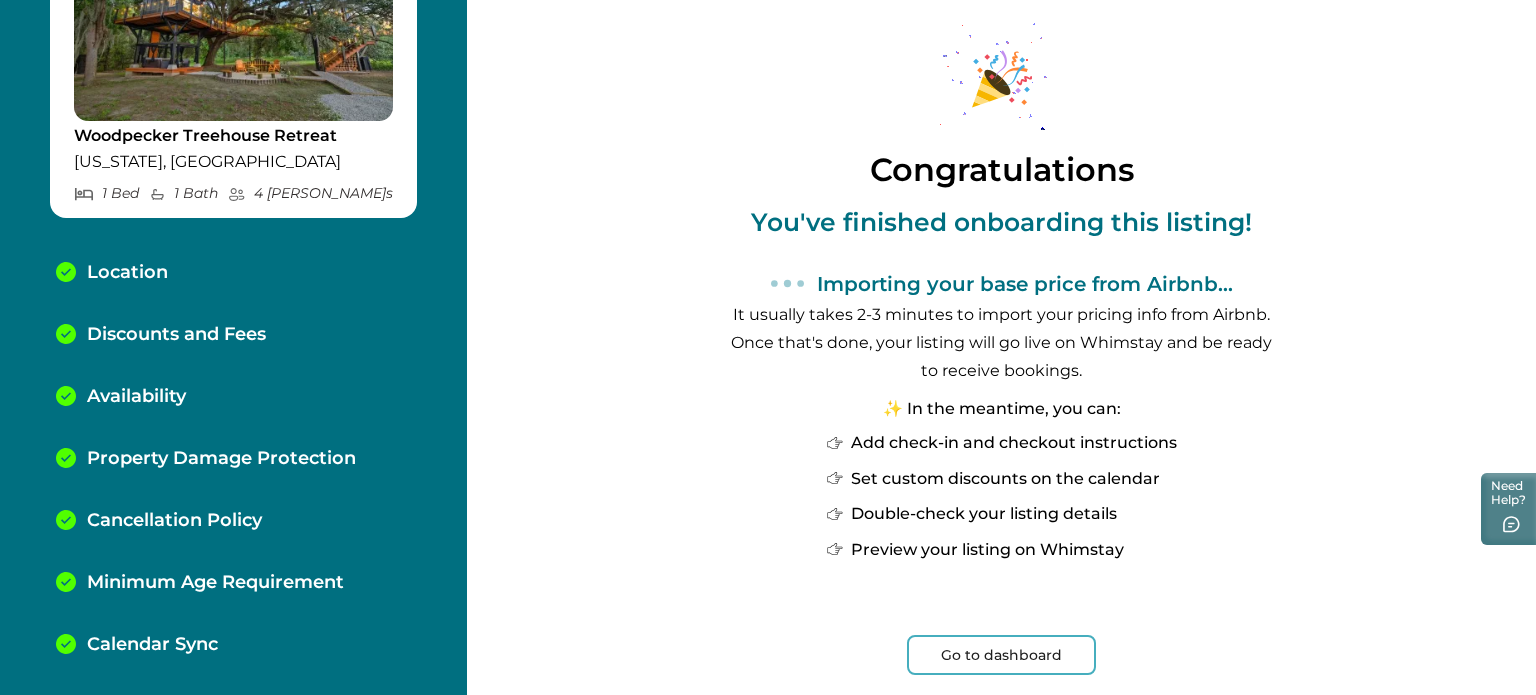 click on "Go to dashboard" at bounding box center (1001, 655) 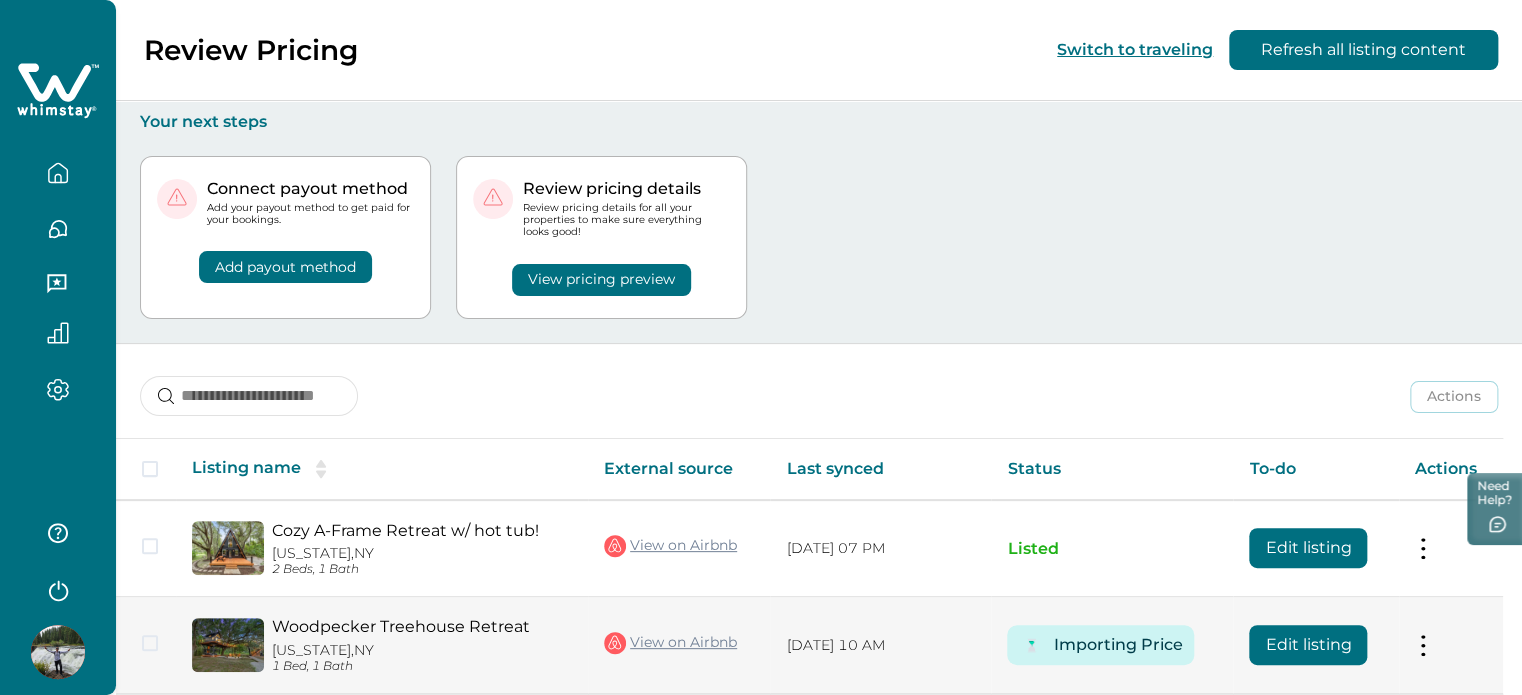 scroll, scrollTop: 80, scrollLeft: 0, axis: vertical 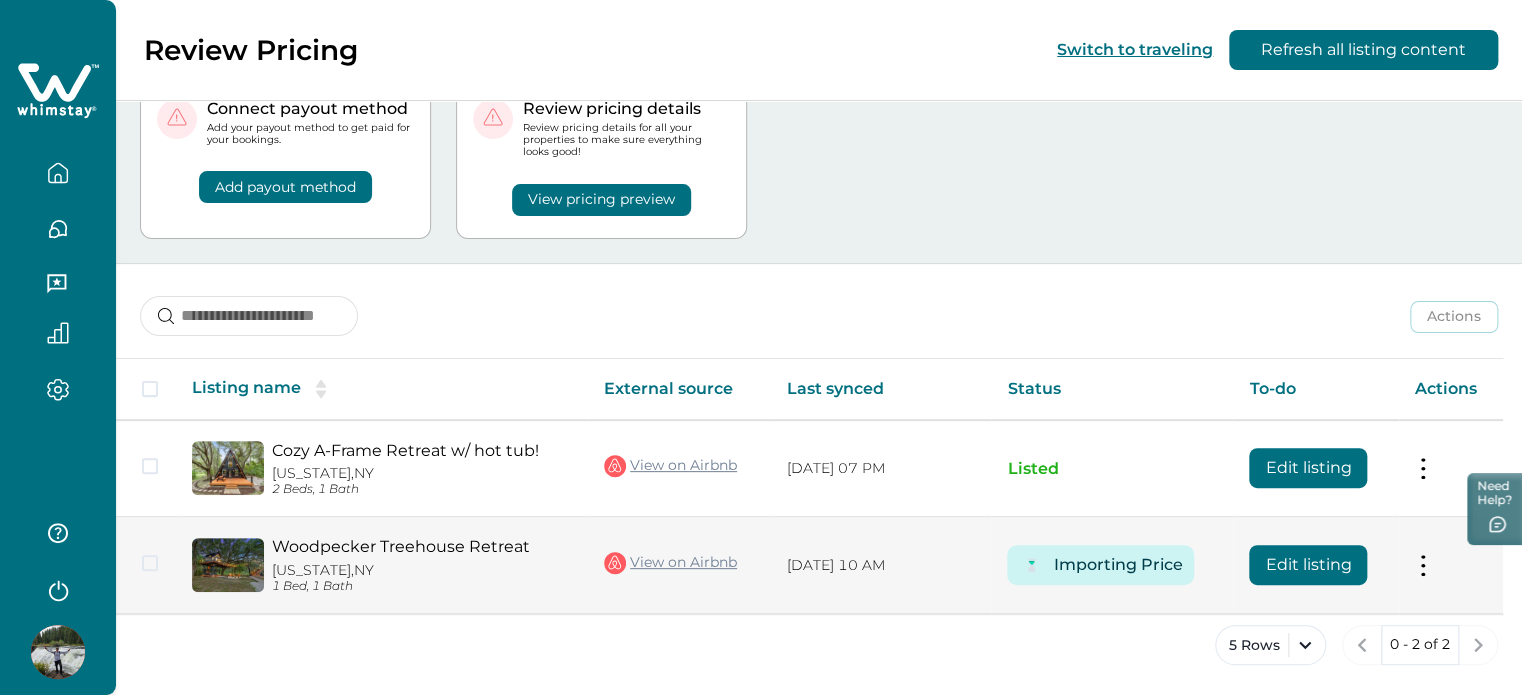 click on "Edit listing" at bounding box center (1308, 565) 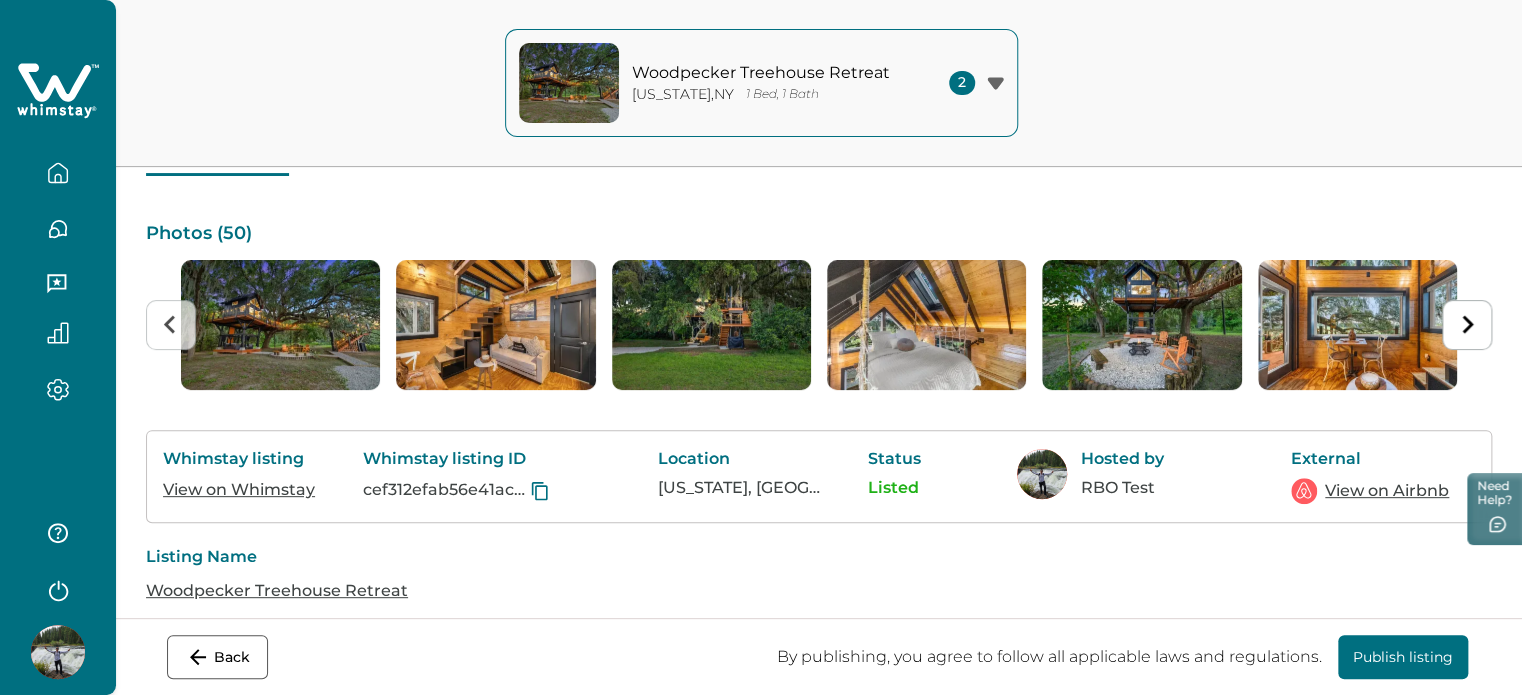 scroll, scrollTop: 0, scrollLeft: 0, axis: both 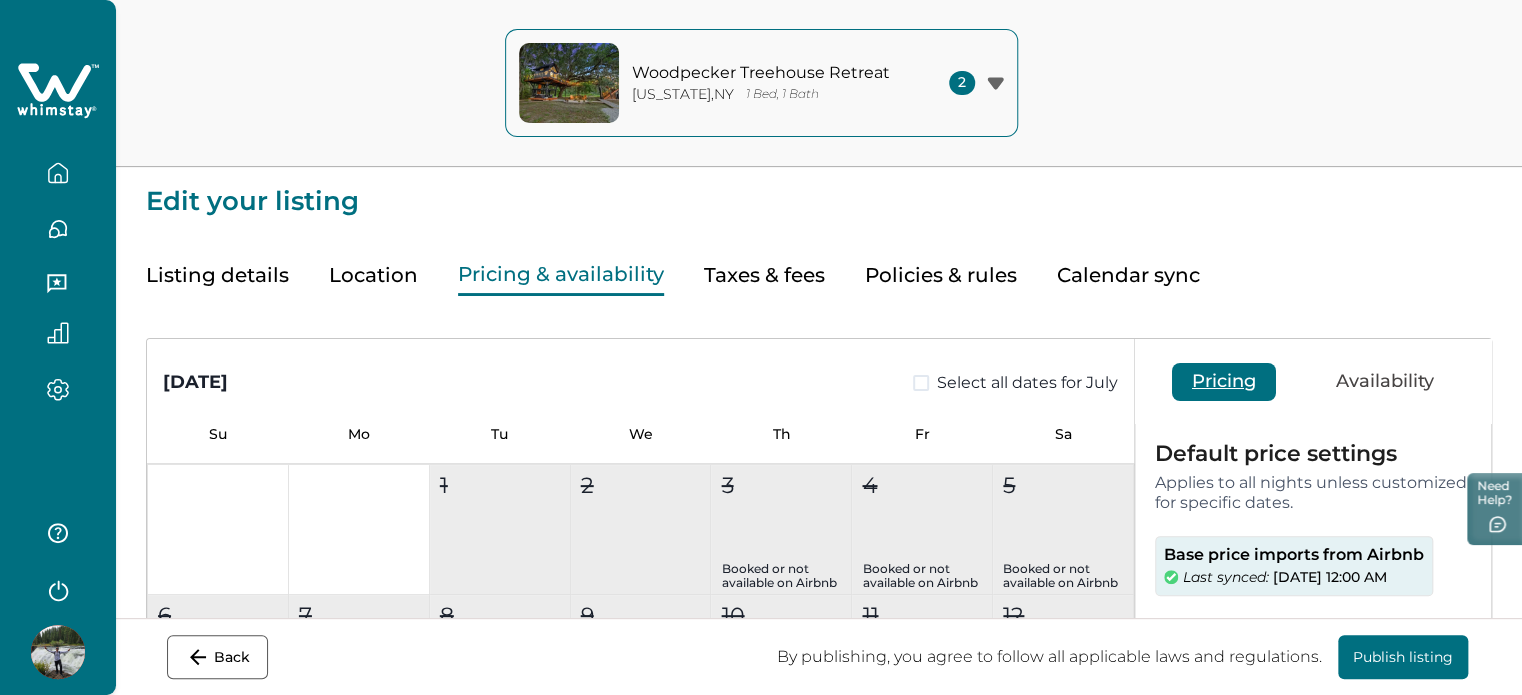 click on "Pricing & availability" at bounding box center (561, 275) 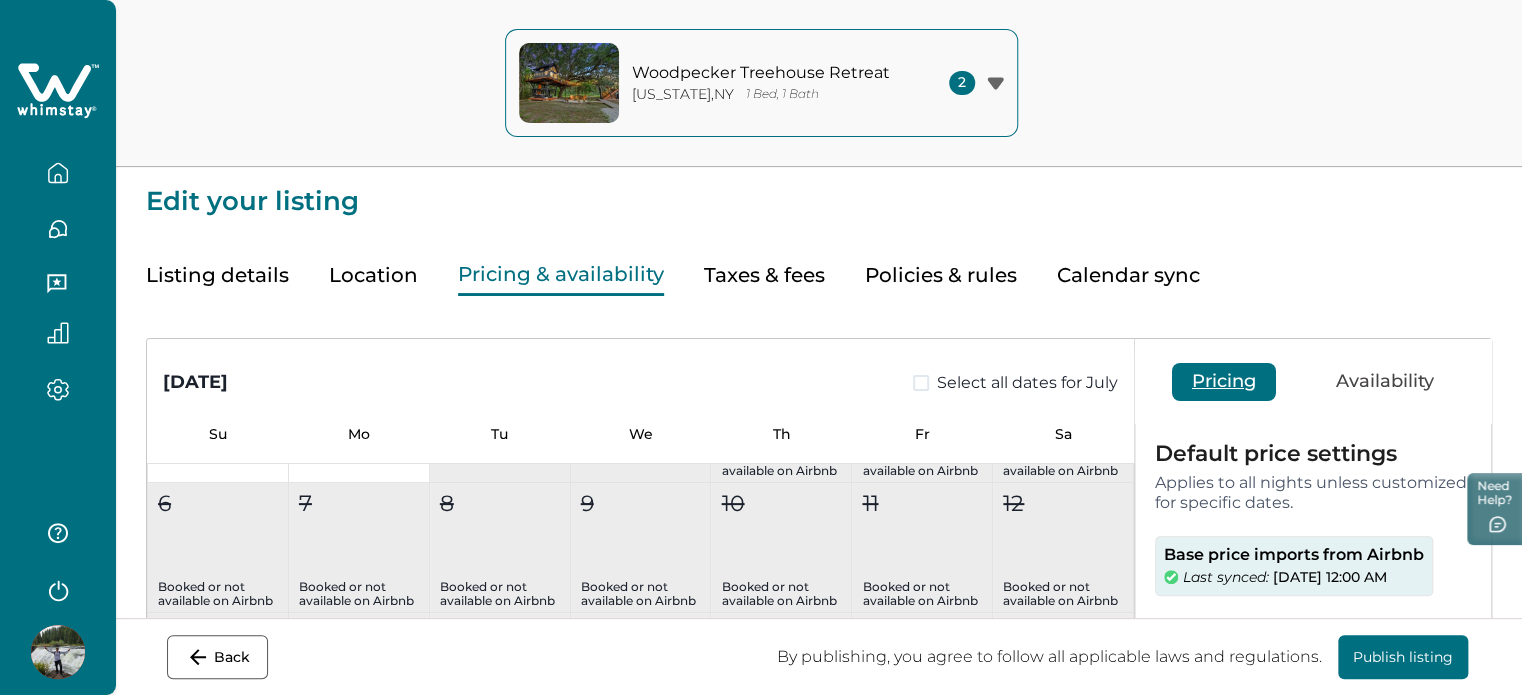 scroll, scrollTop: 0, scrollLeft: 0, axis: both 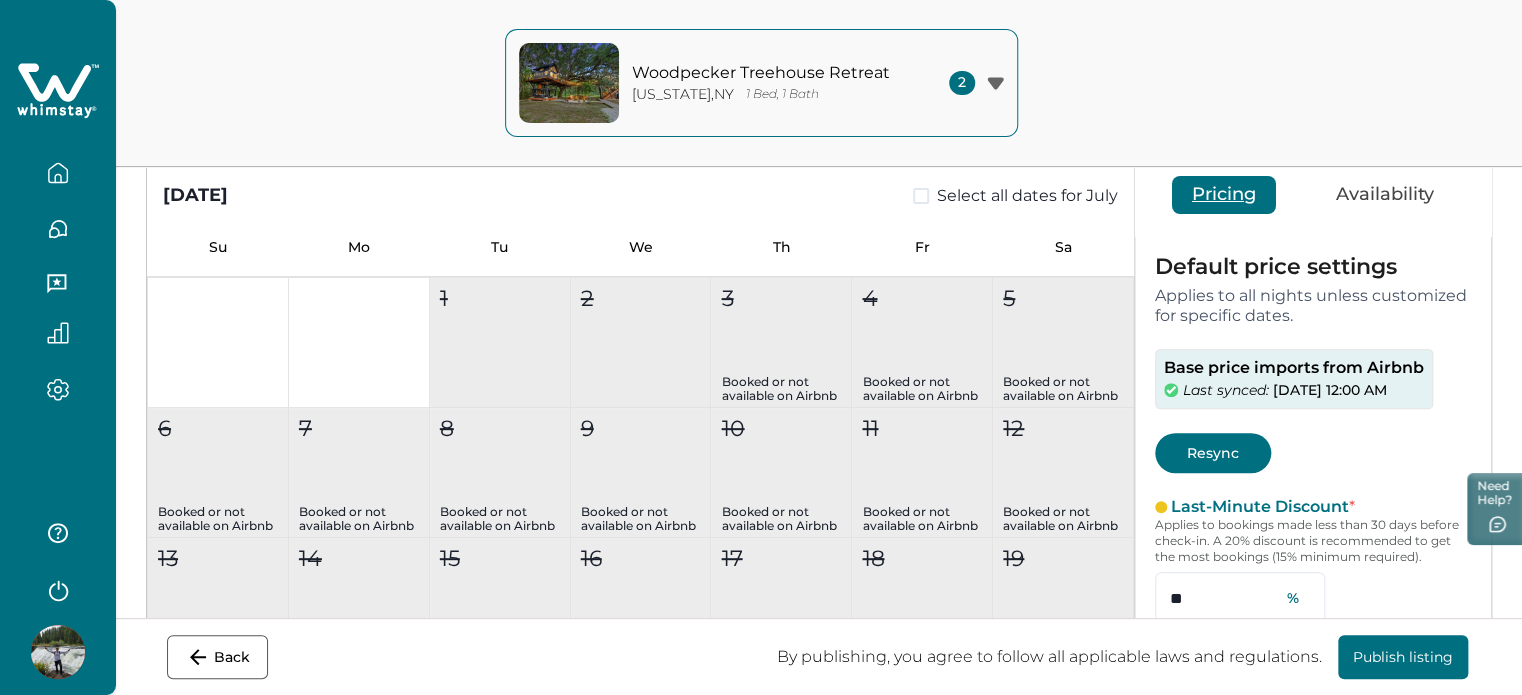click on "Base price imports from Airbnb   Last synced:   01/01/1970 at 12:00 AM" at bounding box center (1294, 379) 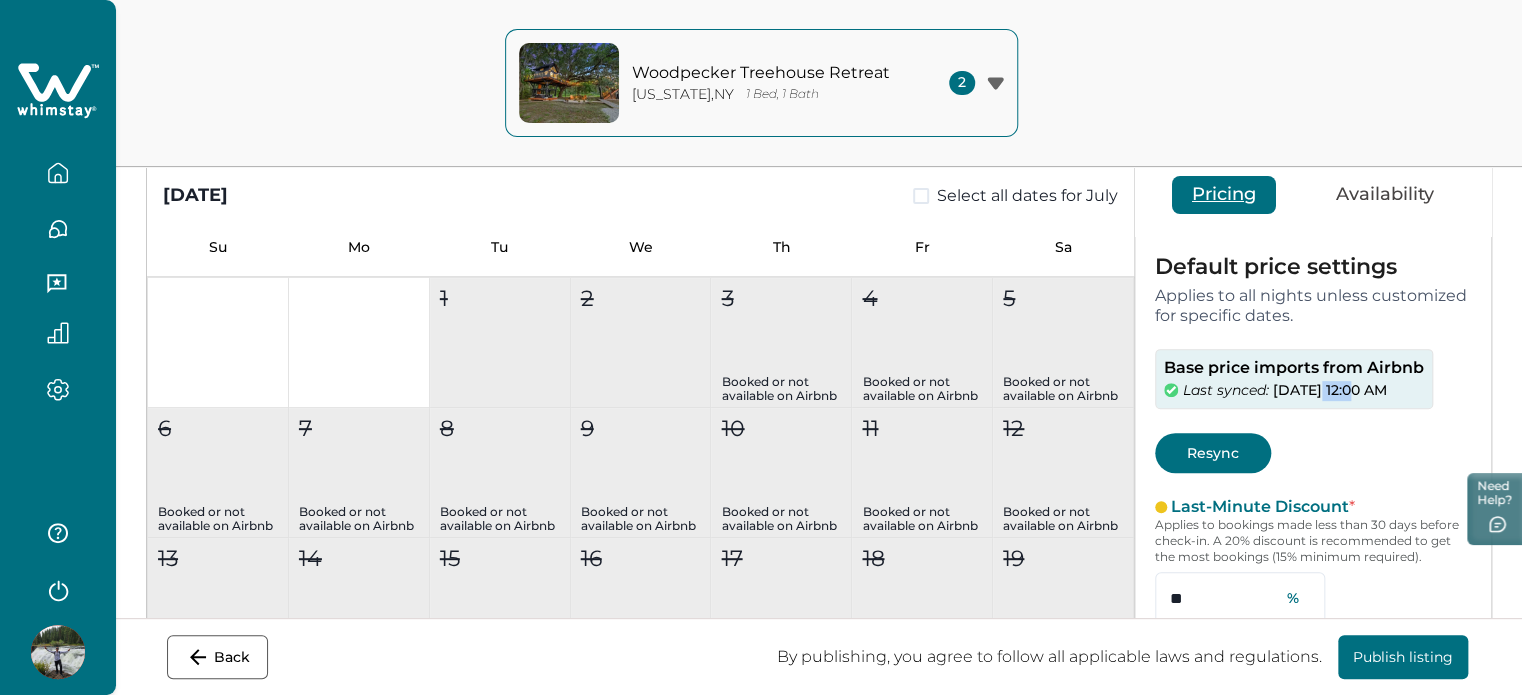 click on "Base price imports from Airbnb   Last synced:   01/01/1970 at 12:00 AM" at bounding box center (1294, 379) 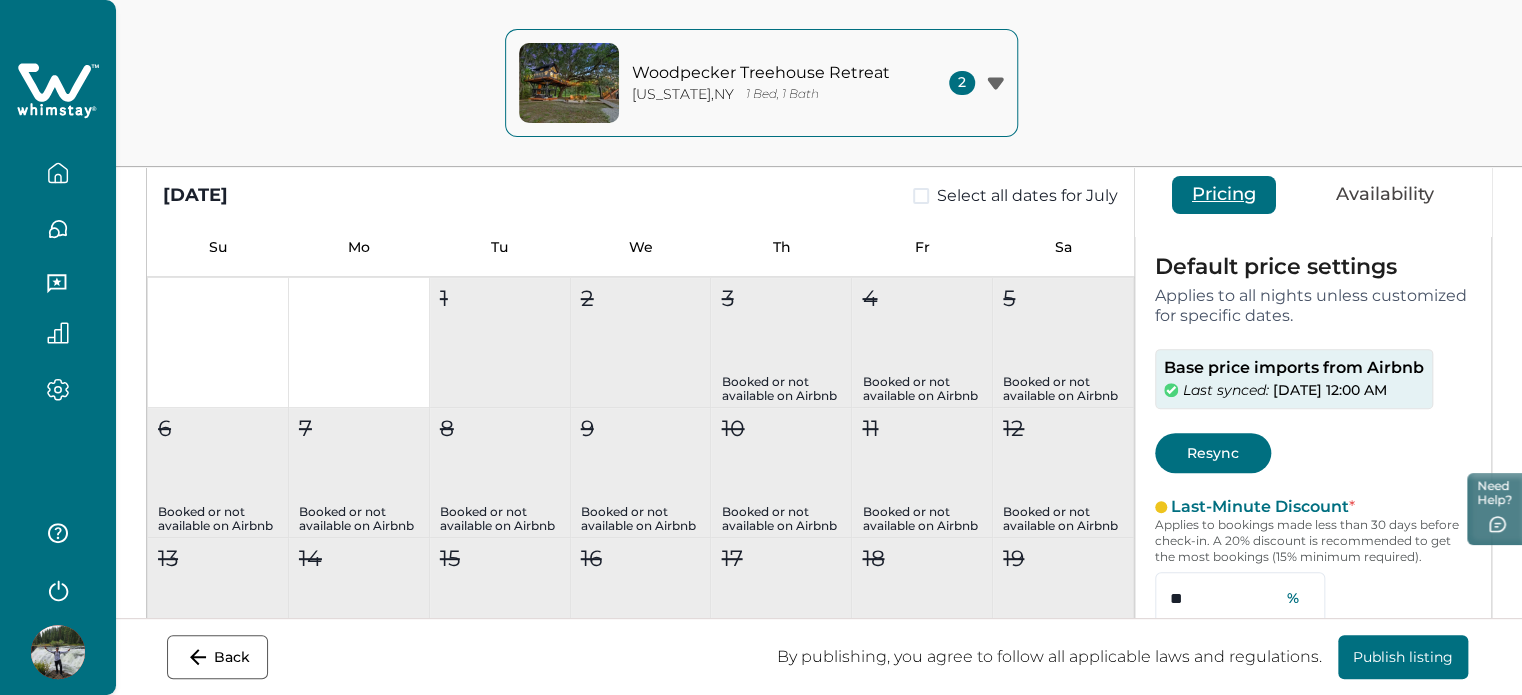 click on "Last synced:   01/01/1970 at 12:00 AM" at bounding box center (1285, 391) 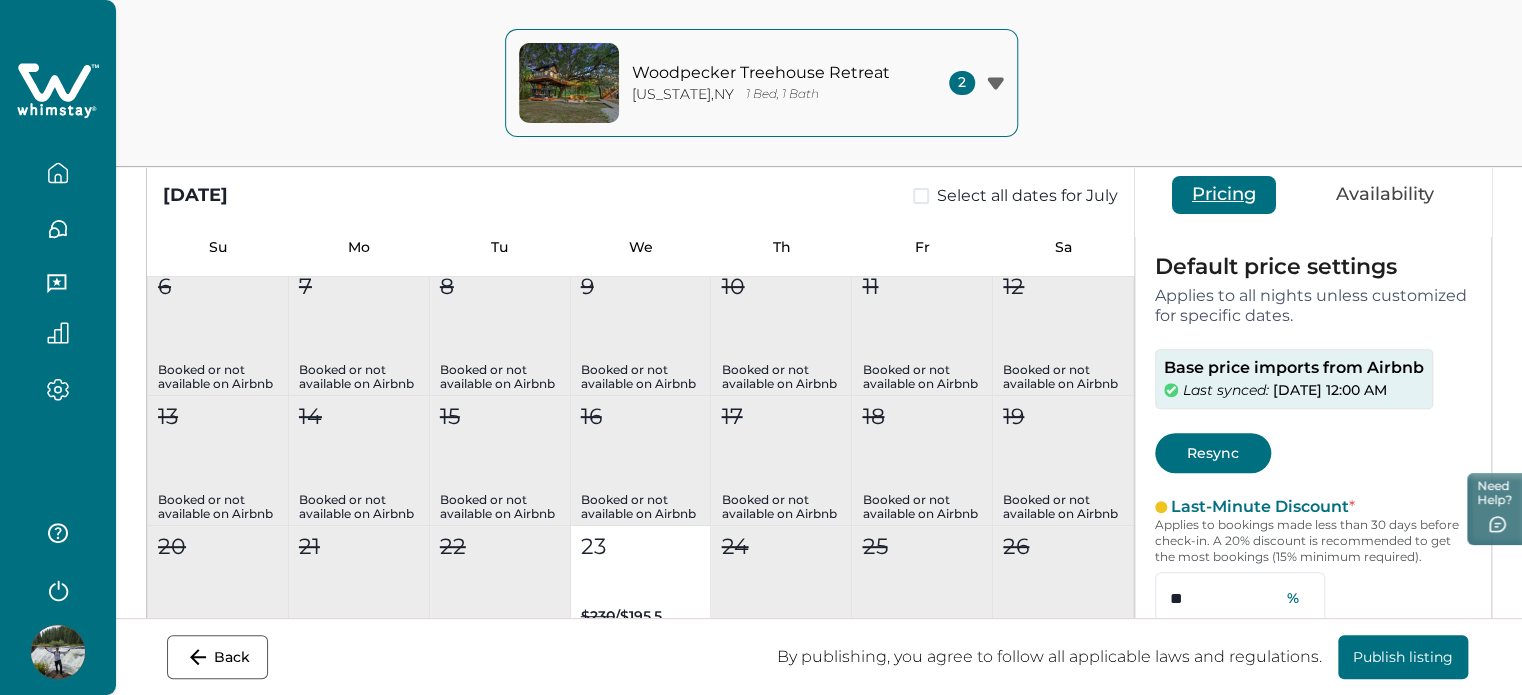 scroll, scrollTop: 0, scrollLeft: 0, axis: both 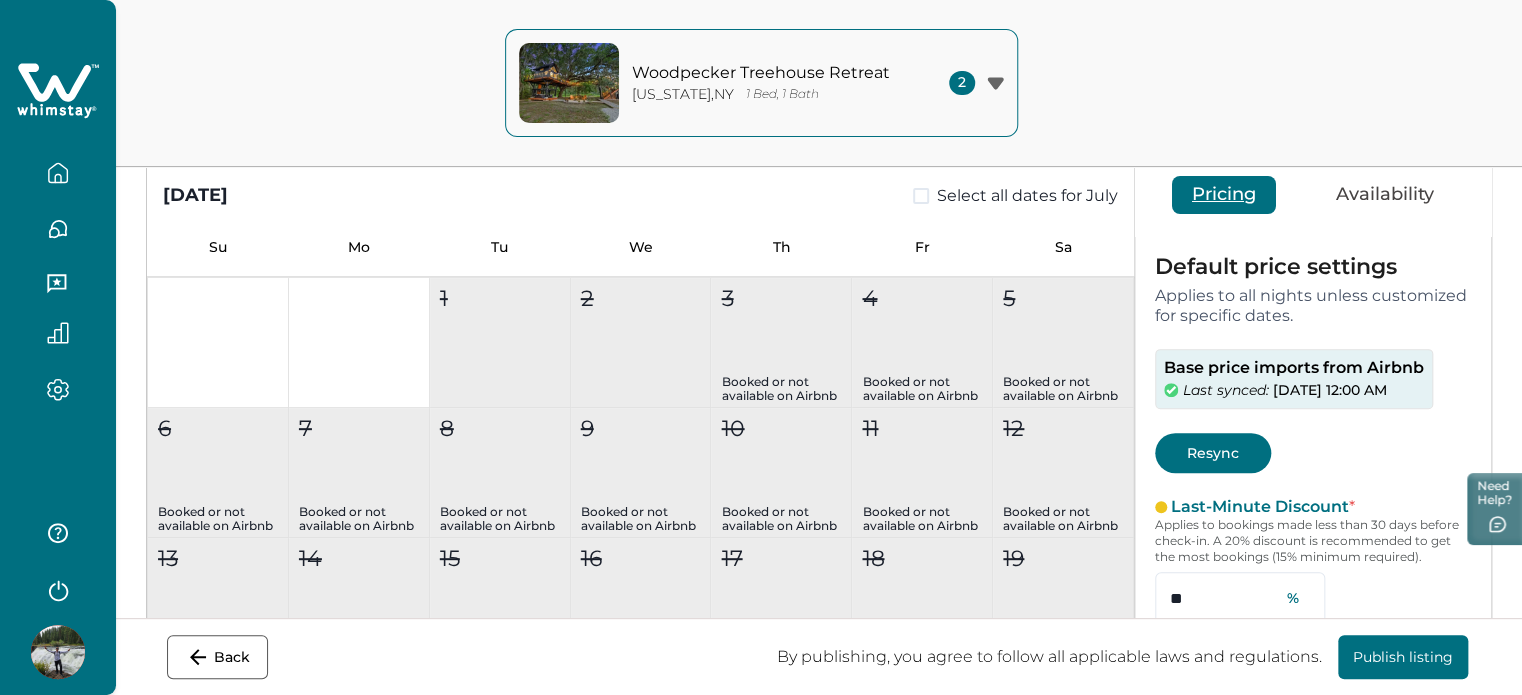 click on "Default price settings Applies to all nights unless customized for specific dates. Base price imports from Airbnb   Last synced:   01/01/1970 at 12:00 AM   Resync Last-Minute Discount * Applies to bookings made less than 30 days before check-in. A 20% discount is recommended to get the most bookings (15% minimum required). ** % Extended Calendar Discount Applies to bookings made 30+ days in advance (outside the Last-Minute Discount window). This is optional, but encouraged to get more bookings. * % Pricing Preview" at bounding box center (1313, 566) 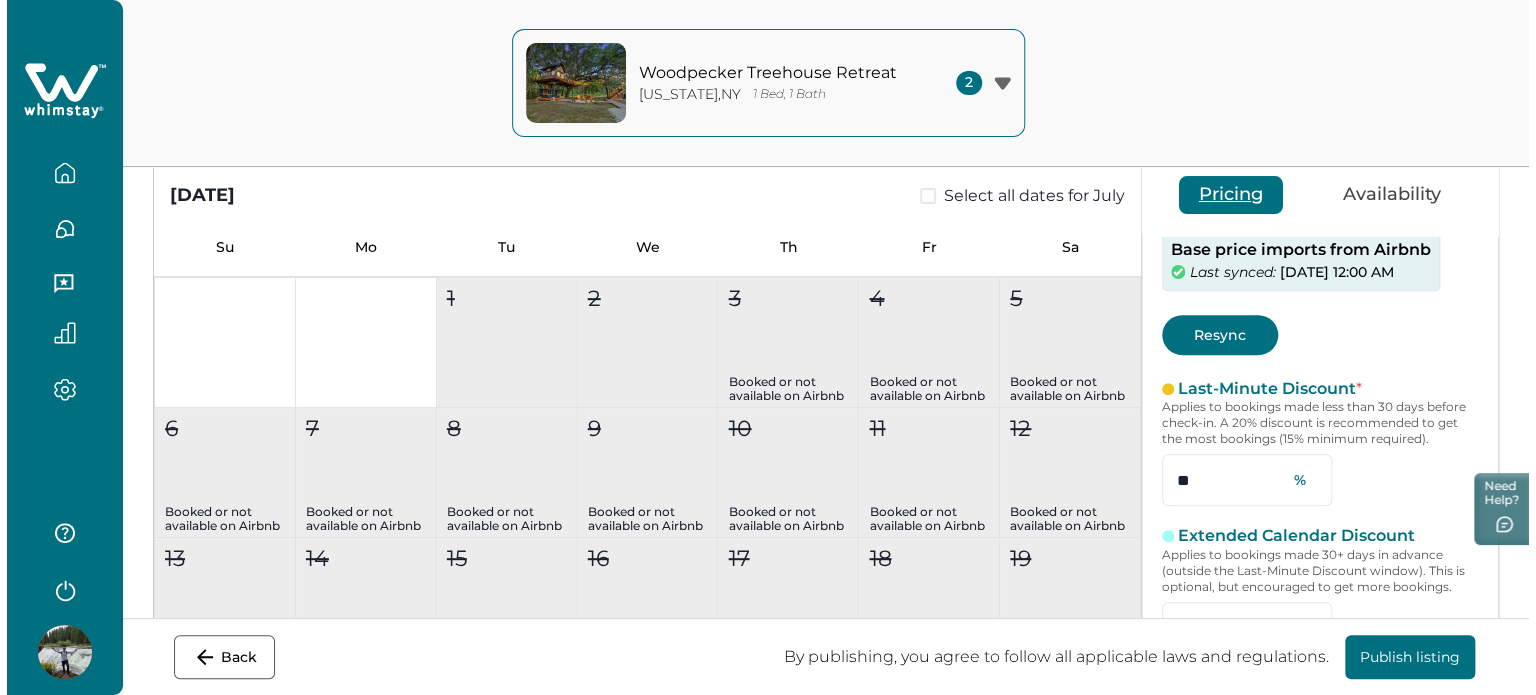 scroll, scrollTop: 405, scrollLeft: 0, axis: vertical 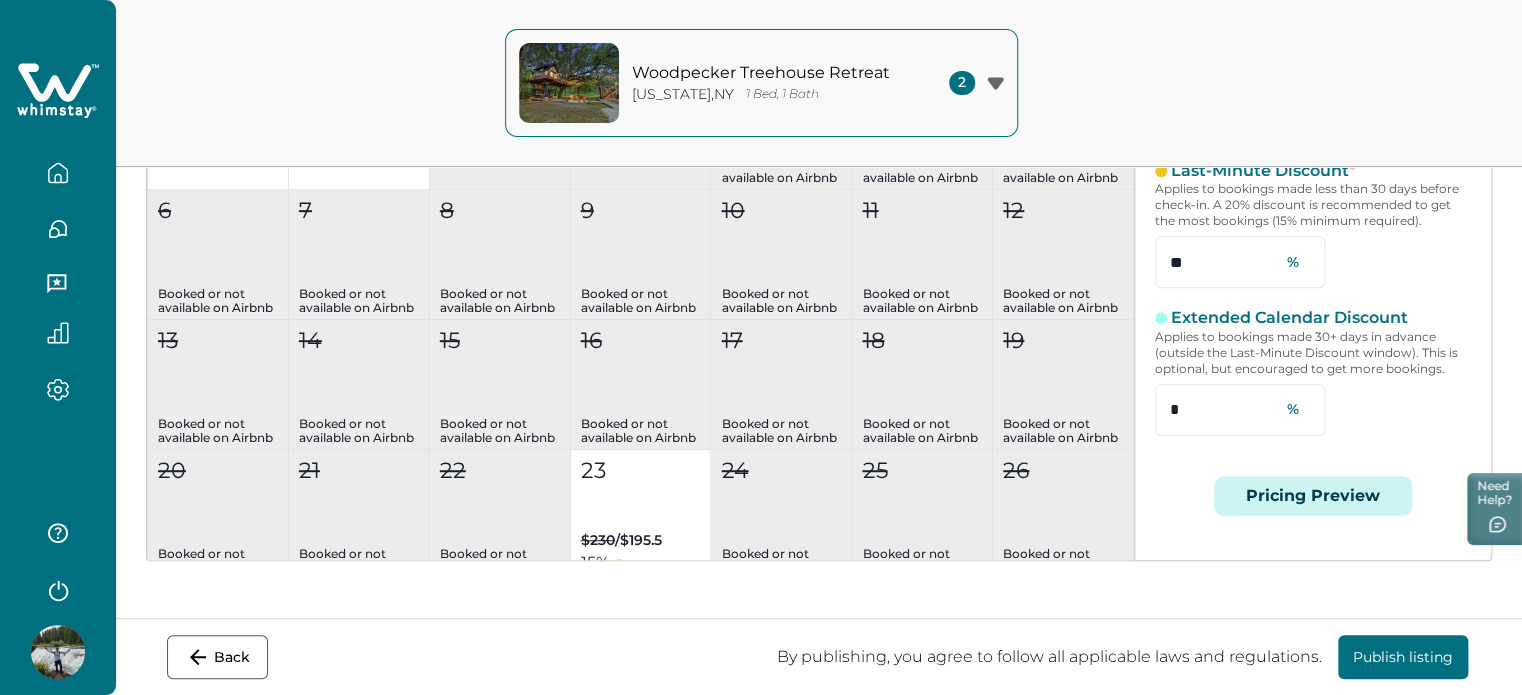 click on "Pricing Preview" at bounding box center (1313, 496) 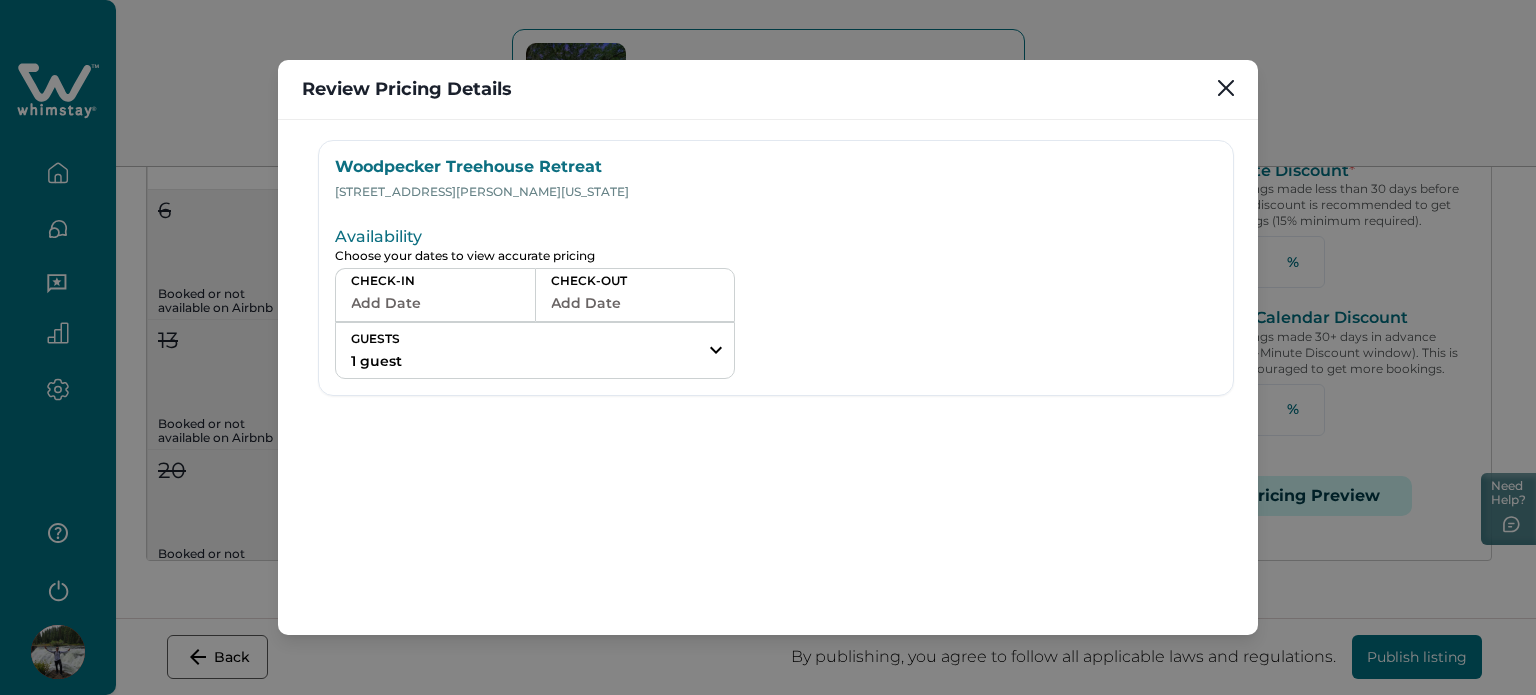 click on "GUESTS 1 guest" at bounding box center (535, 350) 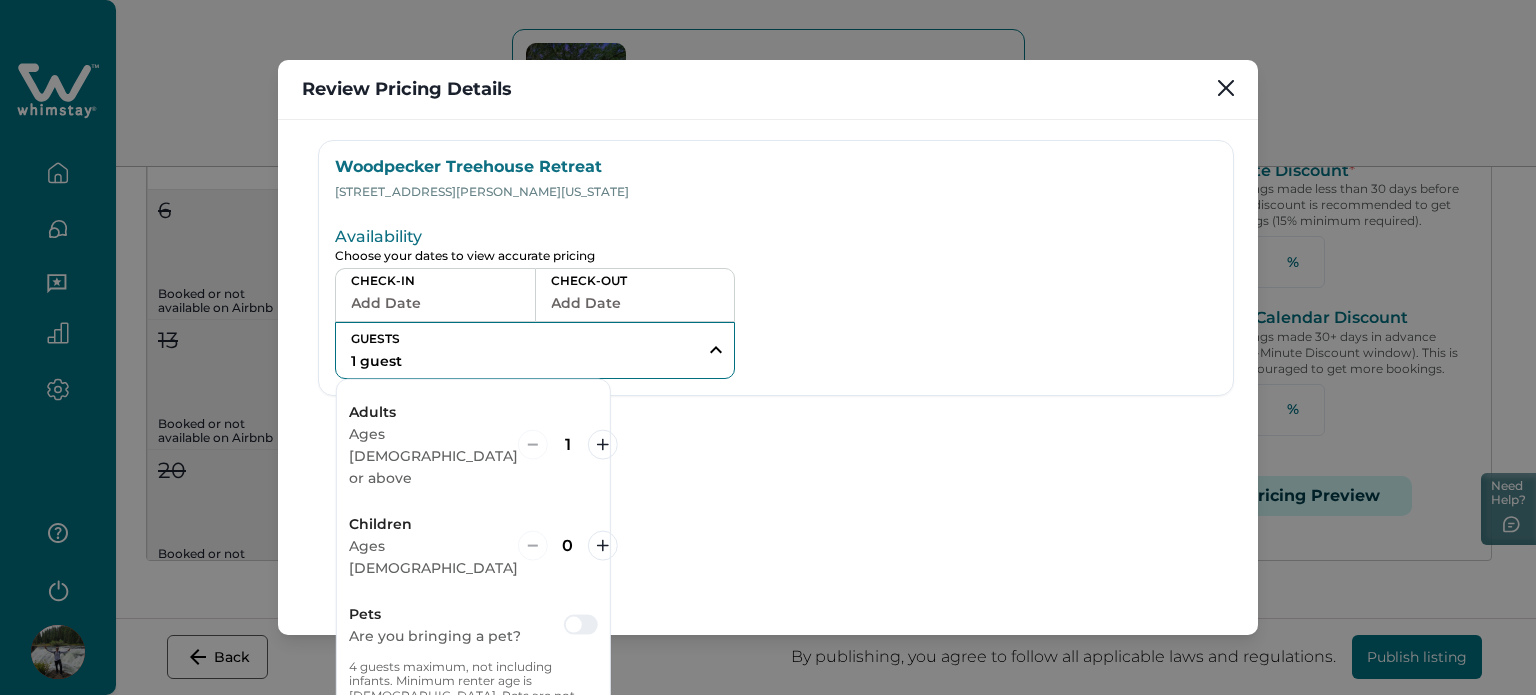 click on "GUESTS 1 guest" at bounding box center (535, 350) 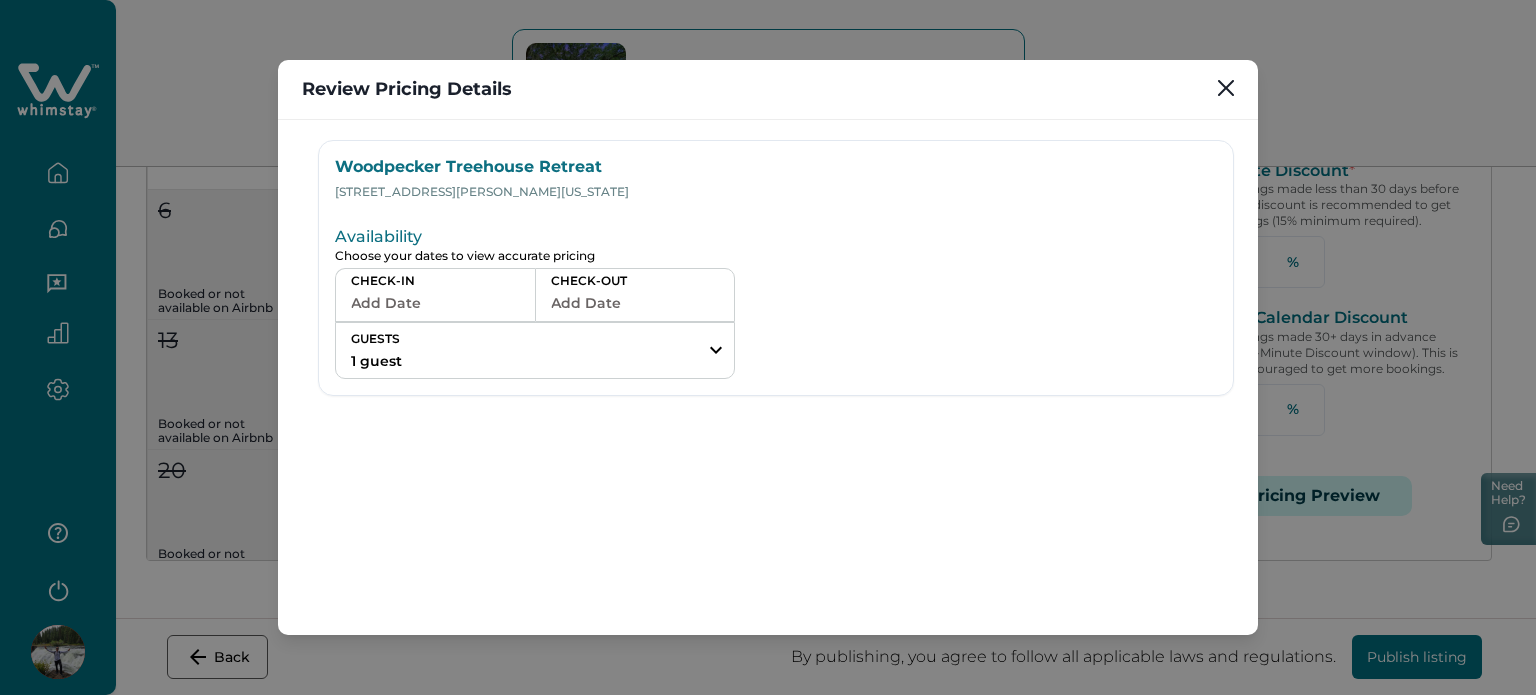 click on "Add Date" at bounding box center [435, 303] 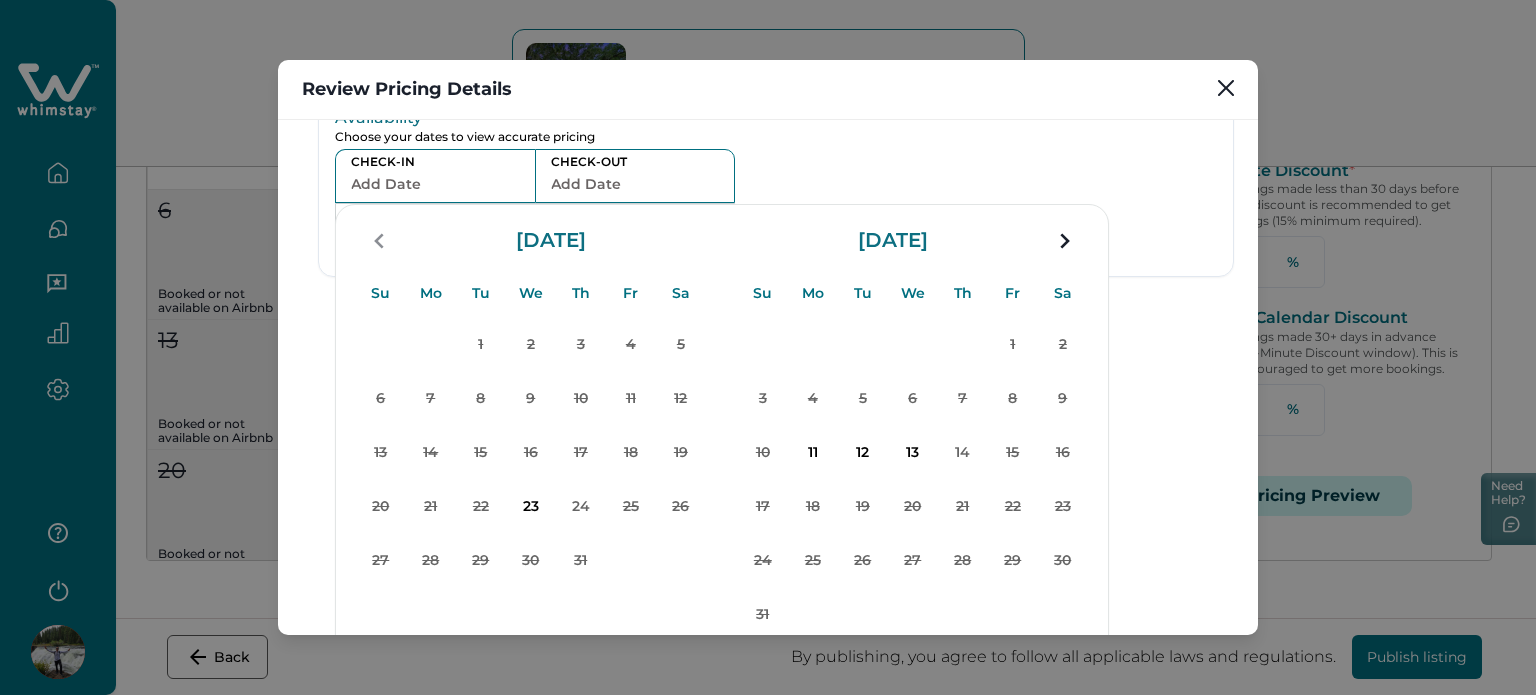 scroll, scrollTop: 120, scrollLeft: 0, axis: vertical 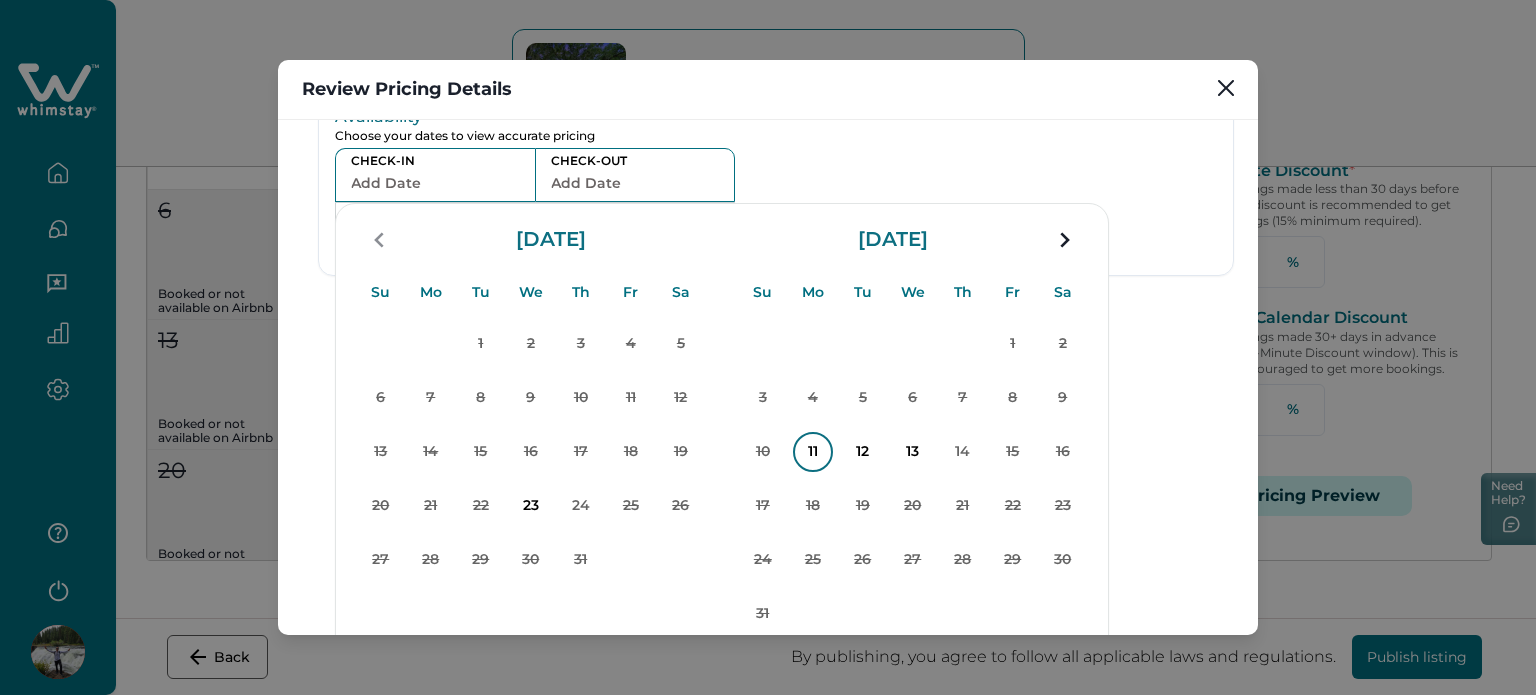 click on "11" at bounding box center (813, 452) 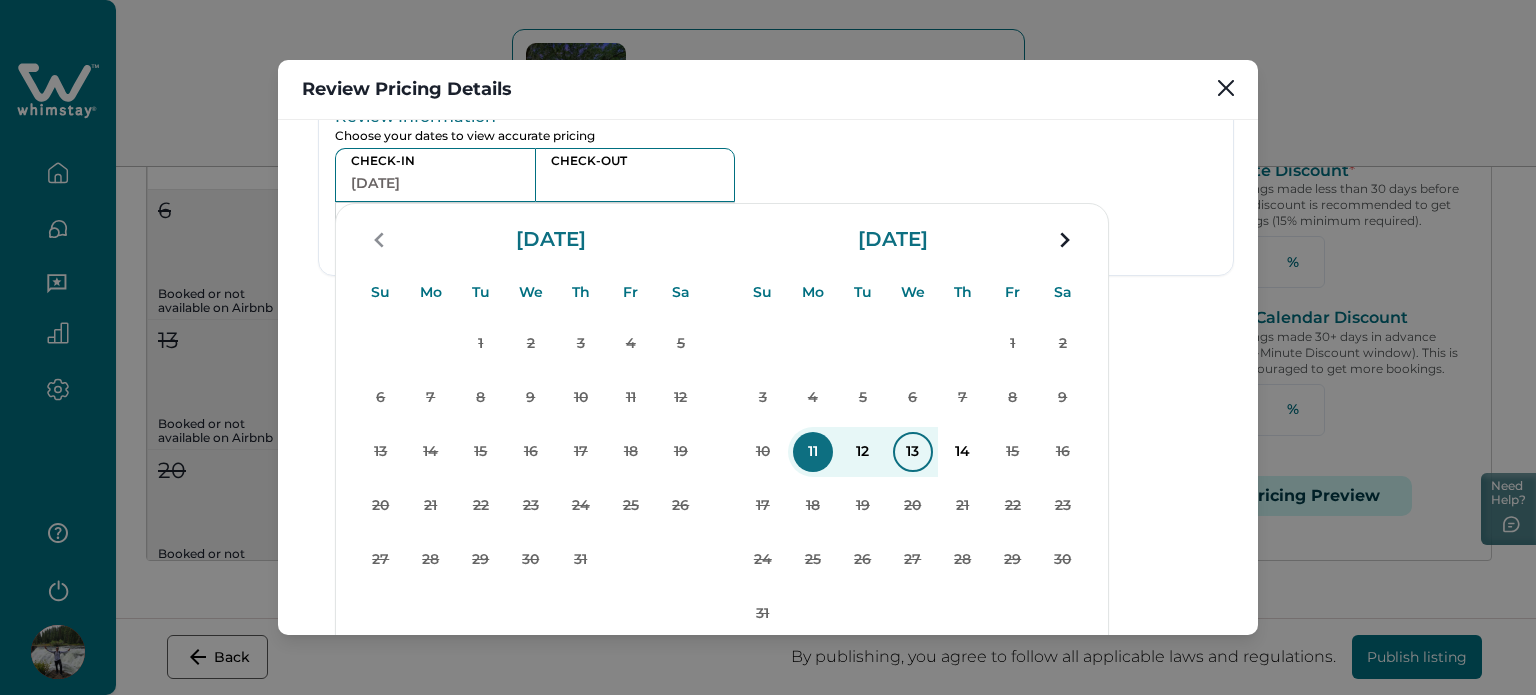 click on "13" at bounding box center [913, 452] 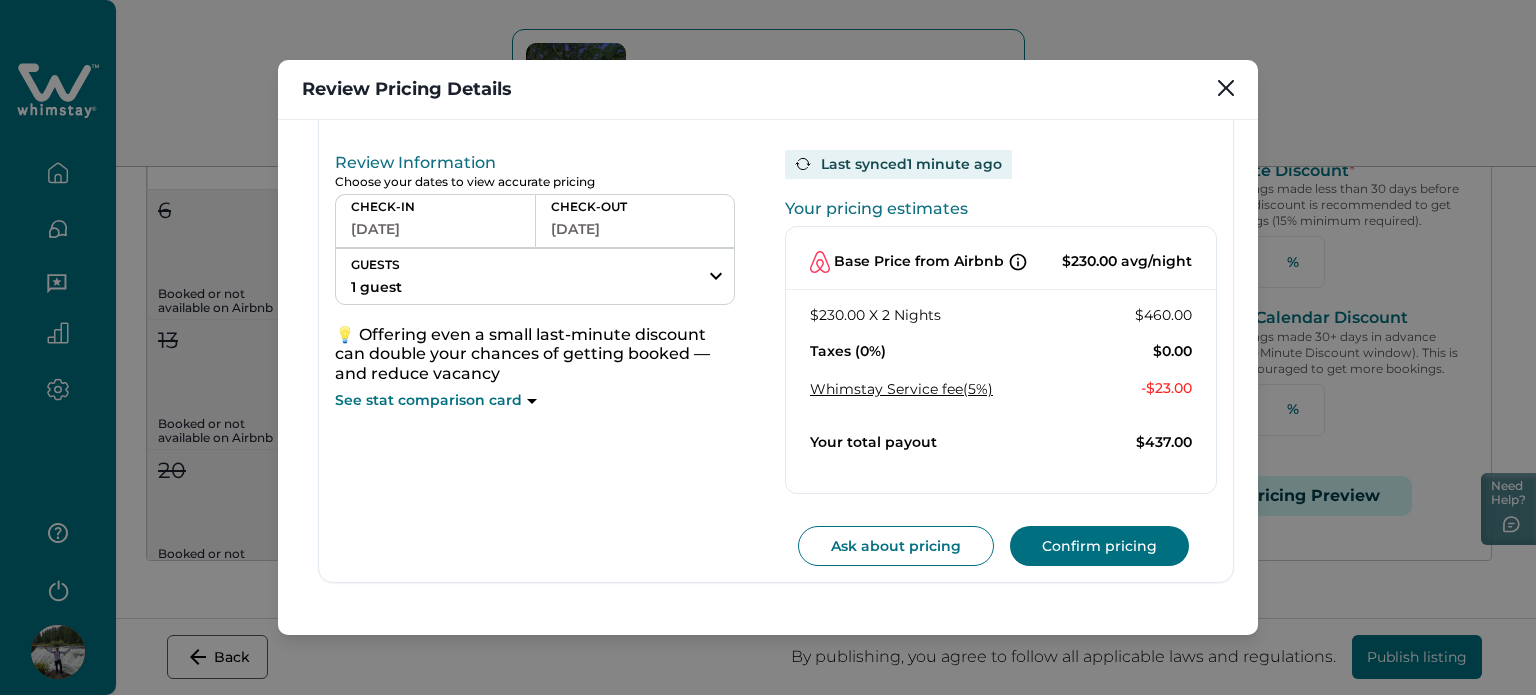 scroll, scrollTop: 166, scrollLeft: 0, axis: vertical 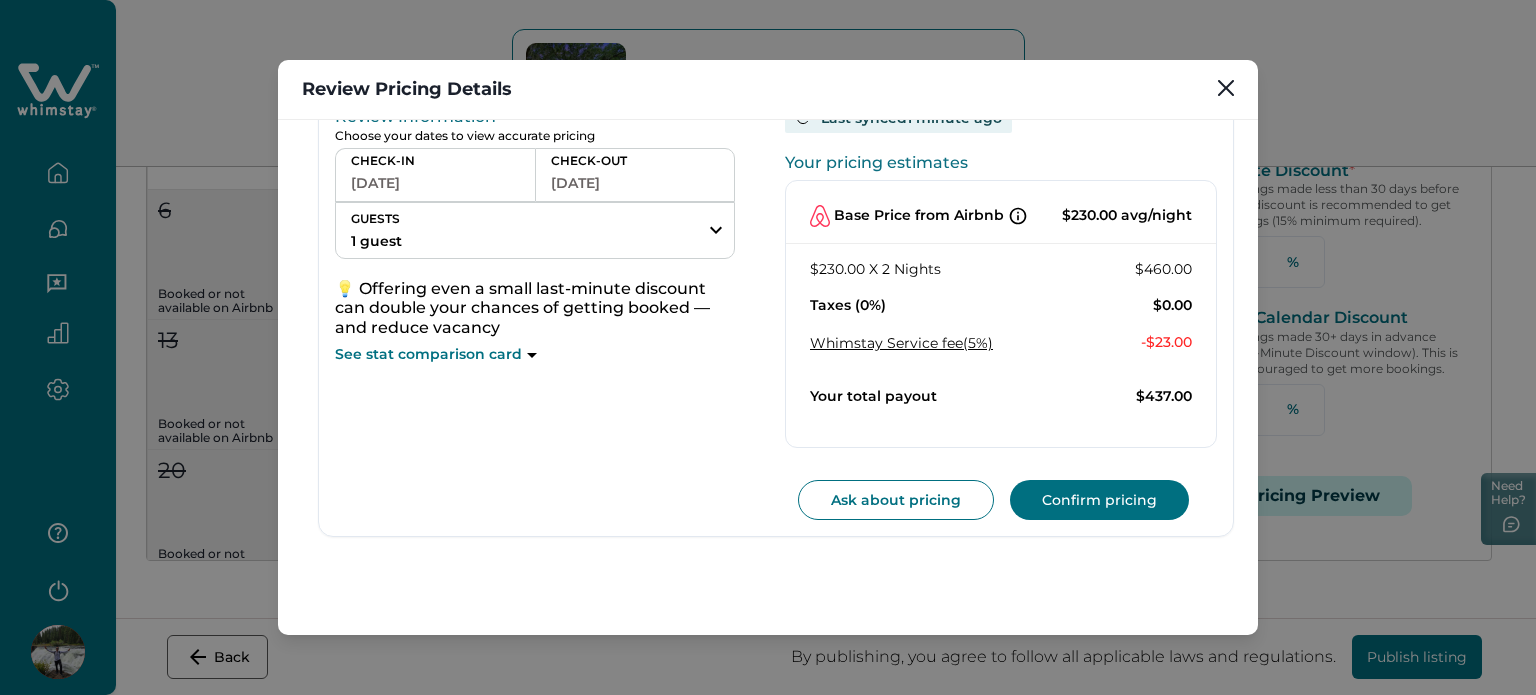 click on "$230.00 X 2 Nights" at bounding box center (875, 270) 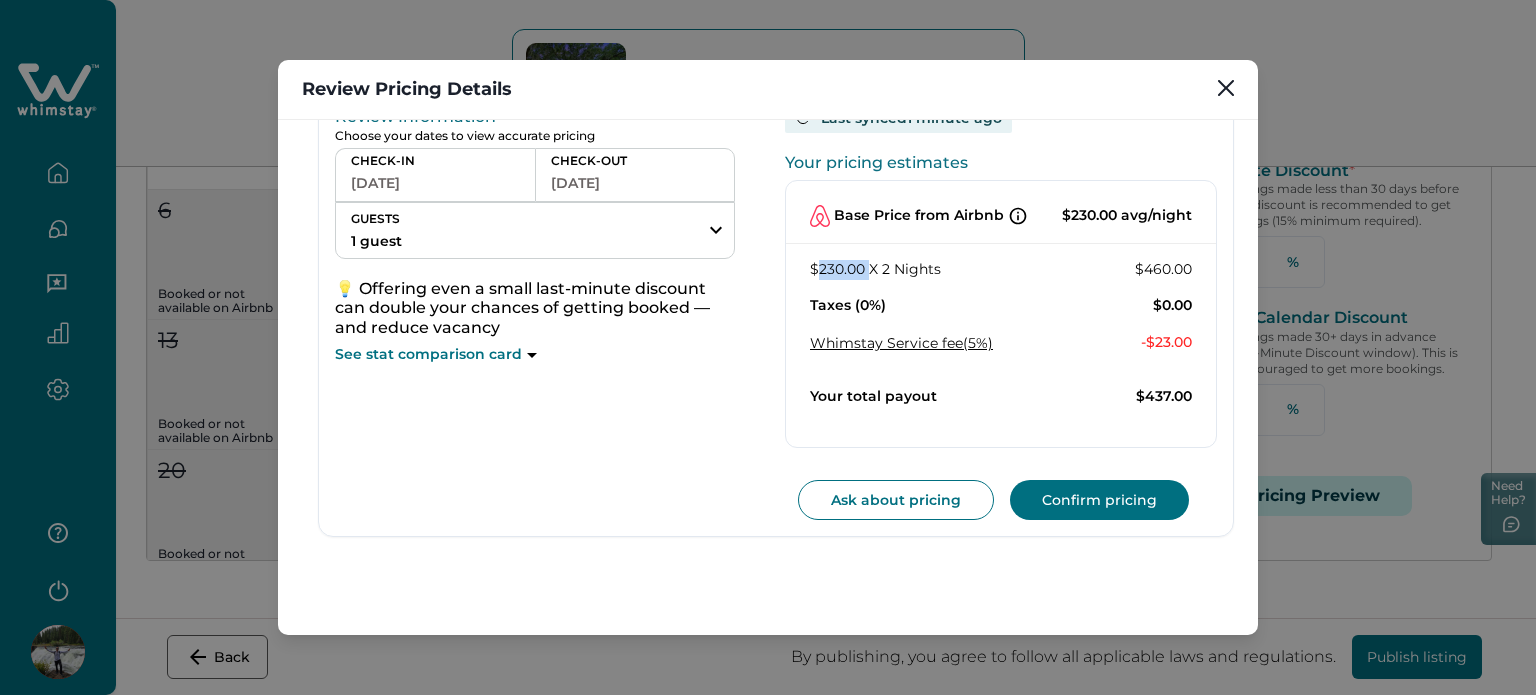 click on "$230.00 X 2 Nights" at bounding box center (875, 270) 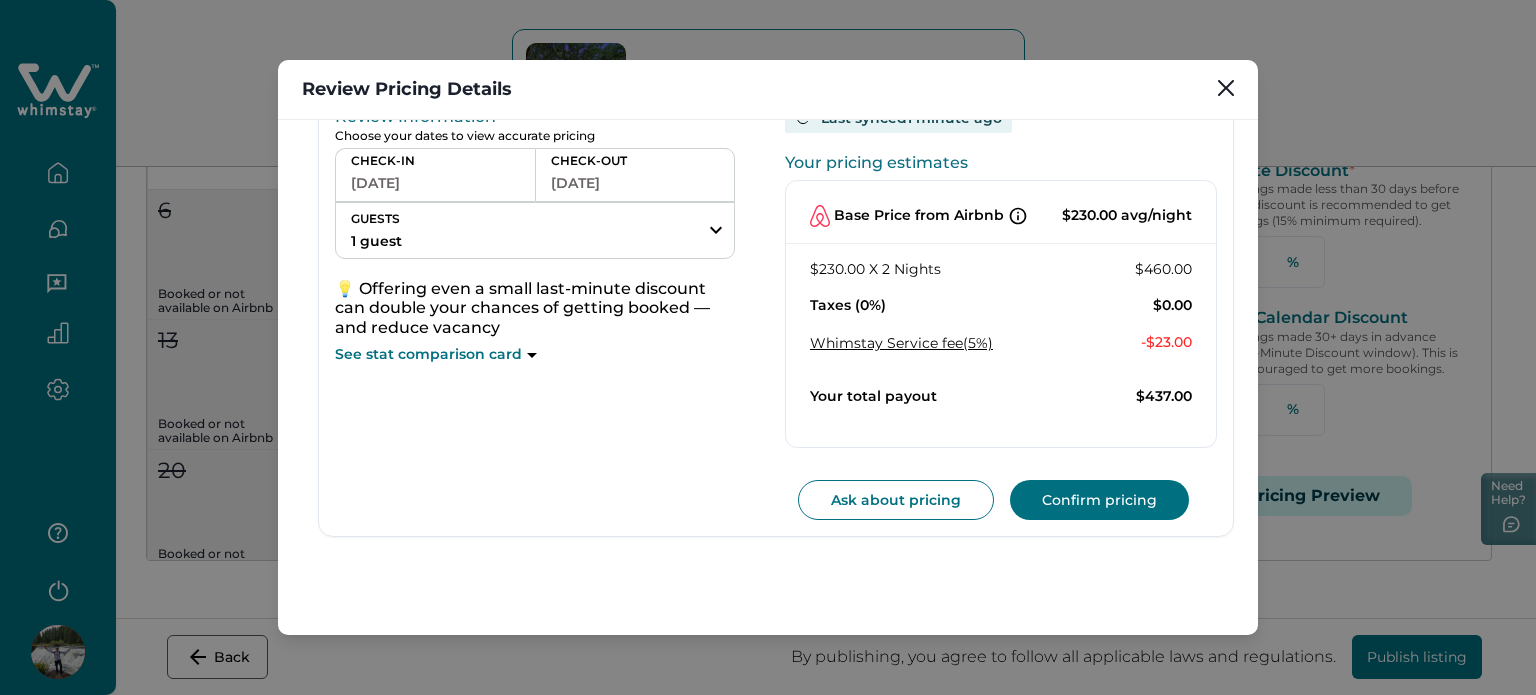 click on "$230.00 X 2 Nights   $460.00 Taxes   (0%) $0.00 Whimstay Service fee  (5%) Whimstay Service fee  (5%) The host service fee is  5% , and includes services like customer support and secure payment processing. - $23.00" at bounding box center (1001, 307) 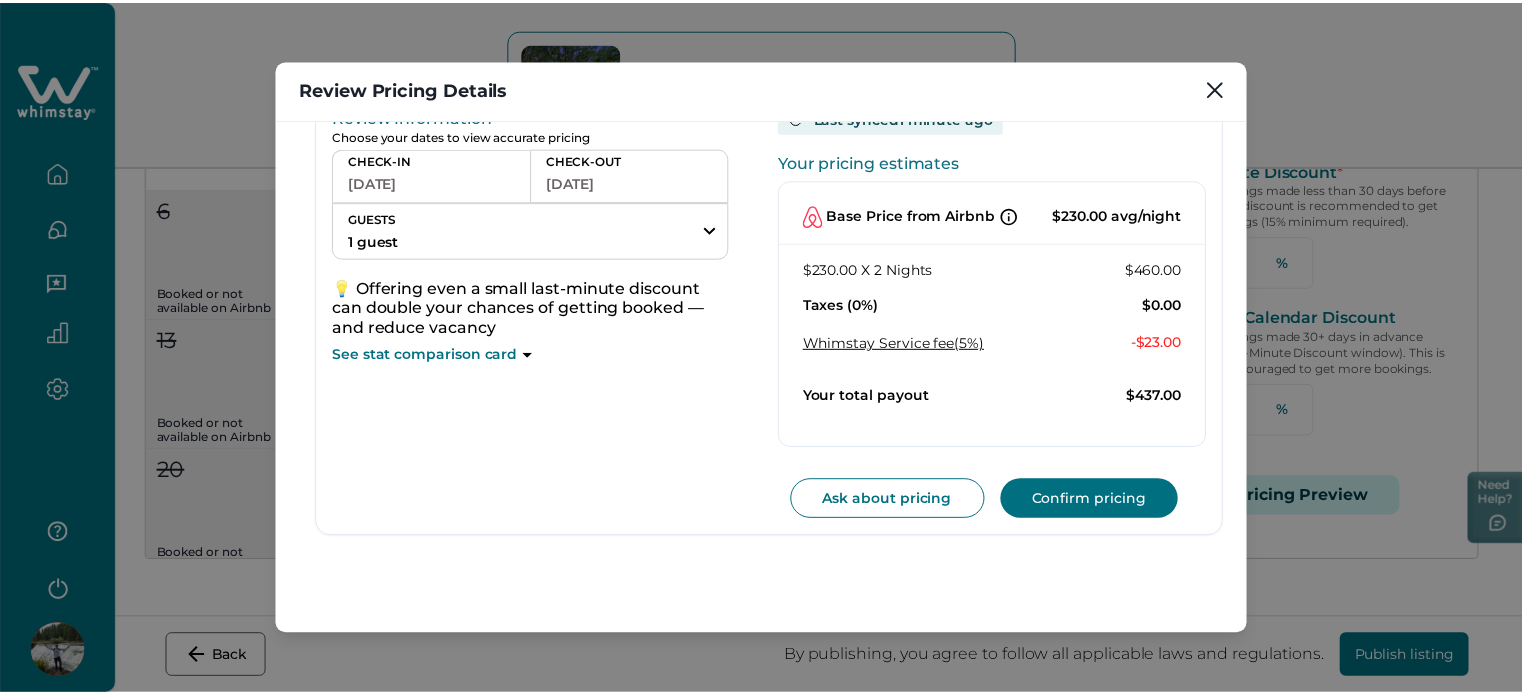 scroll, scrollTop: 0, scrollLeft: 0, axis: both 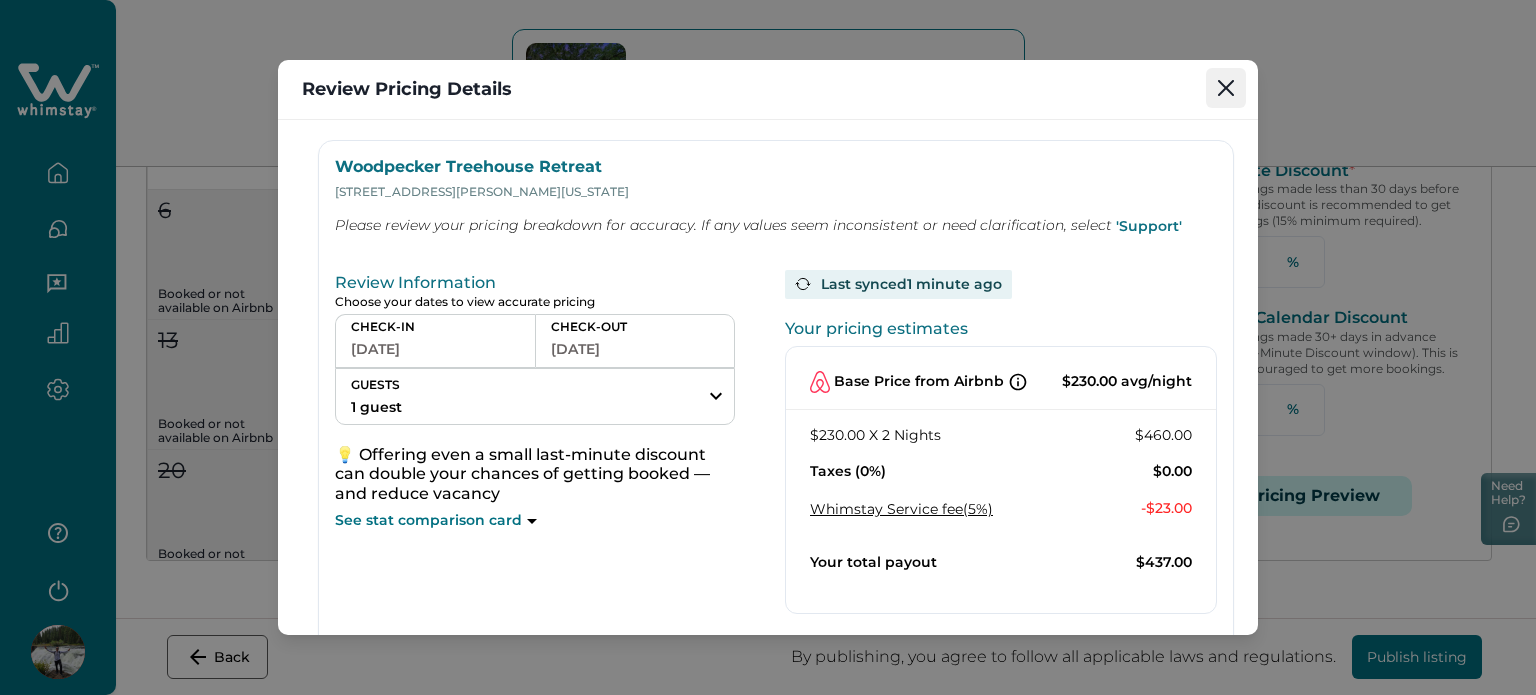 click 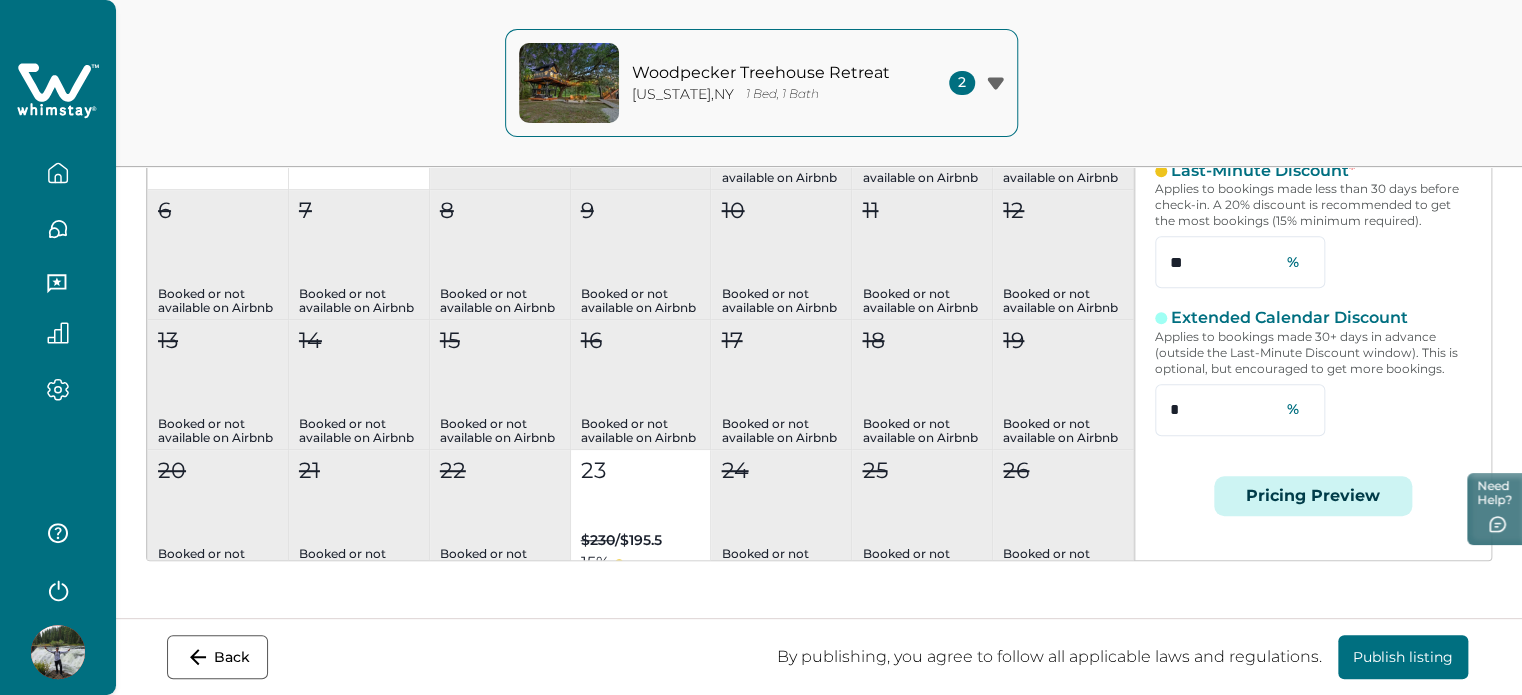scroll, scrollTop: 0, scrollLeft: 0, axis: both 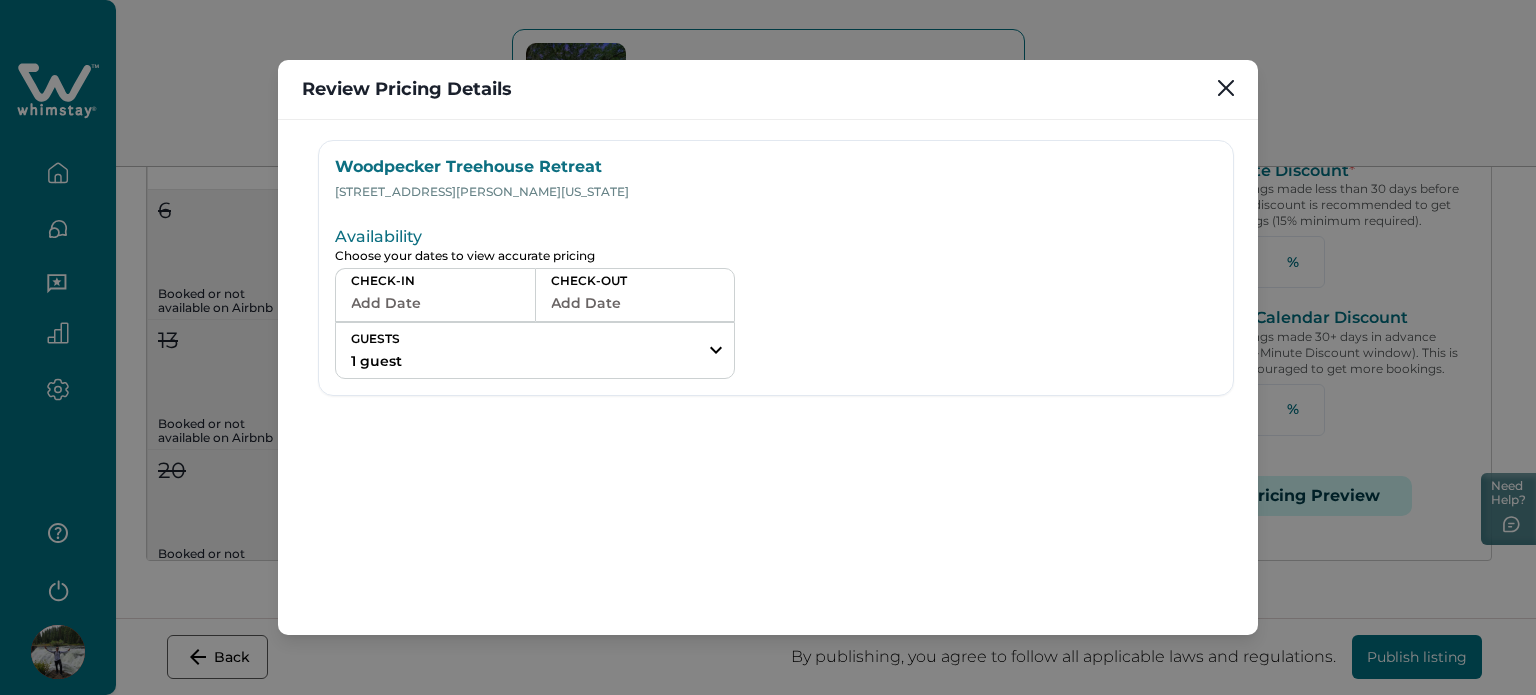 click on "Add Date" at bounding box center (435, 303) 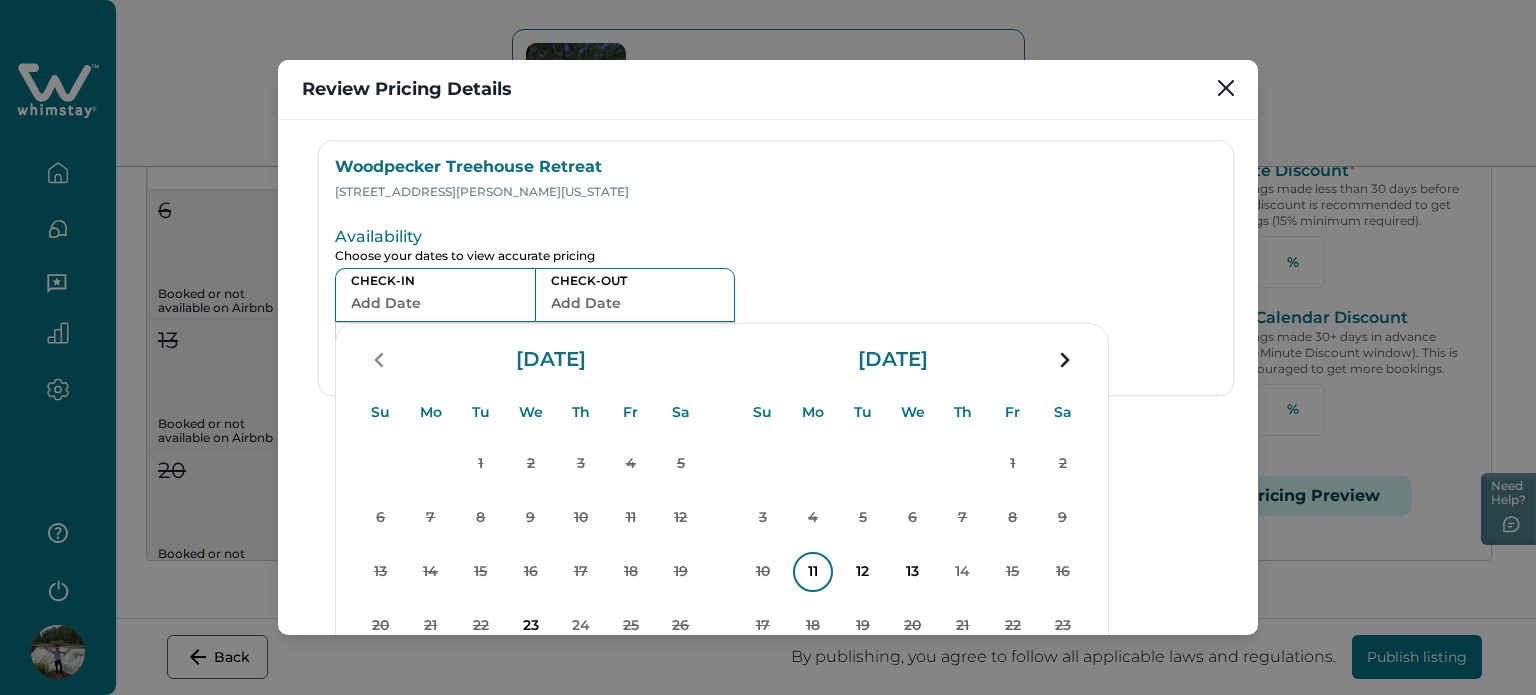 click on "11" at bounding box center (813, 572) 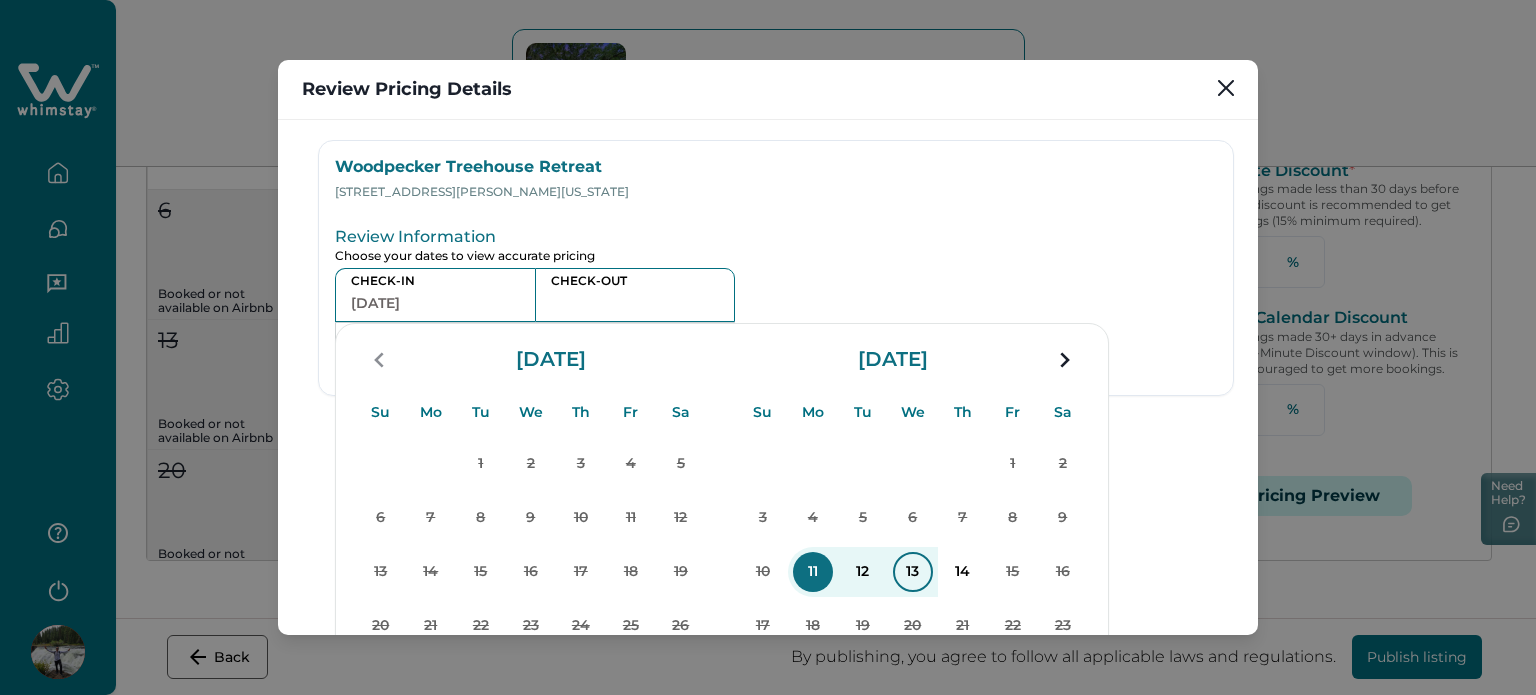click on "13" at bounding box center [913, 572] 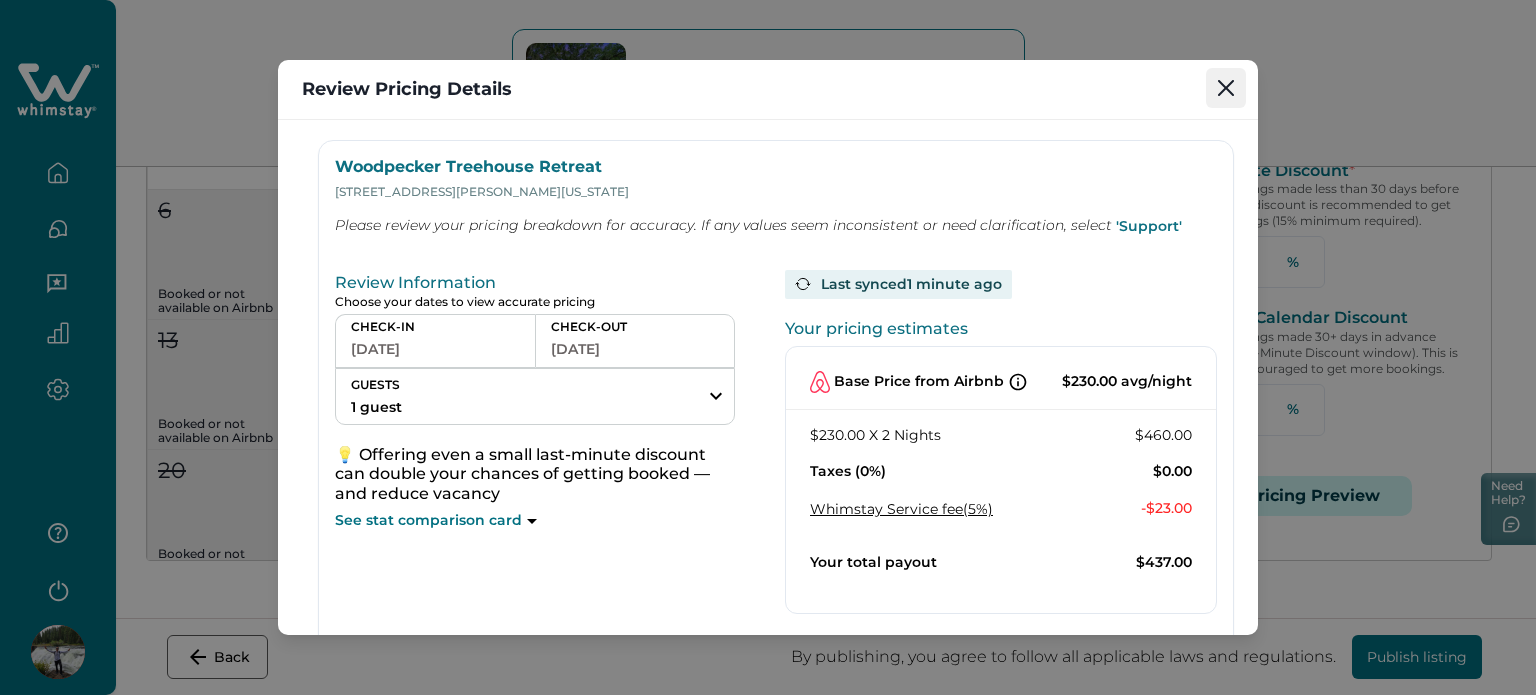click 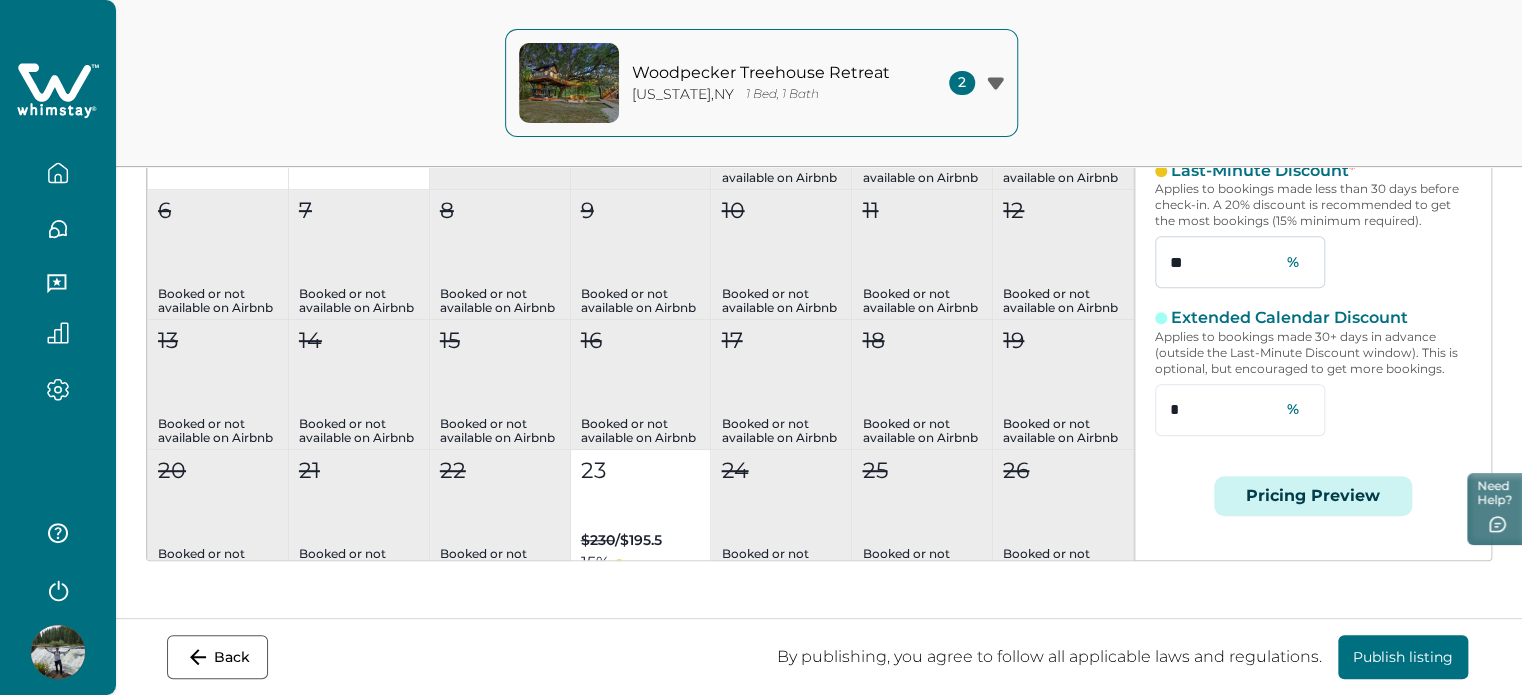 scroll, scrollTop: 0, scrollLeft: 0, axis: both 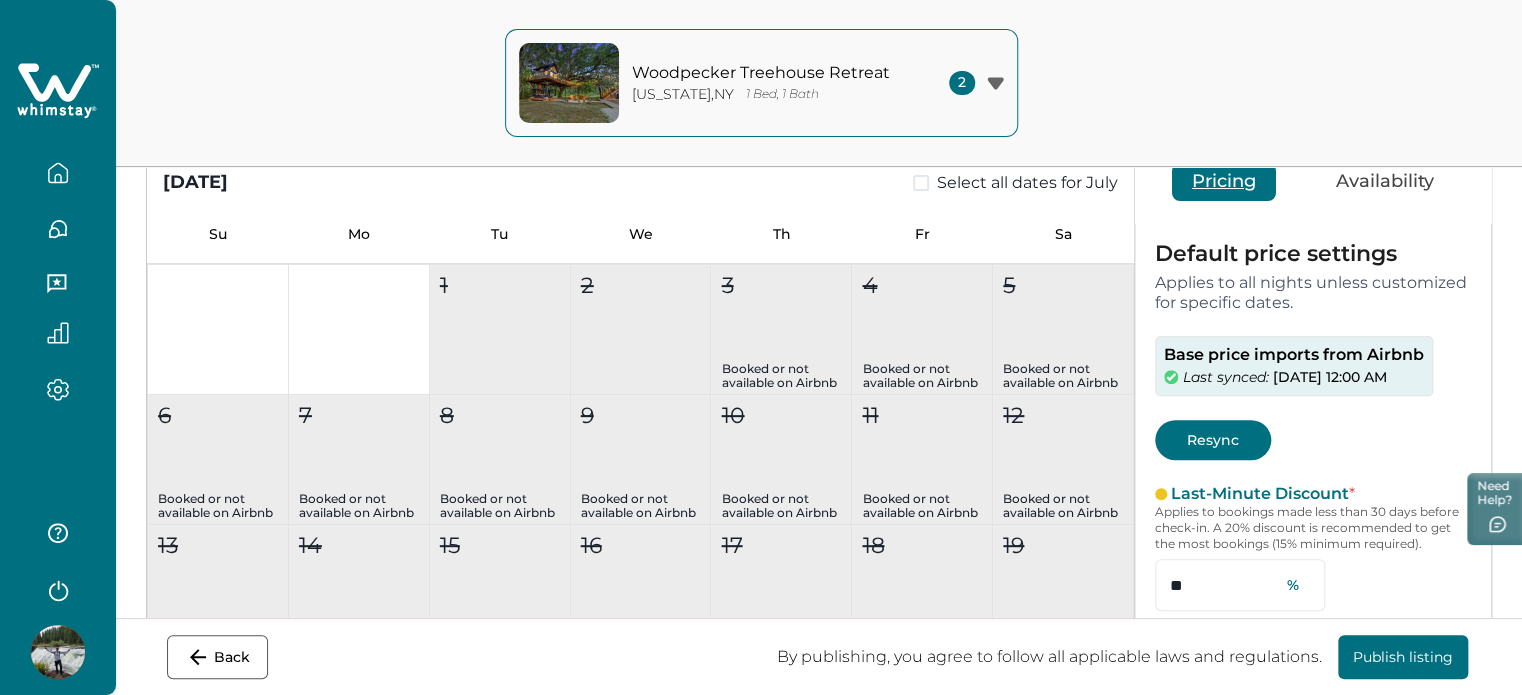 click on "Resync" at bounding box center [1213, 440] 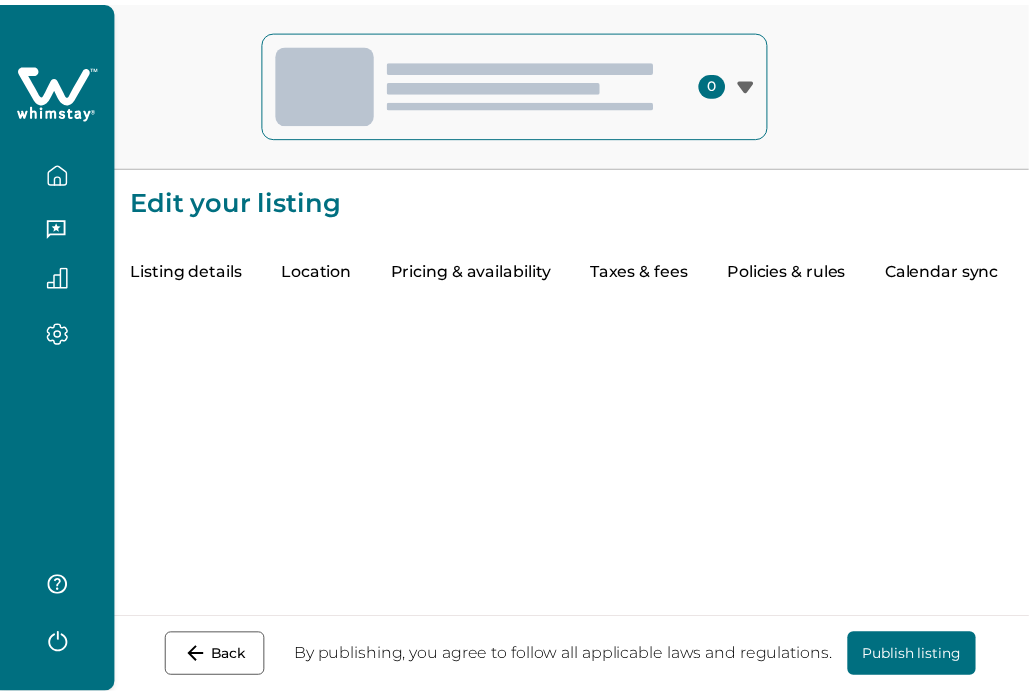 scroll, scrollTop: 0, scrollLeft: 0, axis: both 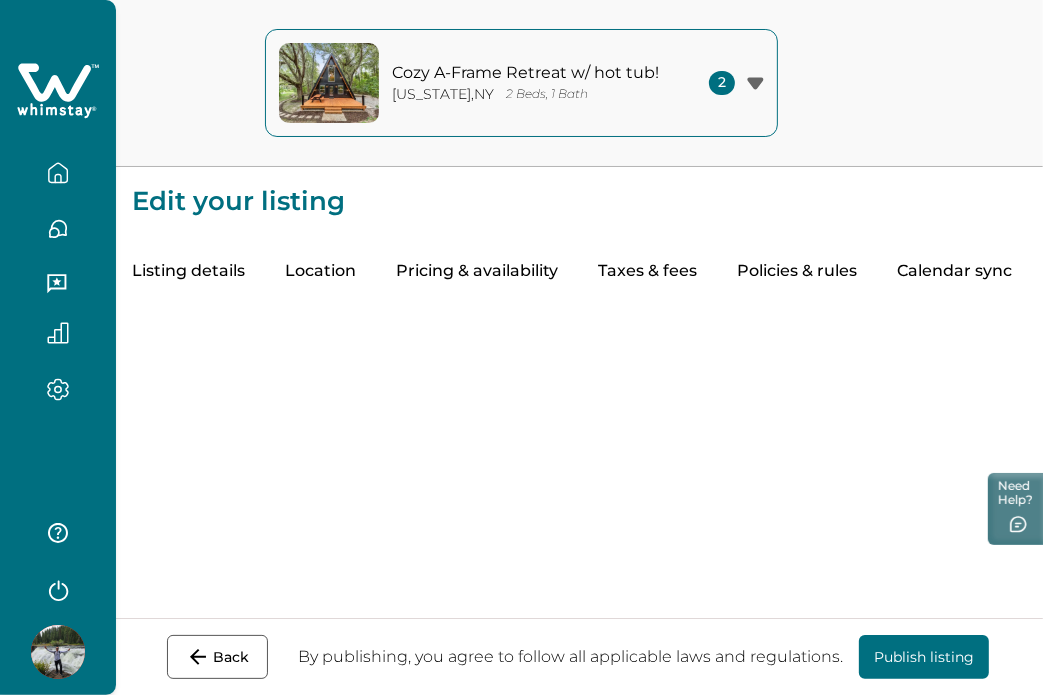 click on "Pricing & availability" at bounding box center (477, 272) 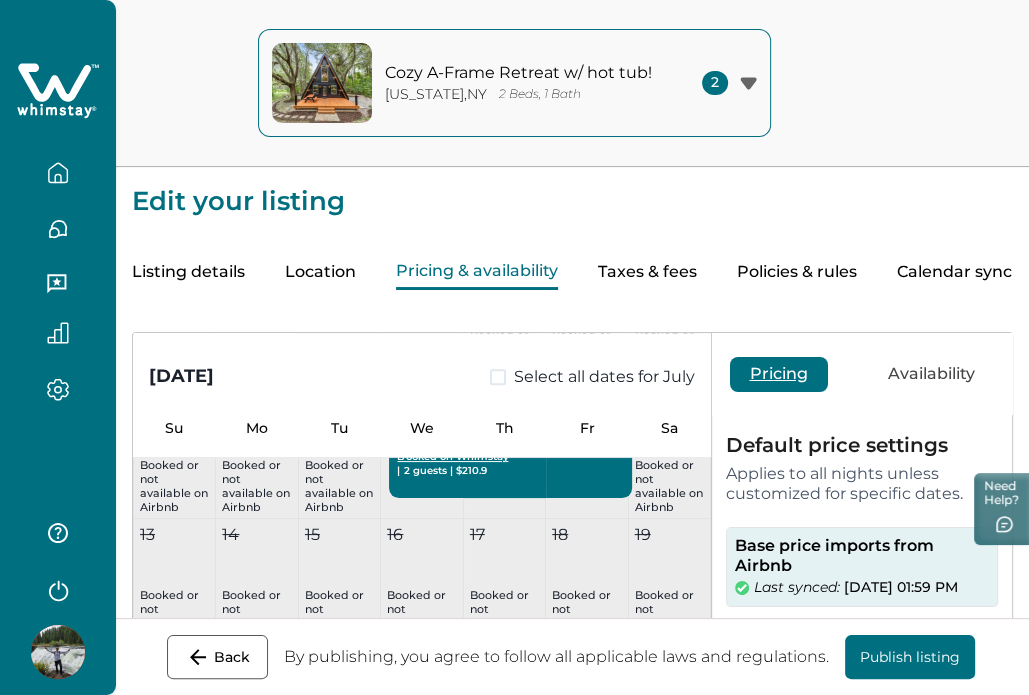 scroll, scrollTop: 992, scrollLeft: 0, axis: vertical 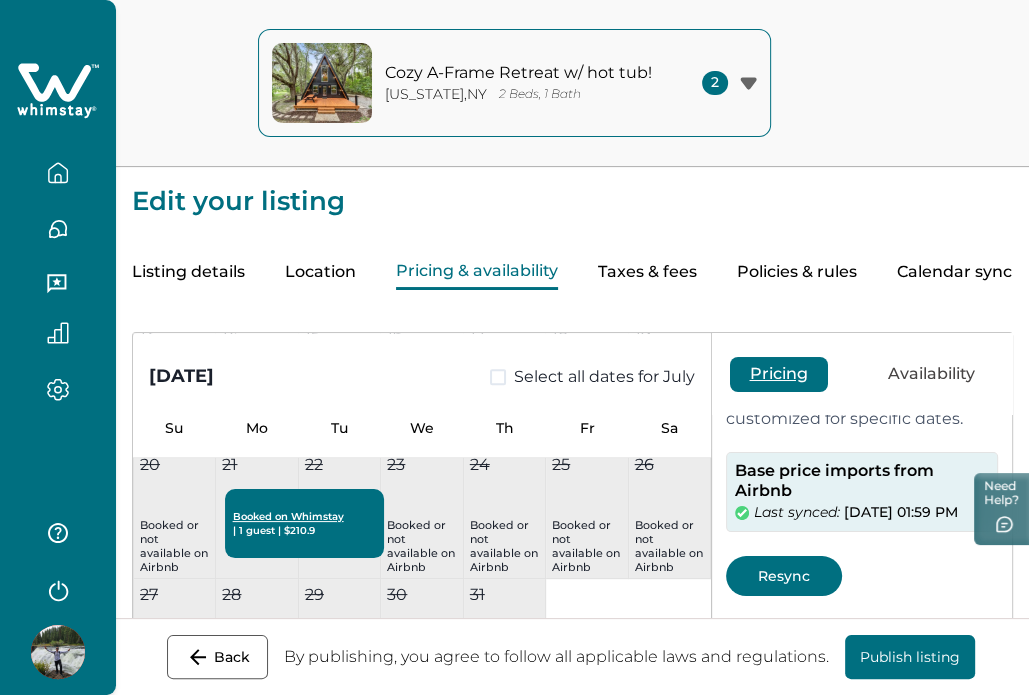 type 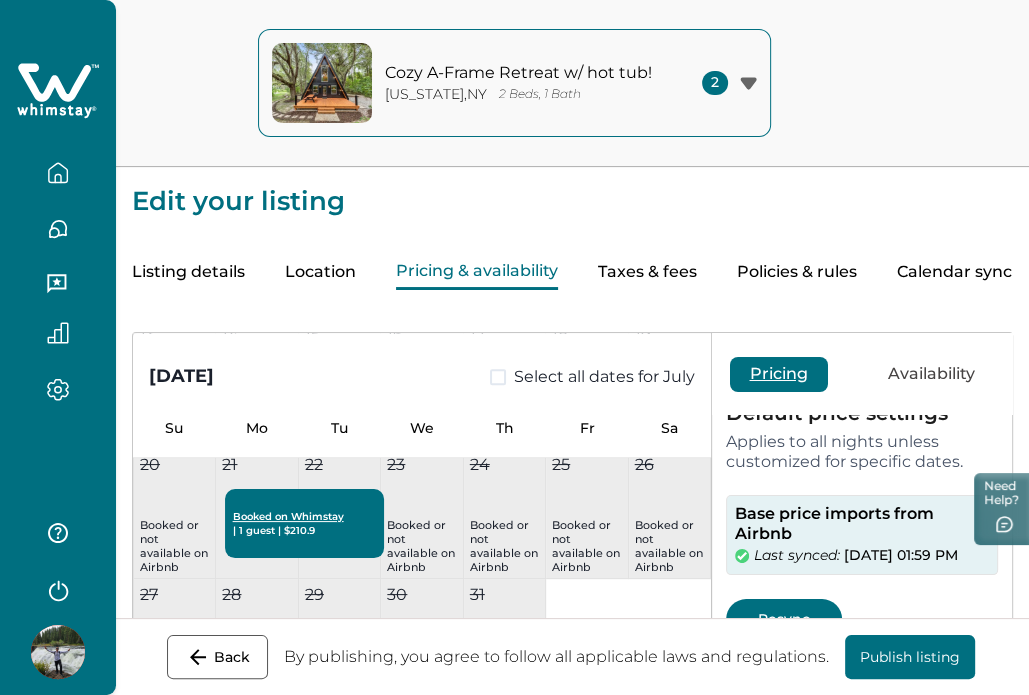 scroll, scrollTop: 0, scrollLeft: 0, axis: both 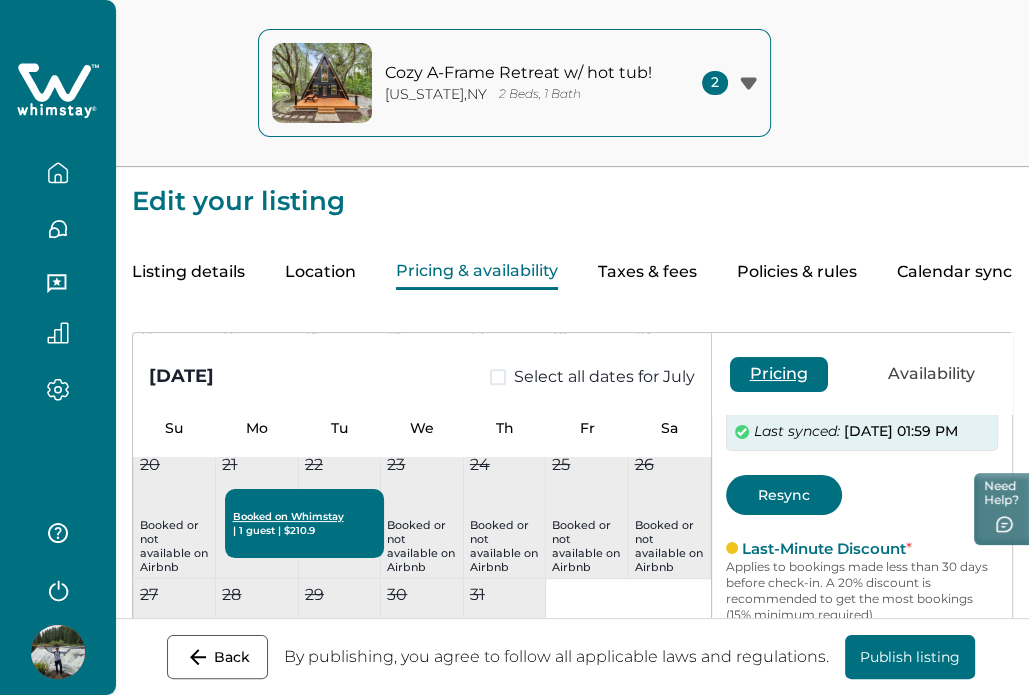 click on "Resync" at bounding box center [784, 495] 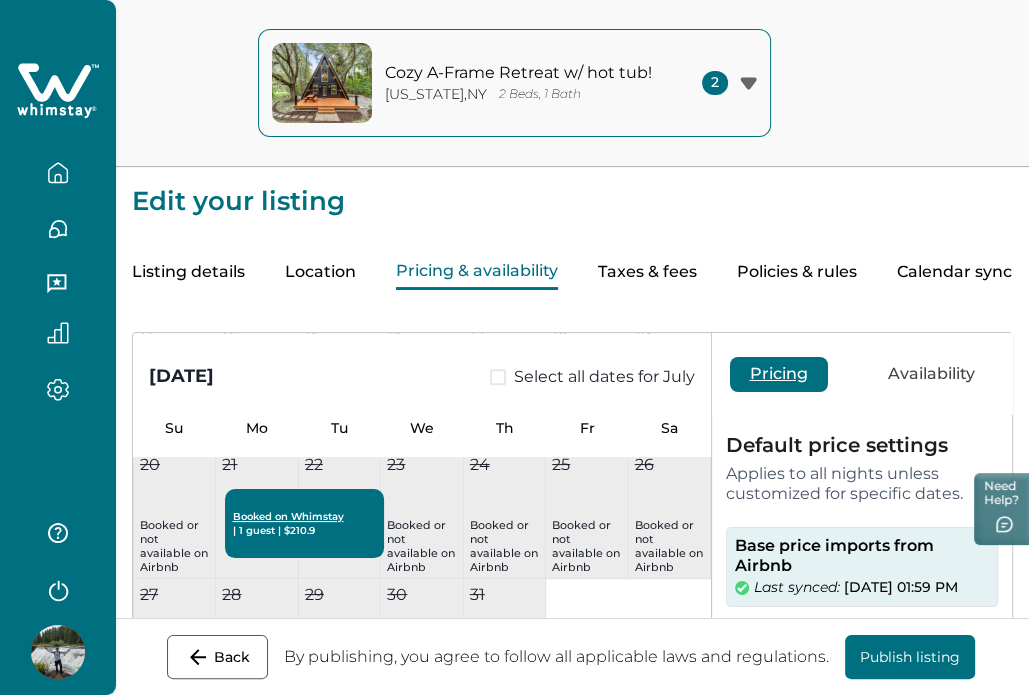scroll, scrollTop: 60, scrollLeft: 0, axis: vertical 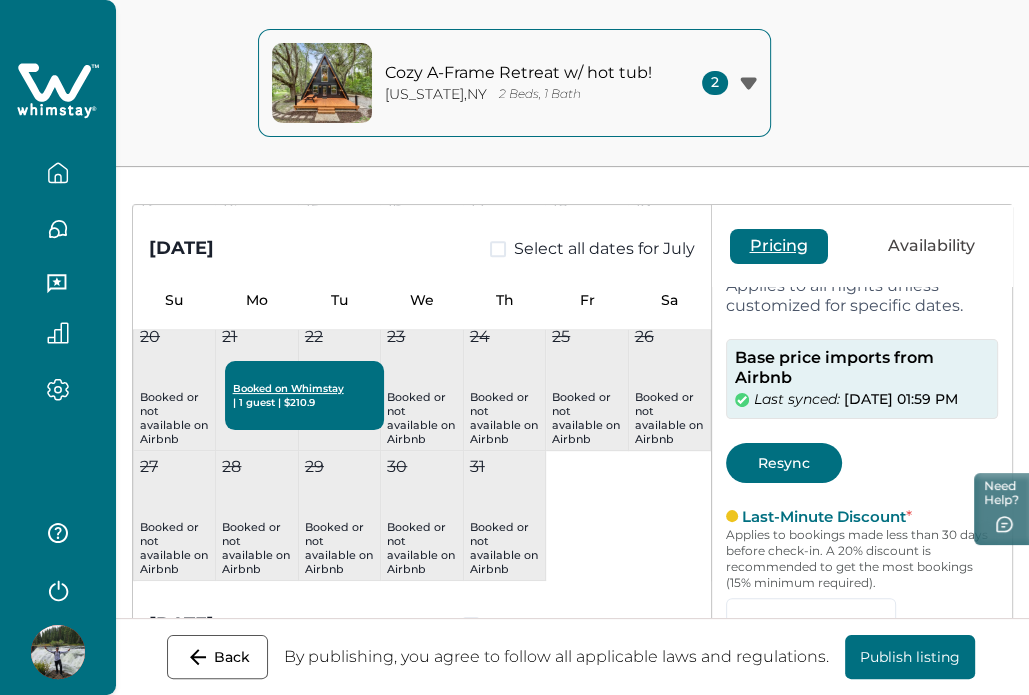 drag, startPoint x: 824, startPoint y: 419, endPoint x: 789, endPoint y: 415, distance: 35.22783 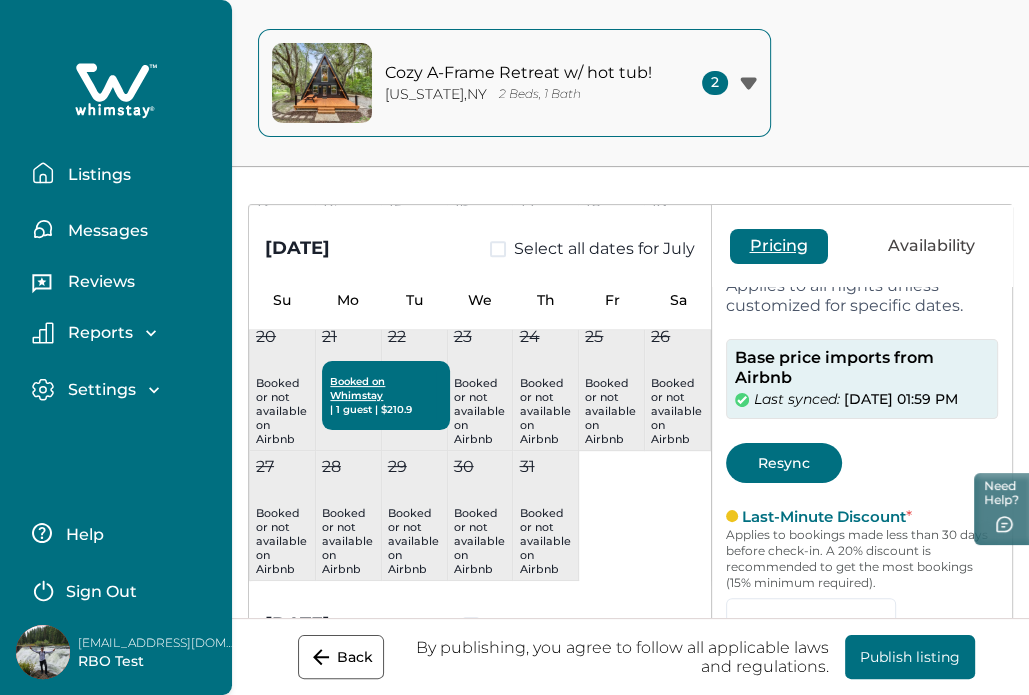 click on "Listings" at bounding box center (96, 175) 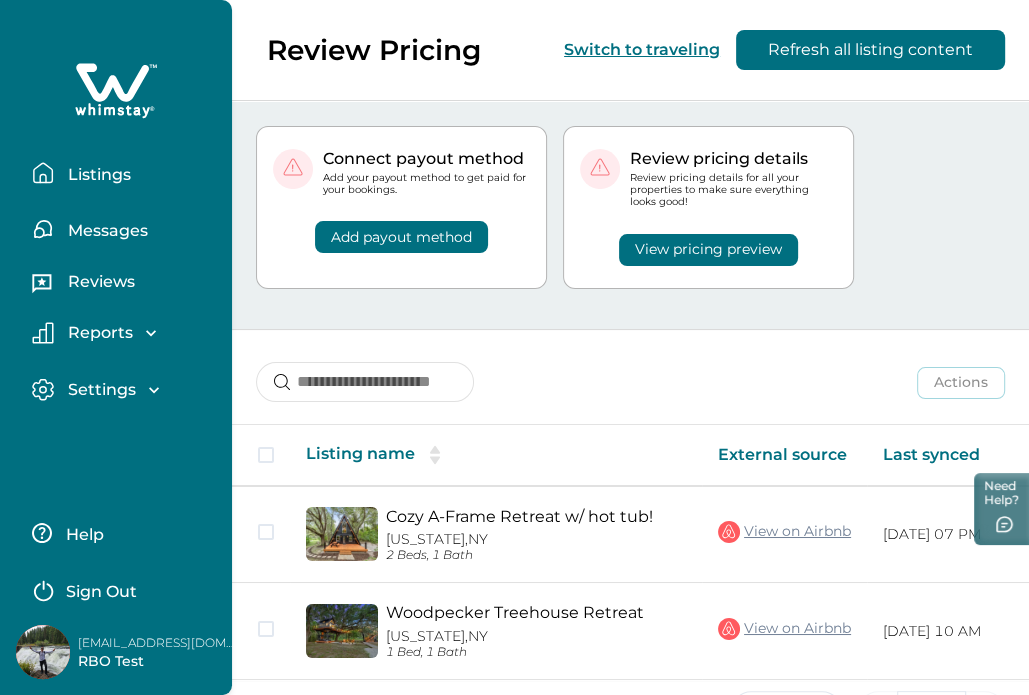 scroll, scrollTop: 100, scrollLeft: 0, axis: vertical 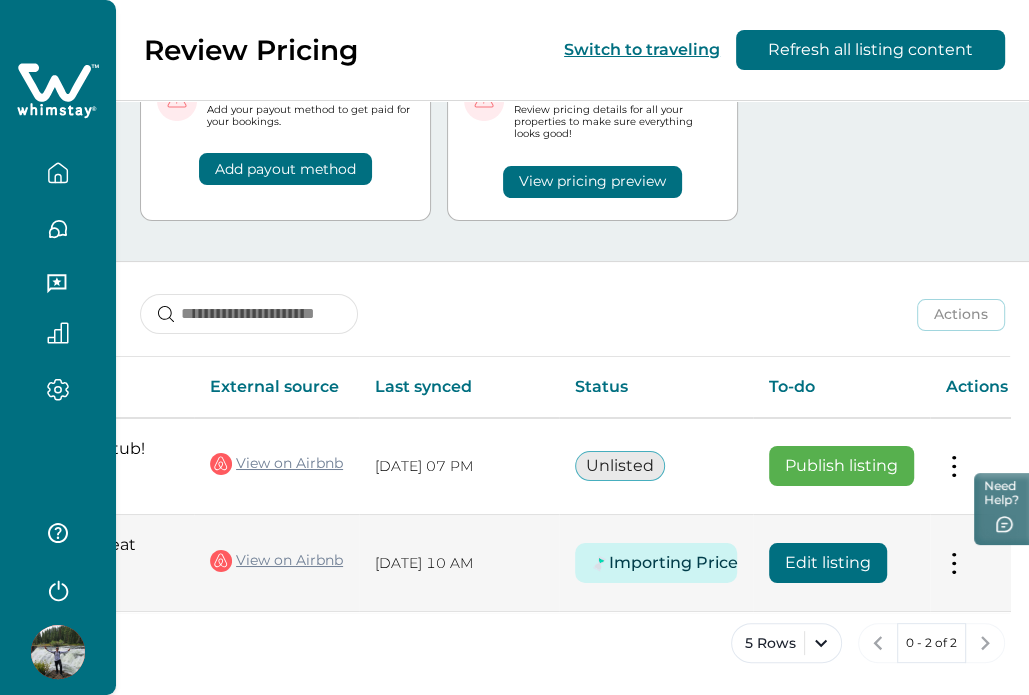 click on "Edit listing" at bounding box center (828, 563) 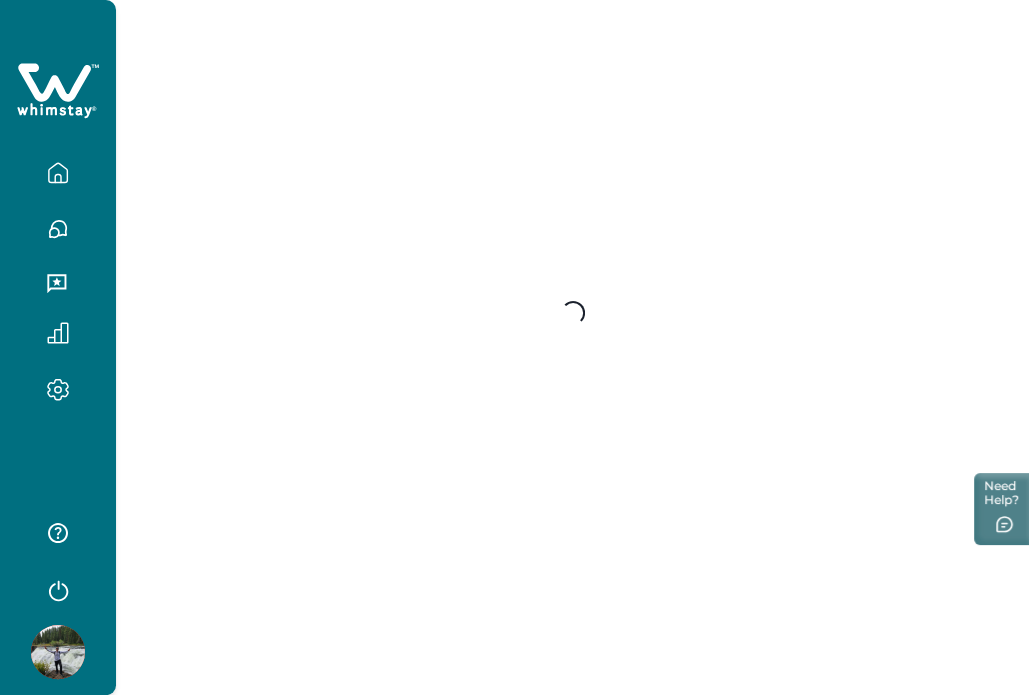 scroll, scrollTop: 0, scrollLeft: 0, axis: both 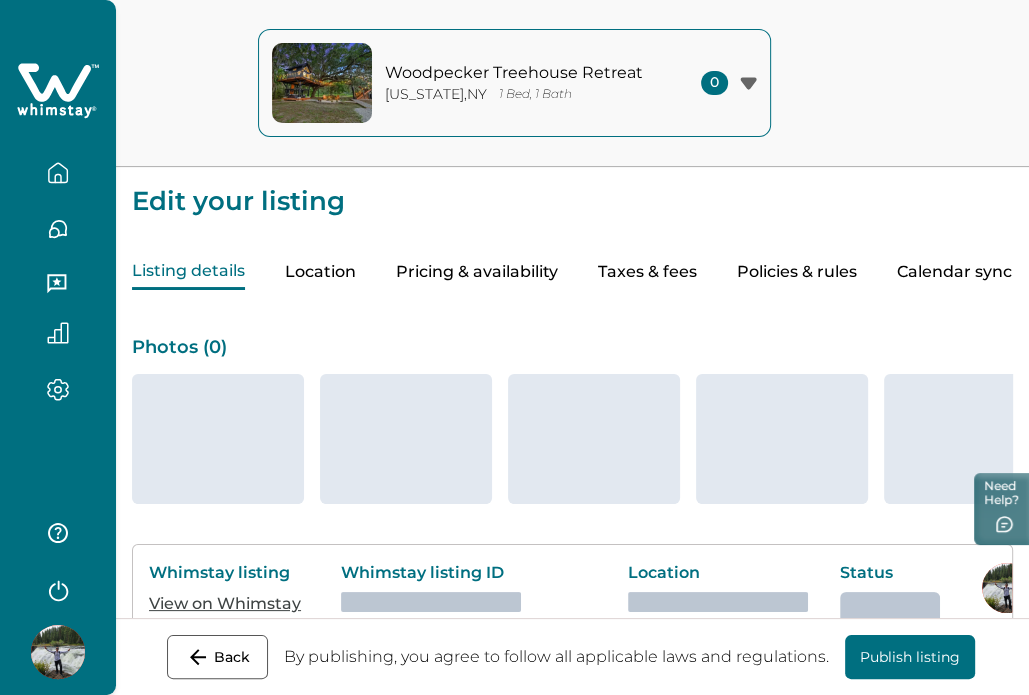 click on "Pricing & availability" at bounding box center [477, 272] 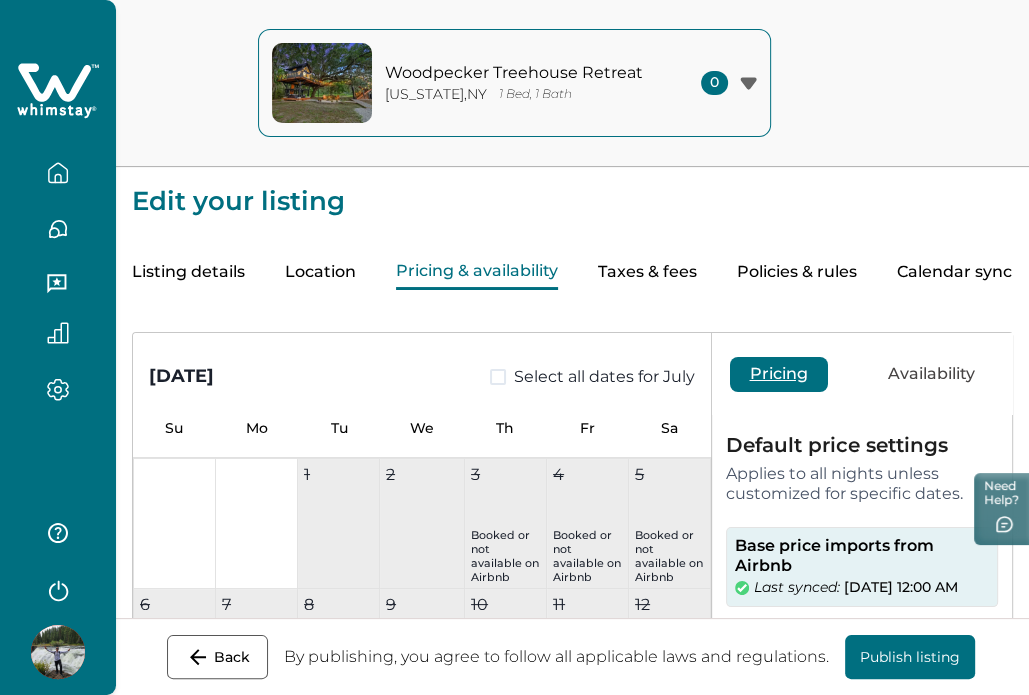 type on "**" 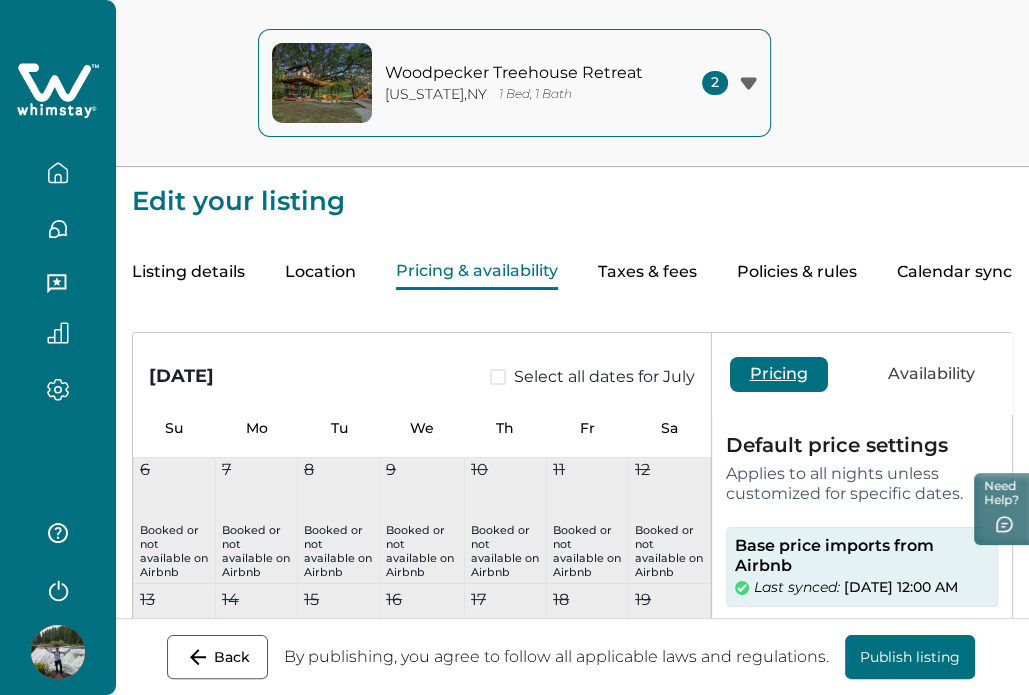 scroll, scrollTop: 134, scrollLeft: 0, axis: vertical 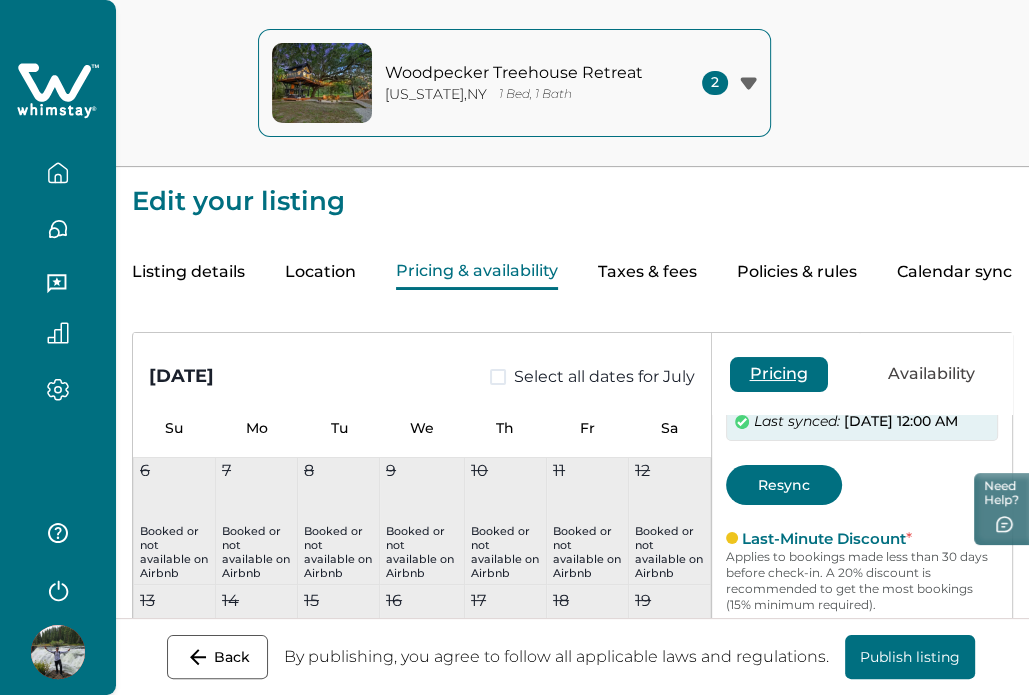 click on "Resync" at bounding box center (784, 485) 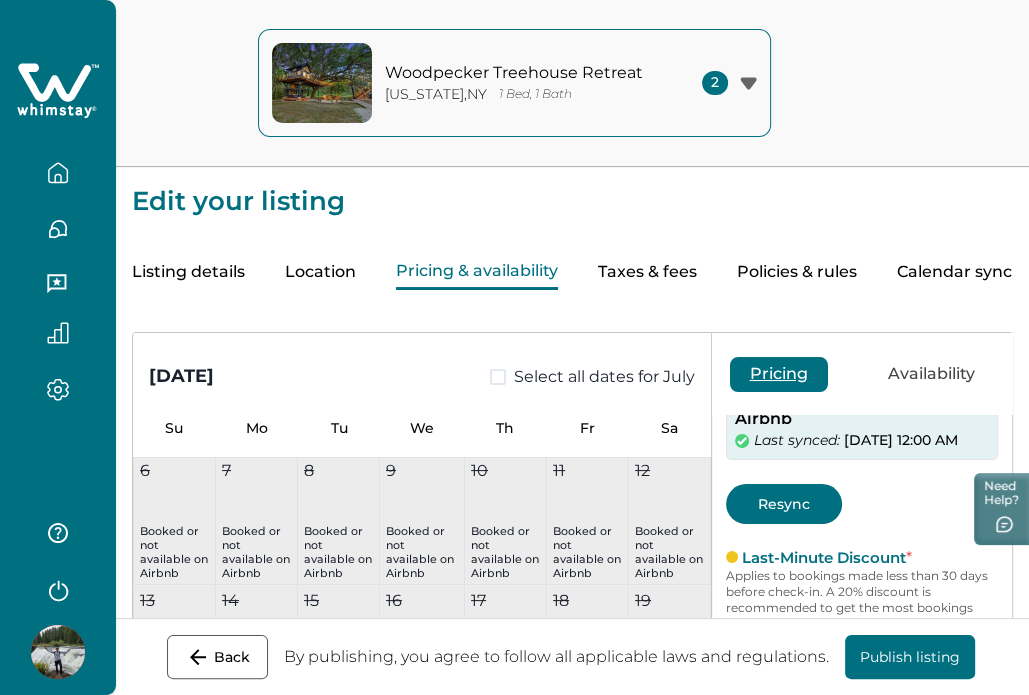 scroll, scrollTop: 0, scrollLeft: 0, axis: both 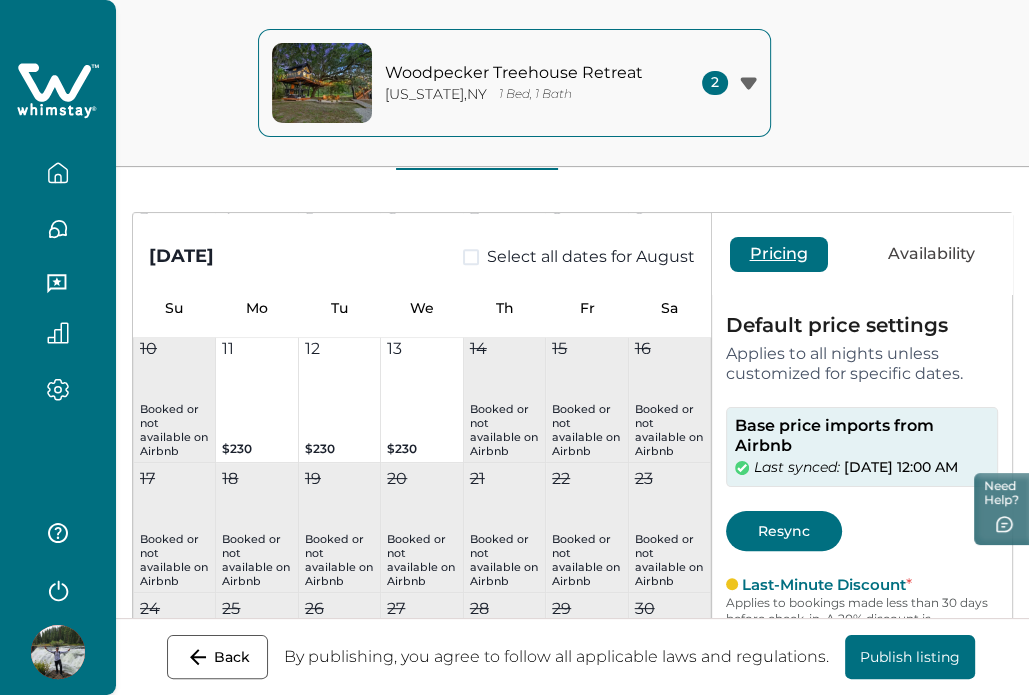 click at bounding box center (58, 173) 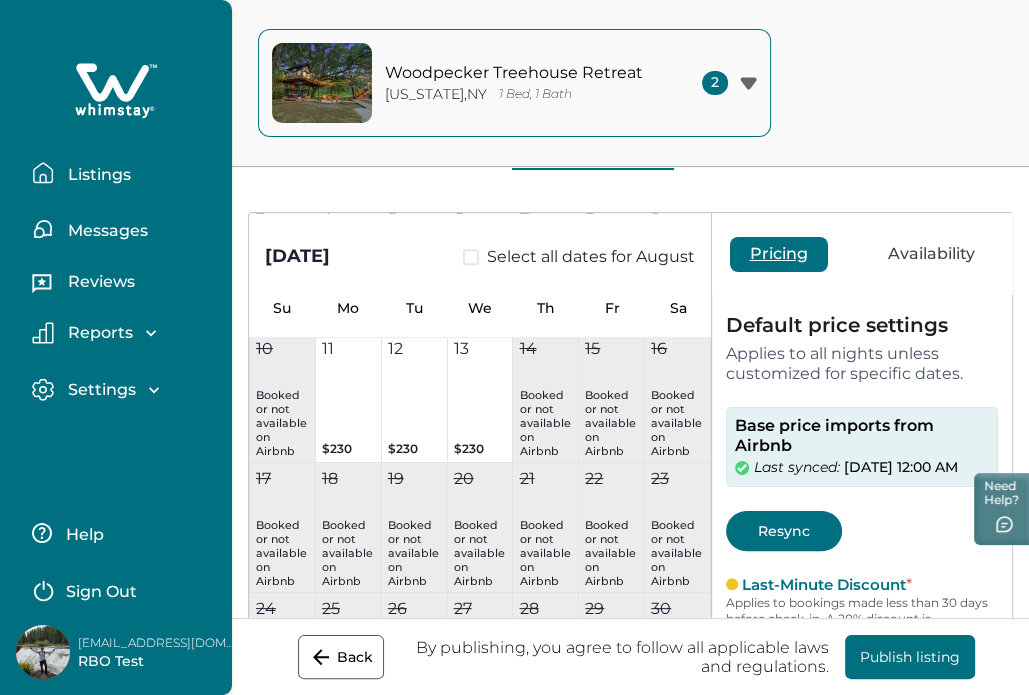 click on "Listings" at bounding box center (96, 175) 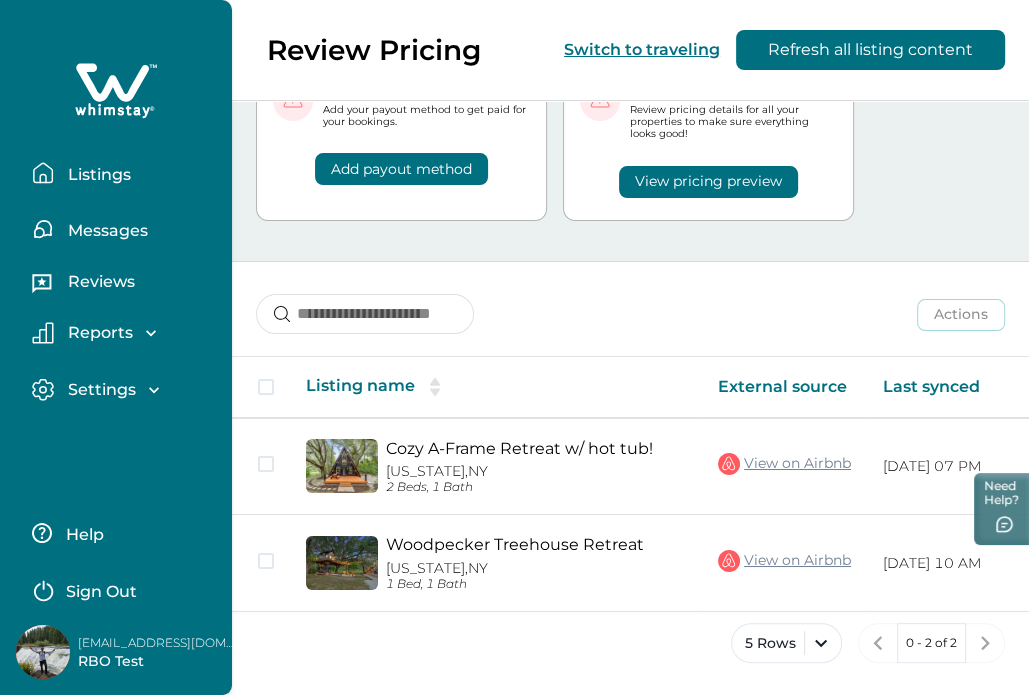 scroll, scrollTop: 100, scrollLeft: 0, axis: vertical 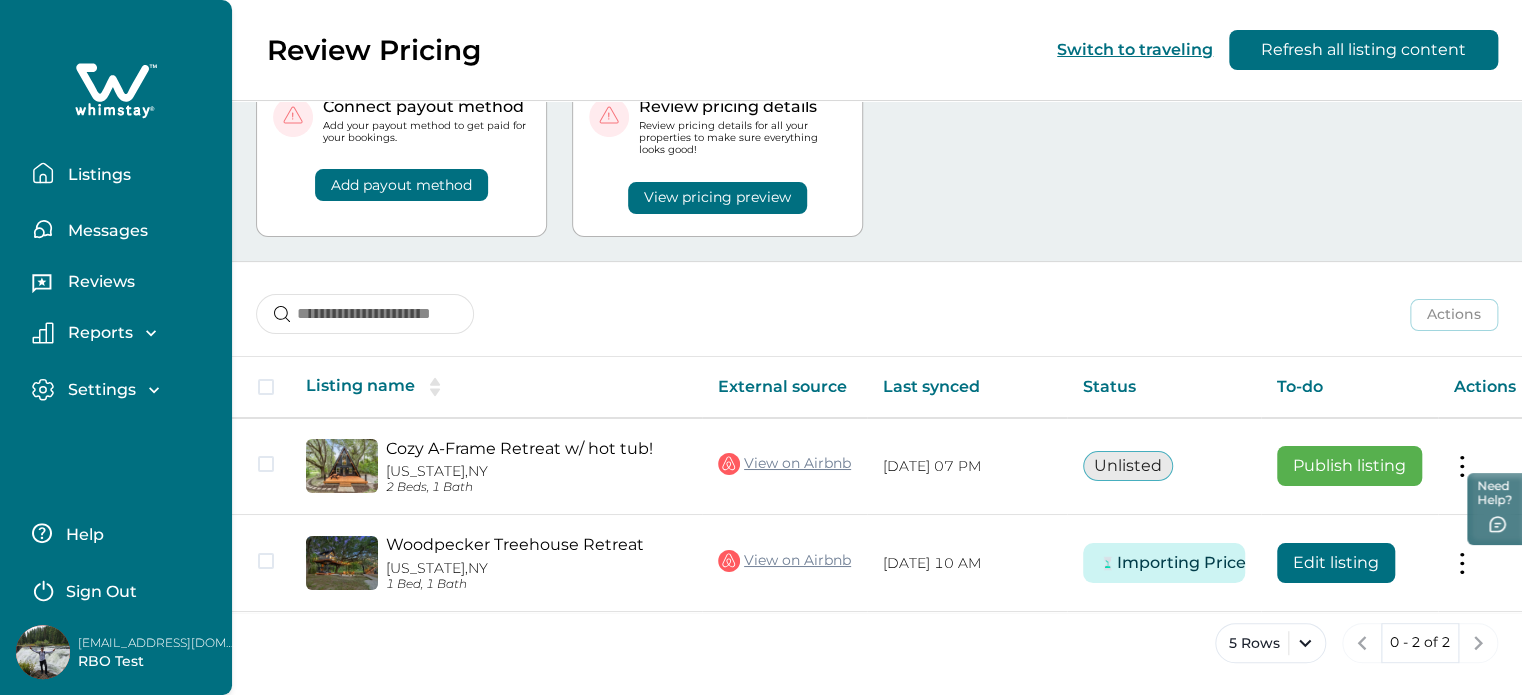 type 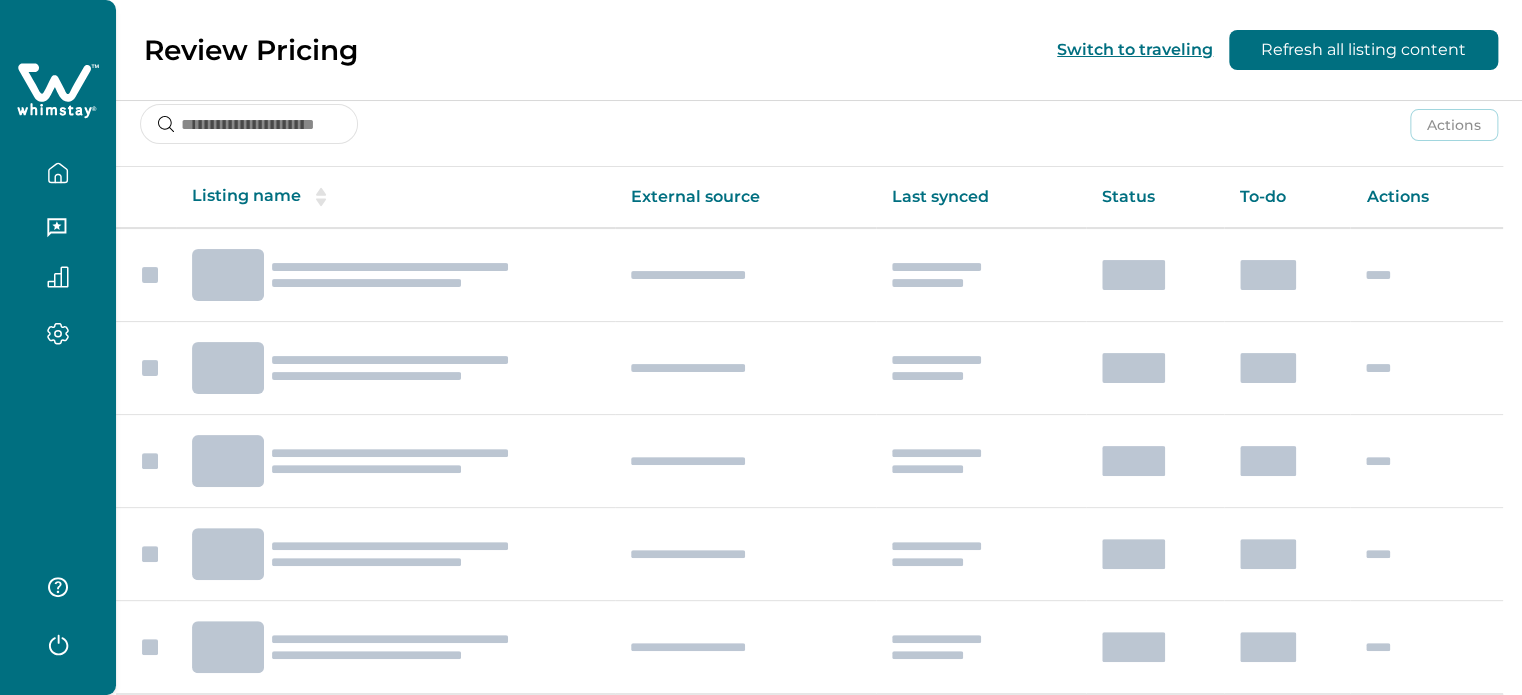 scroll, scrollTop: 80, scrollLeft: 0, axis: vertical 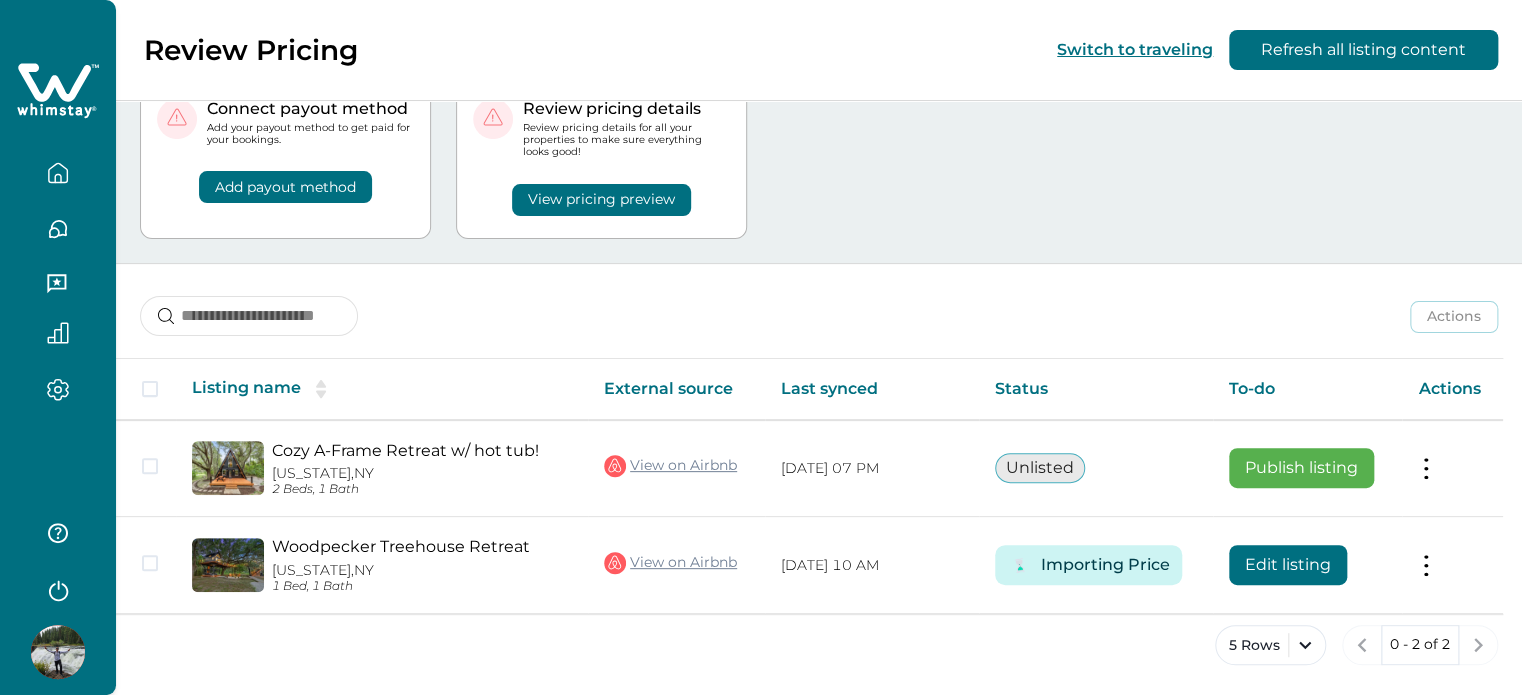 click on "Connect payout method Add your payout method to get paid for your bookings. Add payout method Review pricing details Review pricing details for all your properties to make sure everything looks good! View pricing preview" at bounding box center [819, 157] 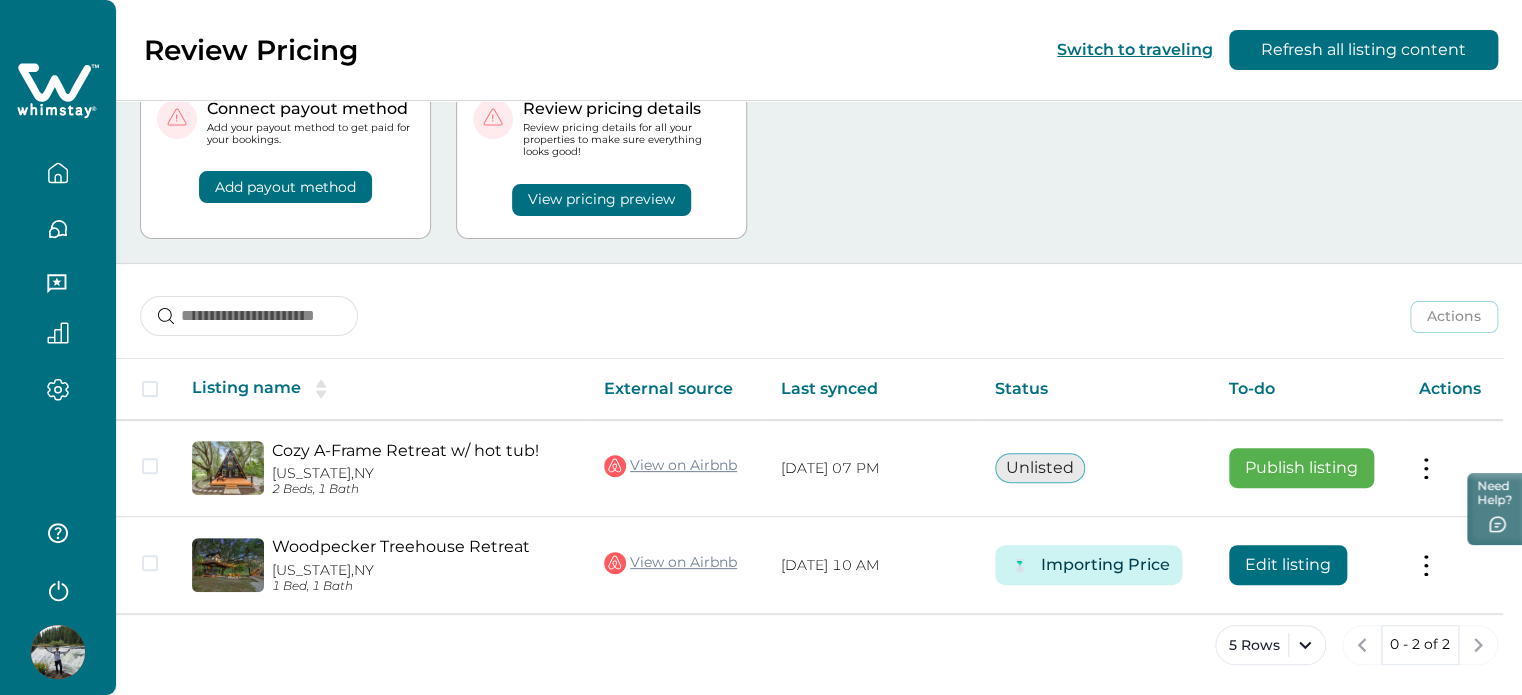 click on "Connect payout method Add your payout method to get paid for your bookings. Add payout method Review pricing details Review pricing details for all your properties to make sure everything looks good! View pricing preview" at bounding box center (819, 157) 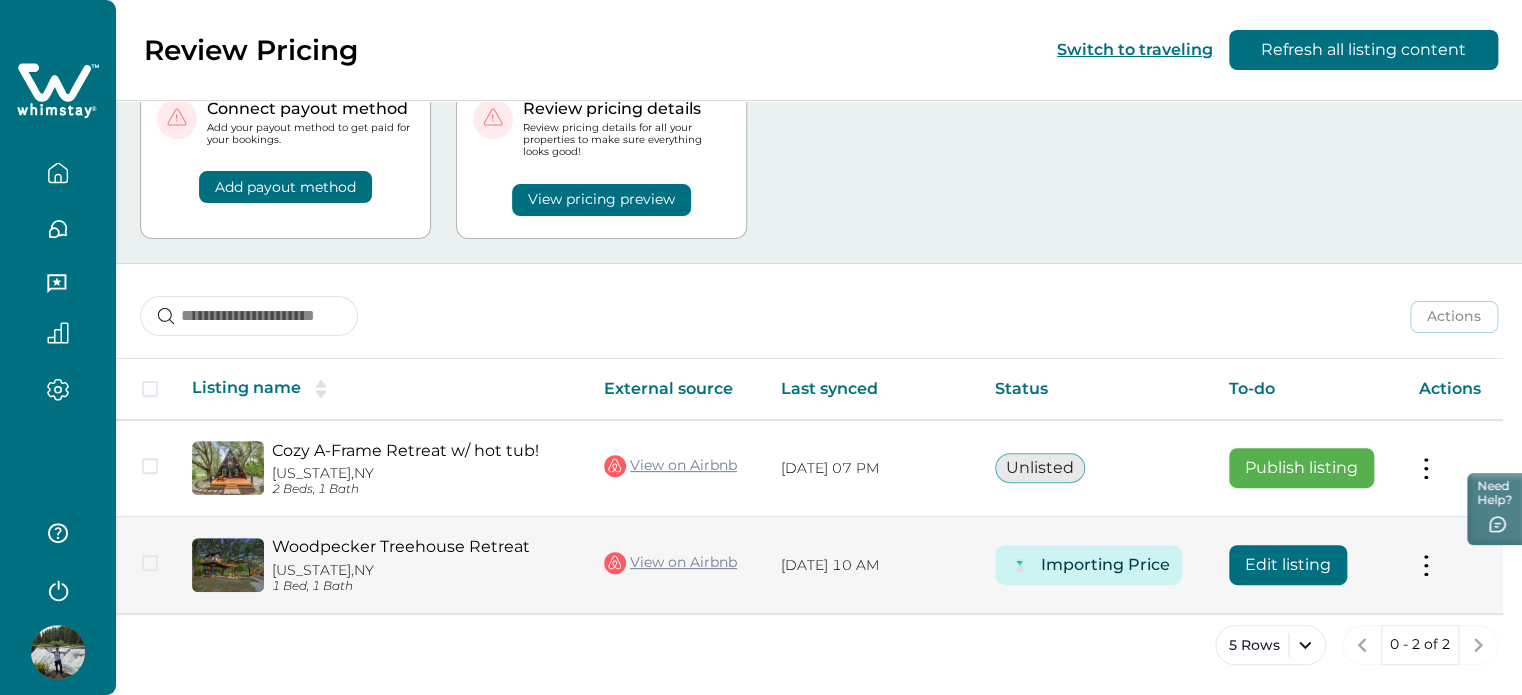 click on "Edit listing" at bounding box center [1288, 565] 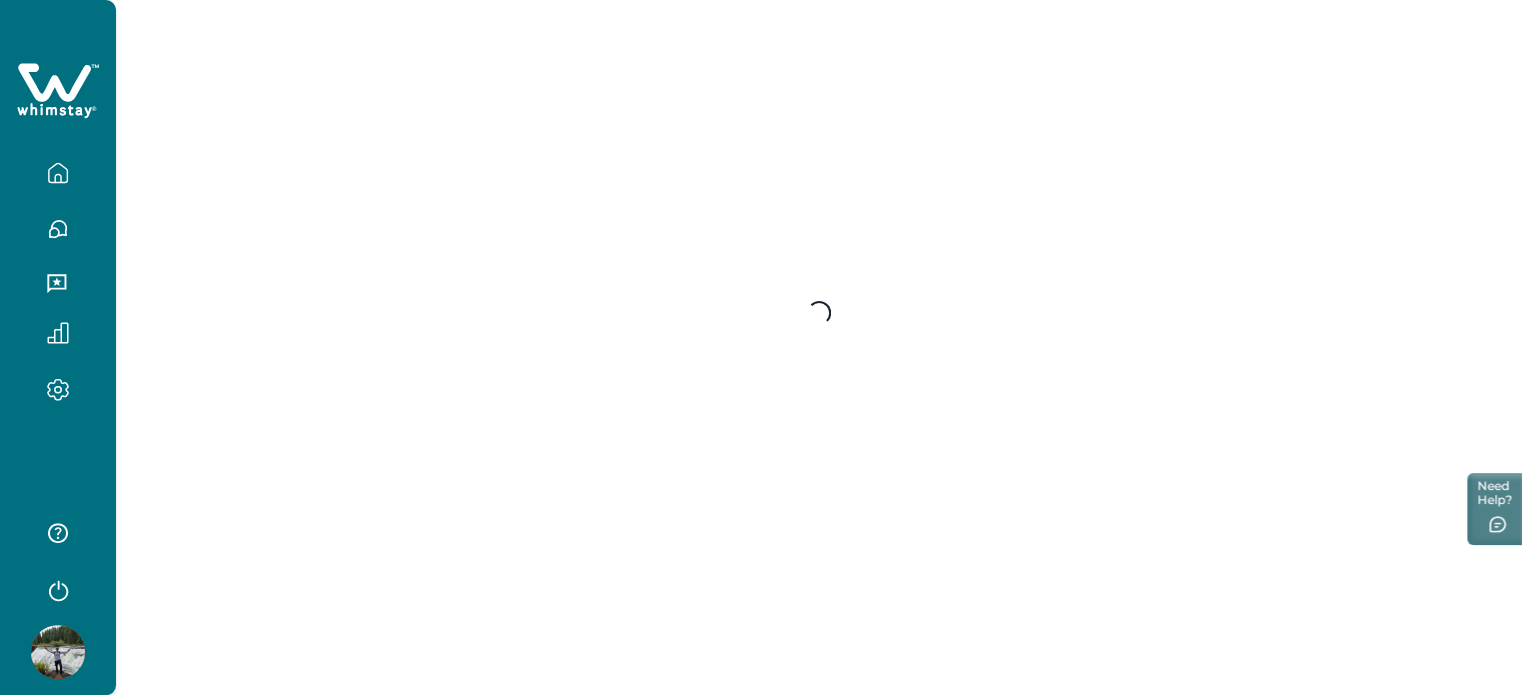 scroll, scrollTop: 0, scrollLeft: 0, axis: both 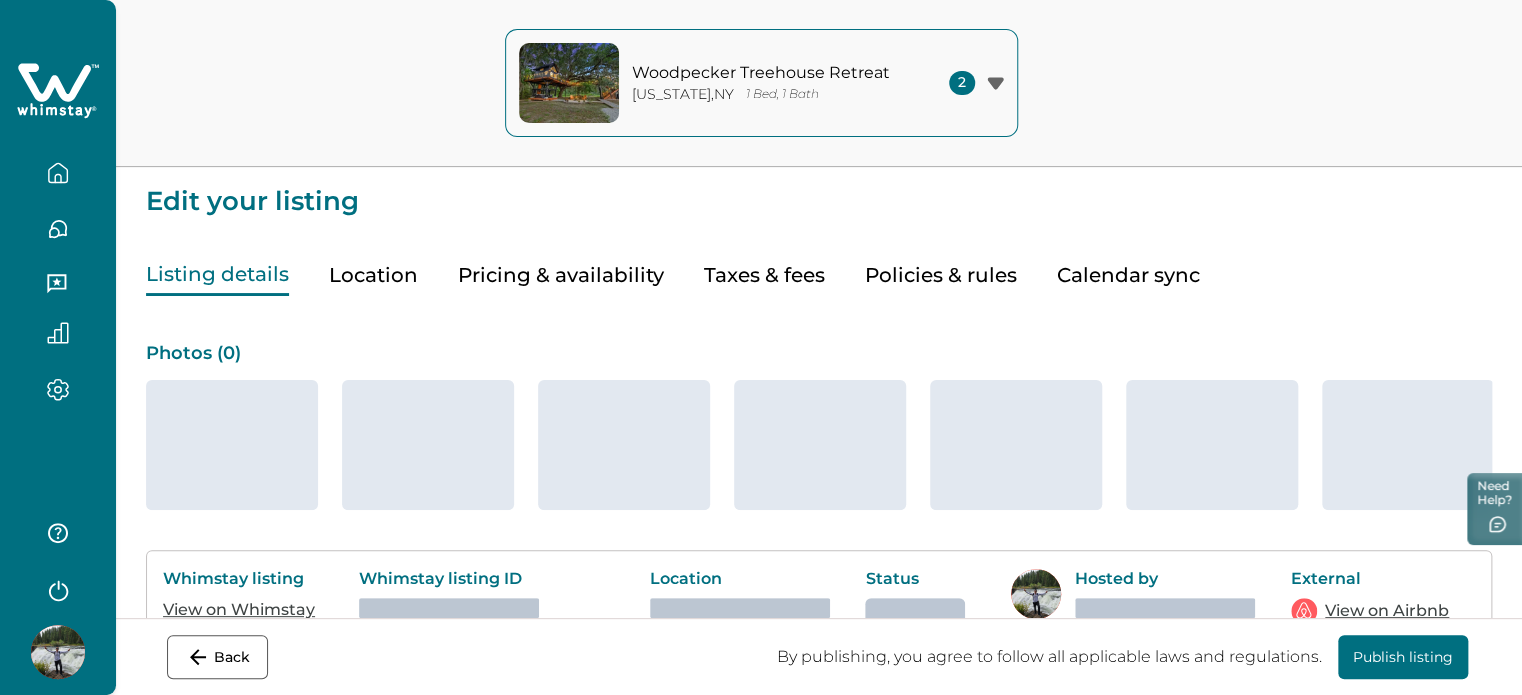 click on "Pricing & availability" at bounding box center (561, 275) 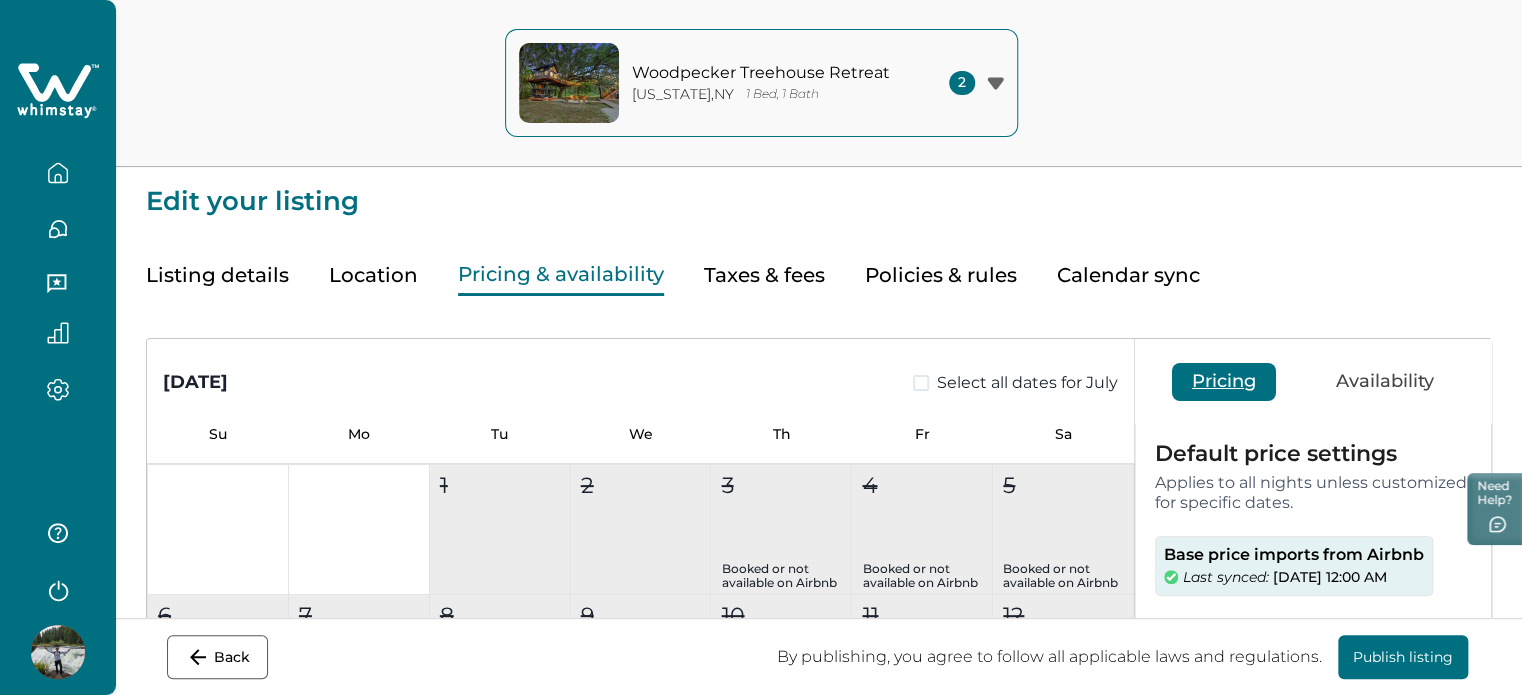 type on "**" 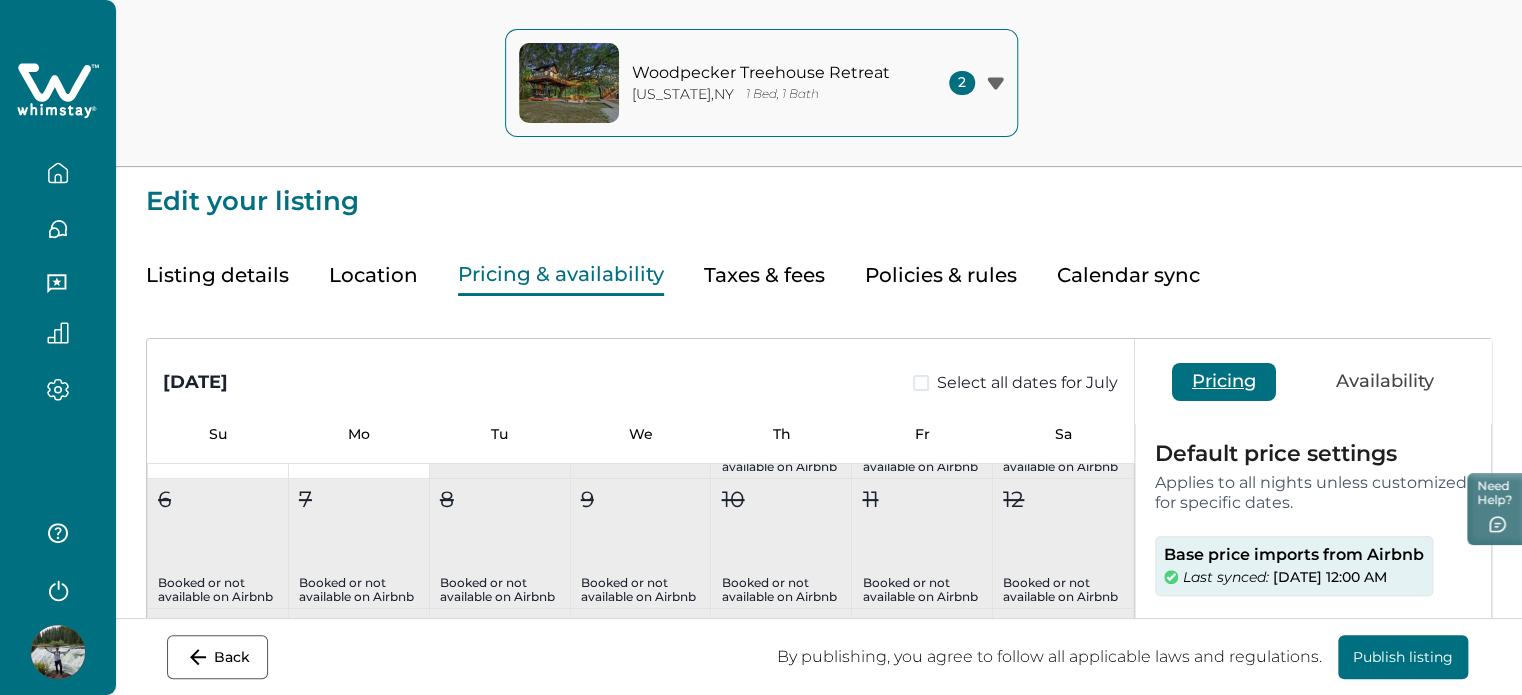 scroll, scrollTop: 147, scrollLeft: 0, axis: vertical 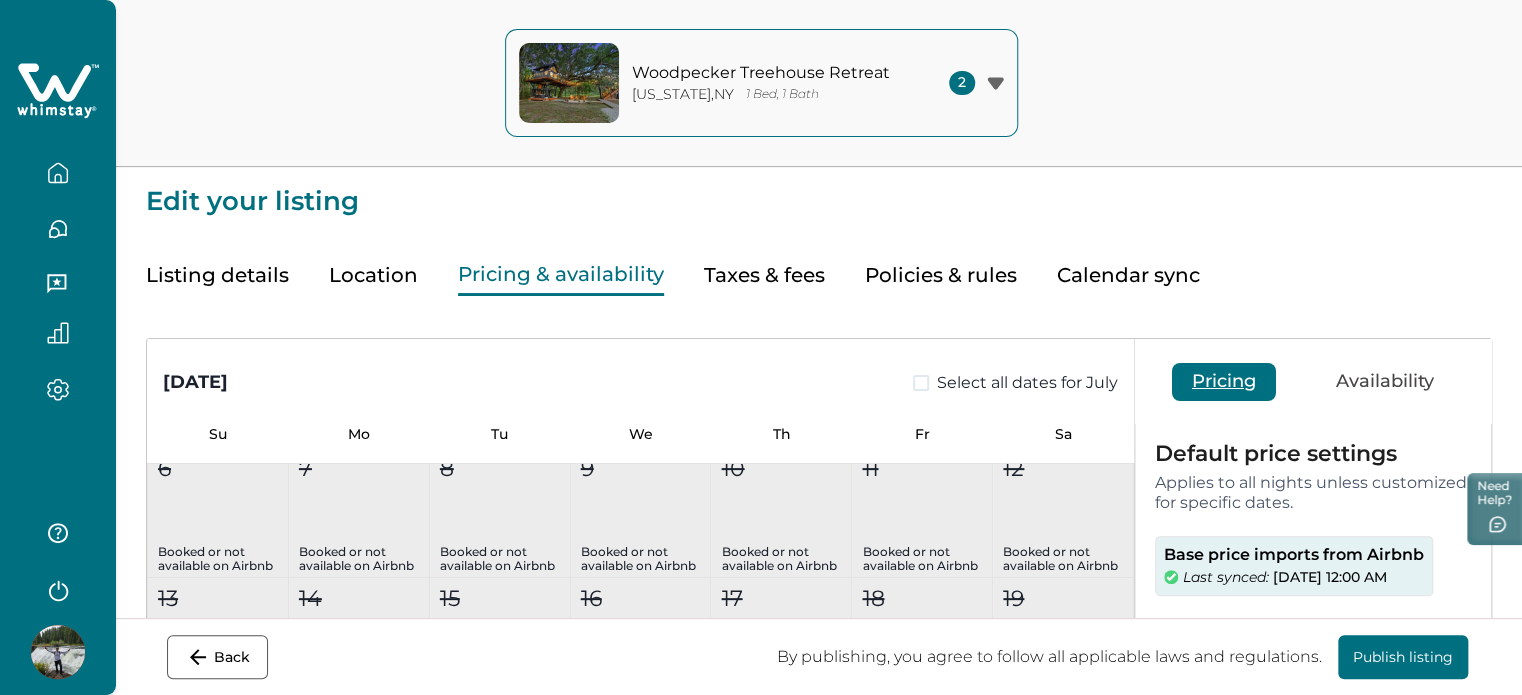 type 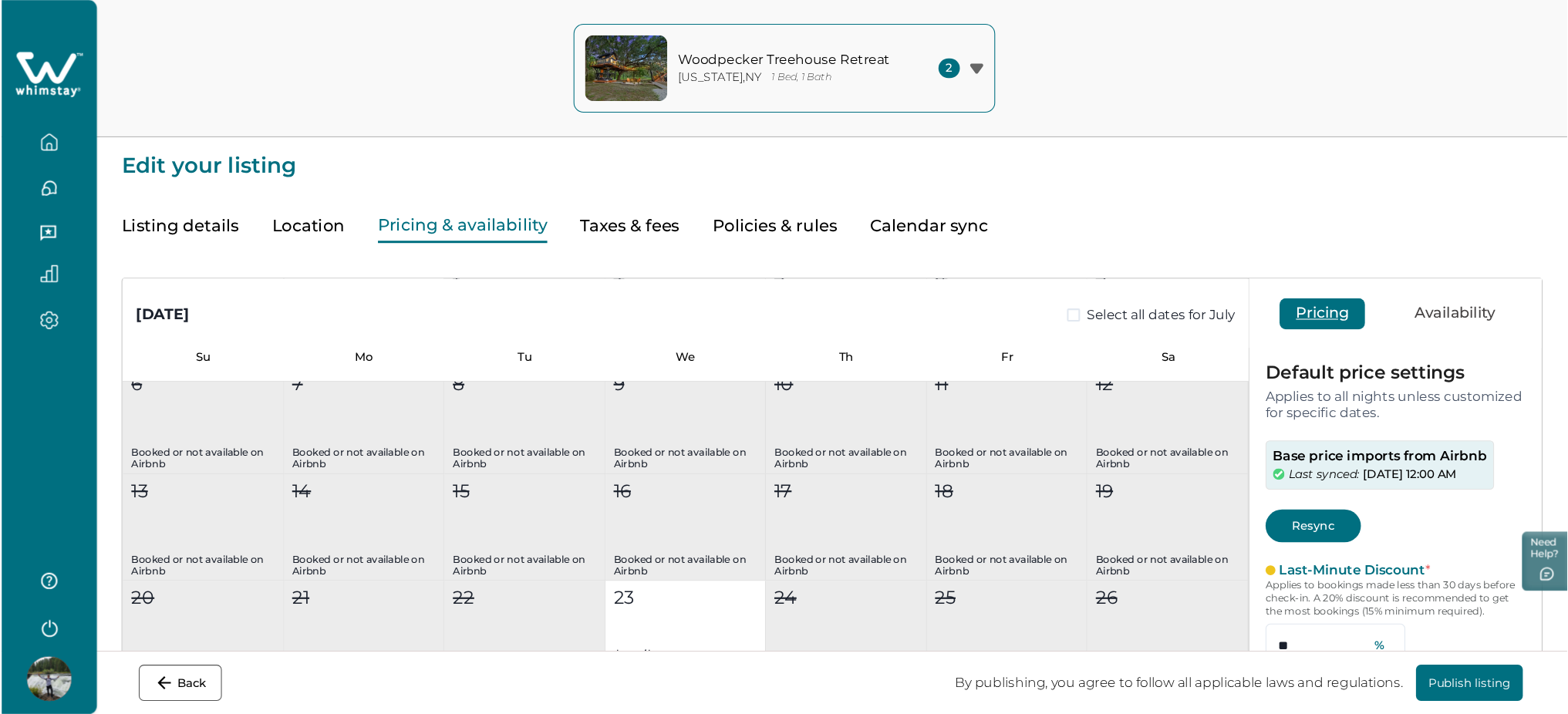 scroll, scrollTop: 114, scrollLeft: 0, axis: vertical 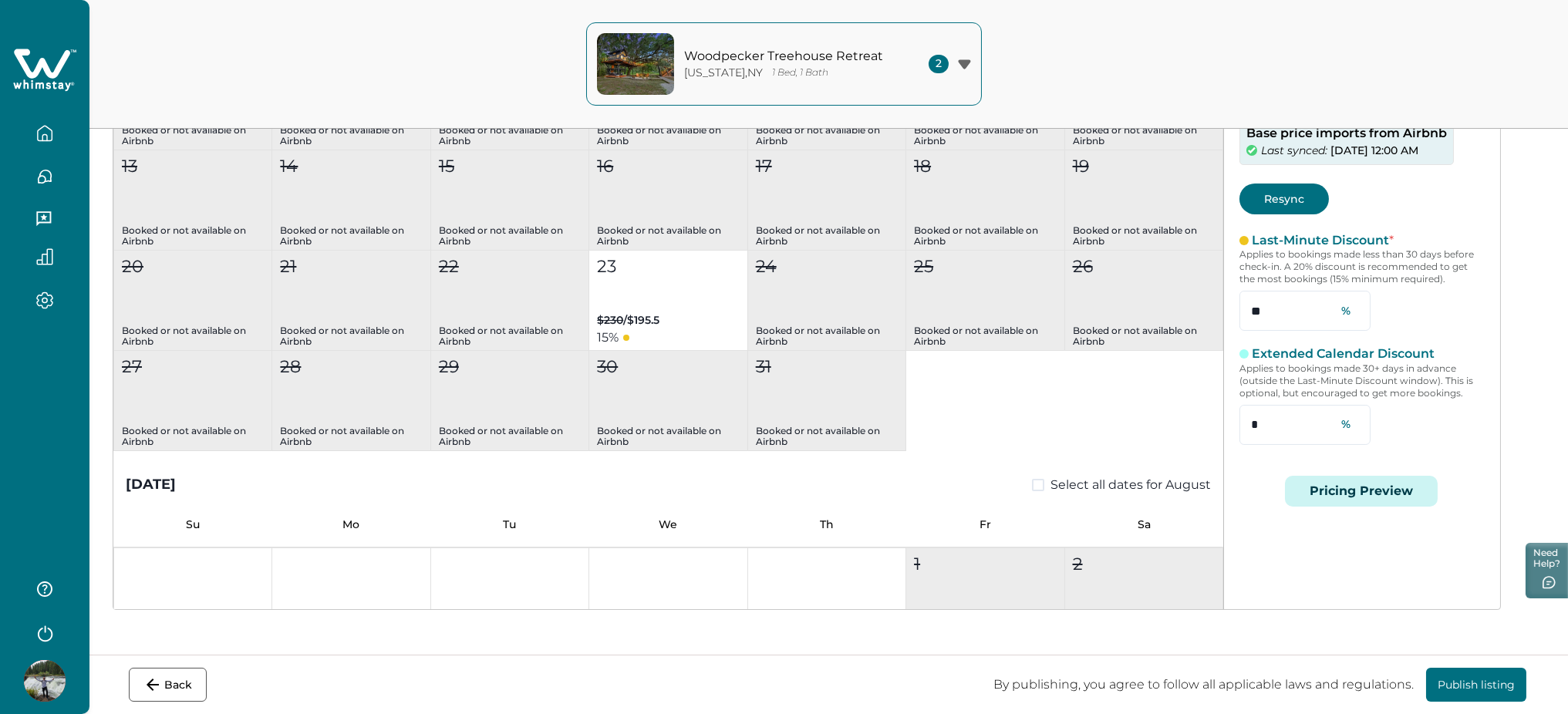 click on "Pricing Preview" at bounding box center (1361, 491) 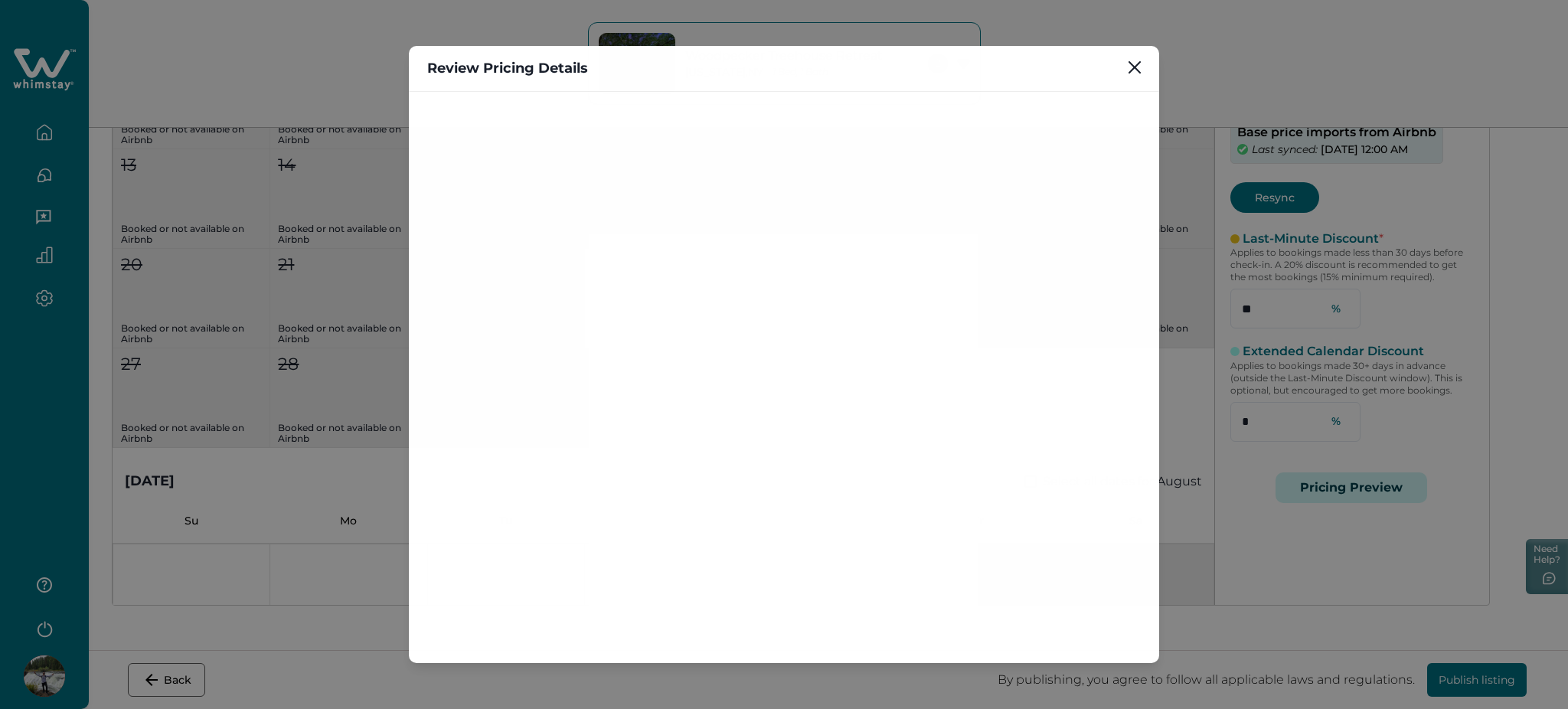 scroll, scrollTop: 0, scrollLeft: 0, axis: both 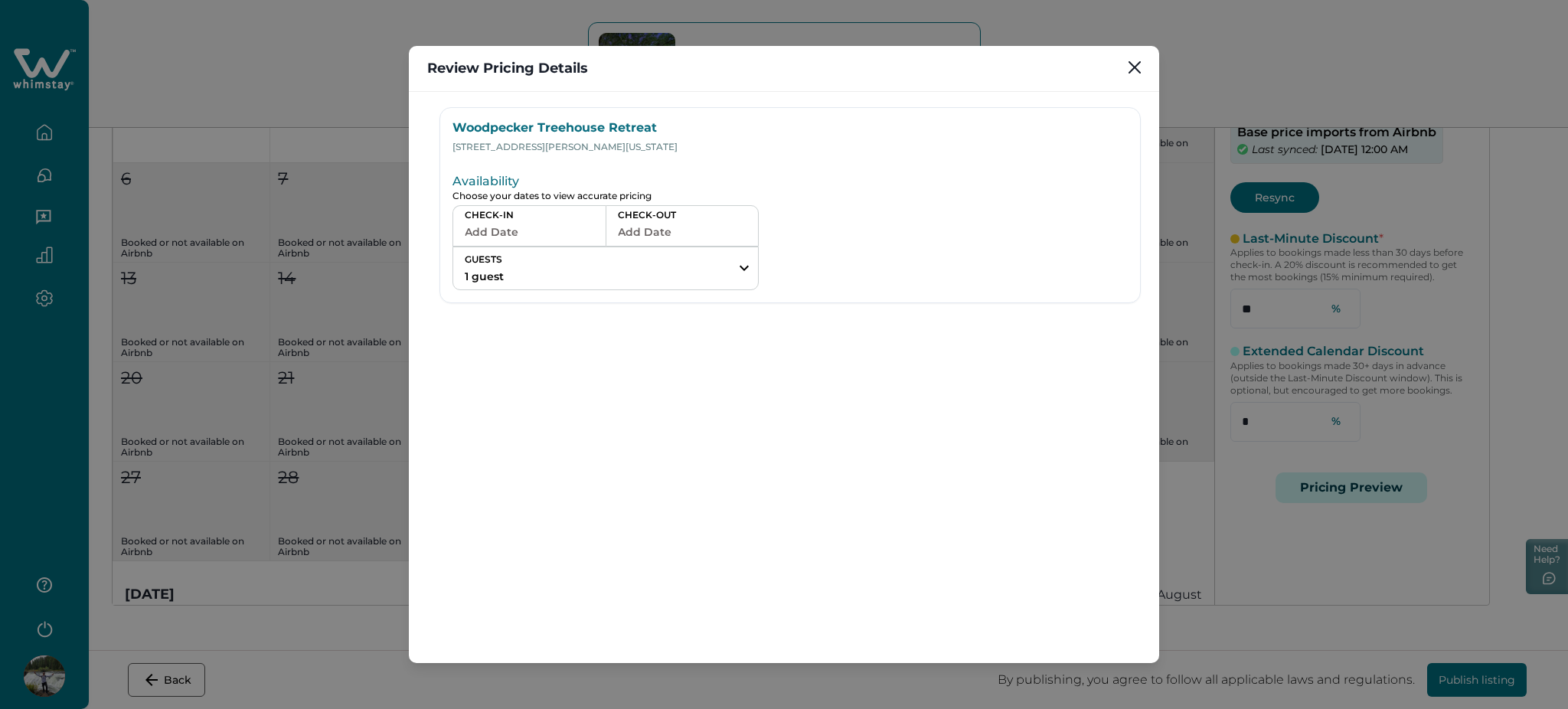 click on "Add Date" at bounding box center (529, 232) 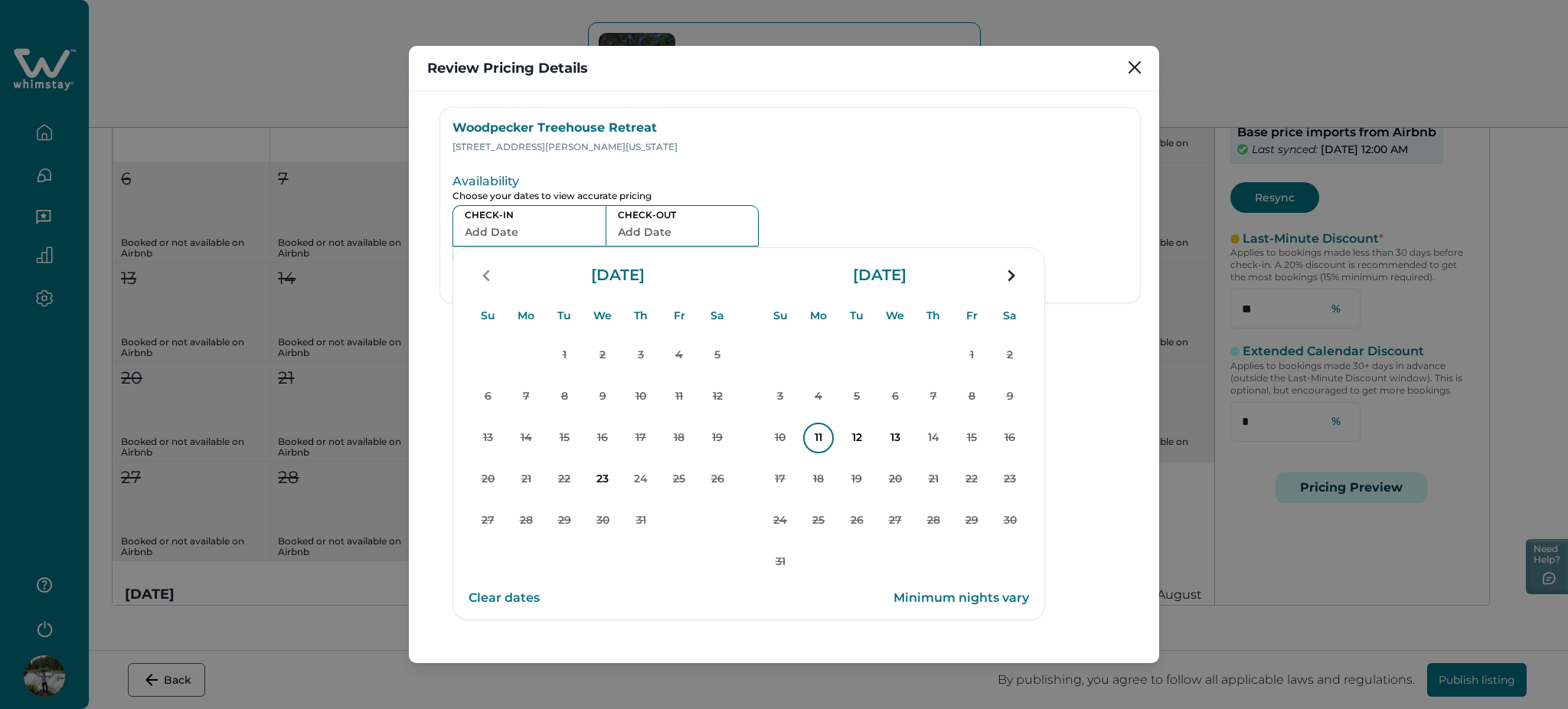 click on "11" at bounding box center [818, 438] 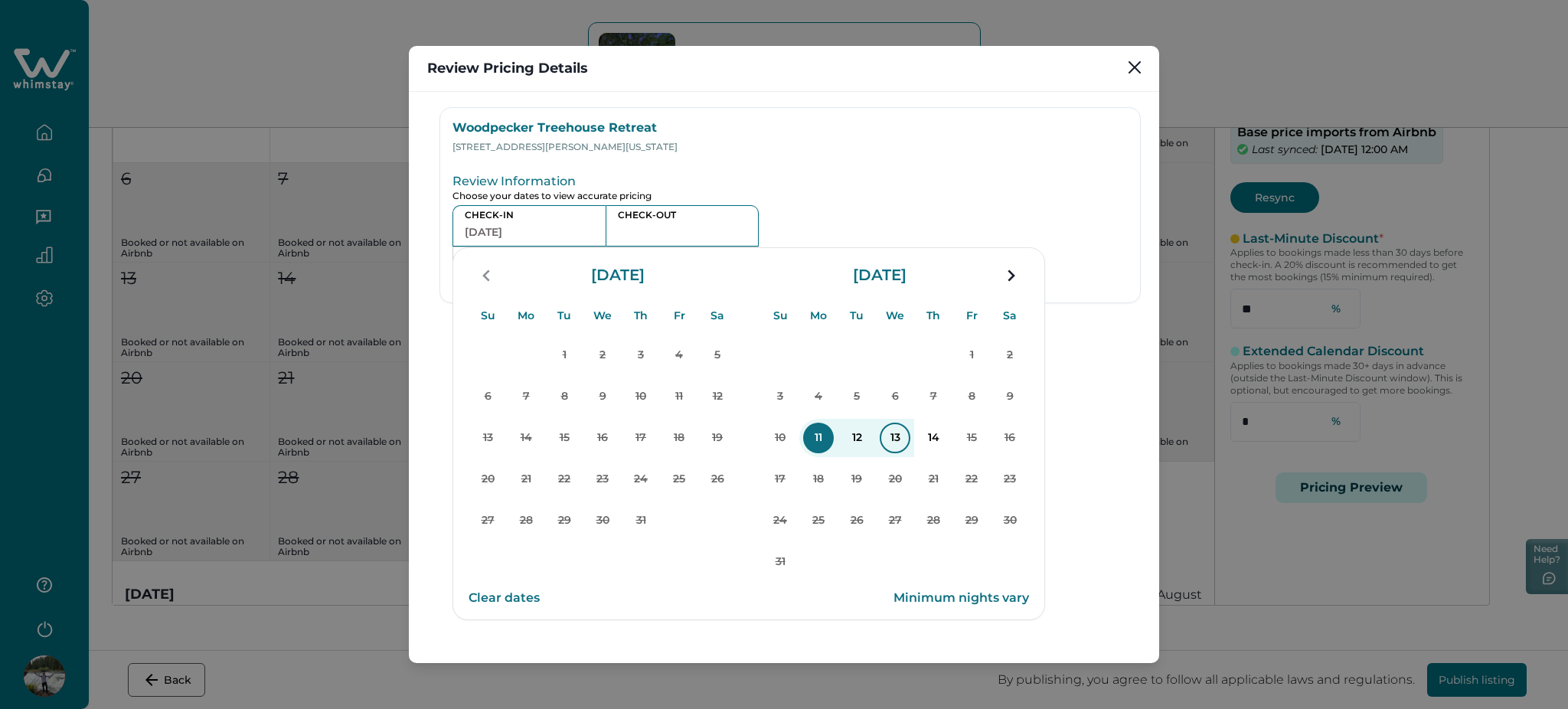 click on "13" at bounding box center (895, 438) 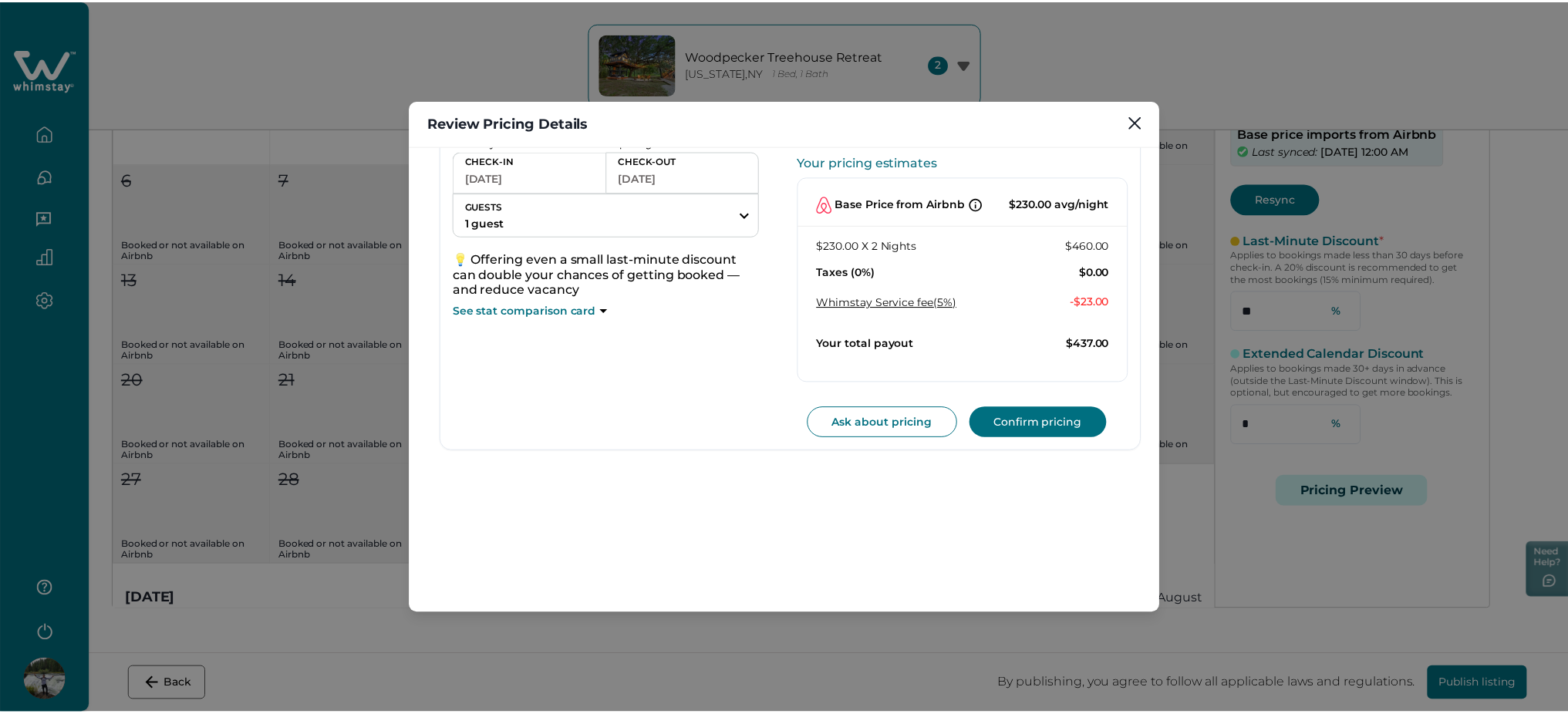 scroll, scrollTop: 0, scrollLeft: 0, axis: both 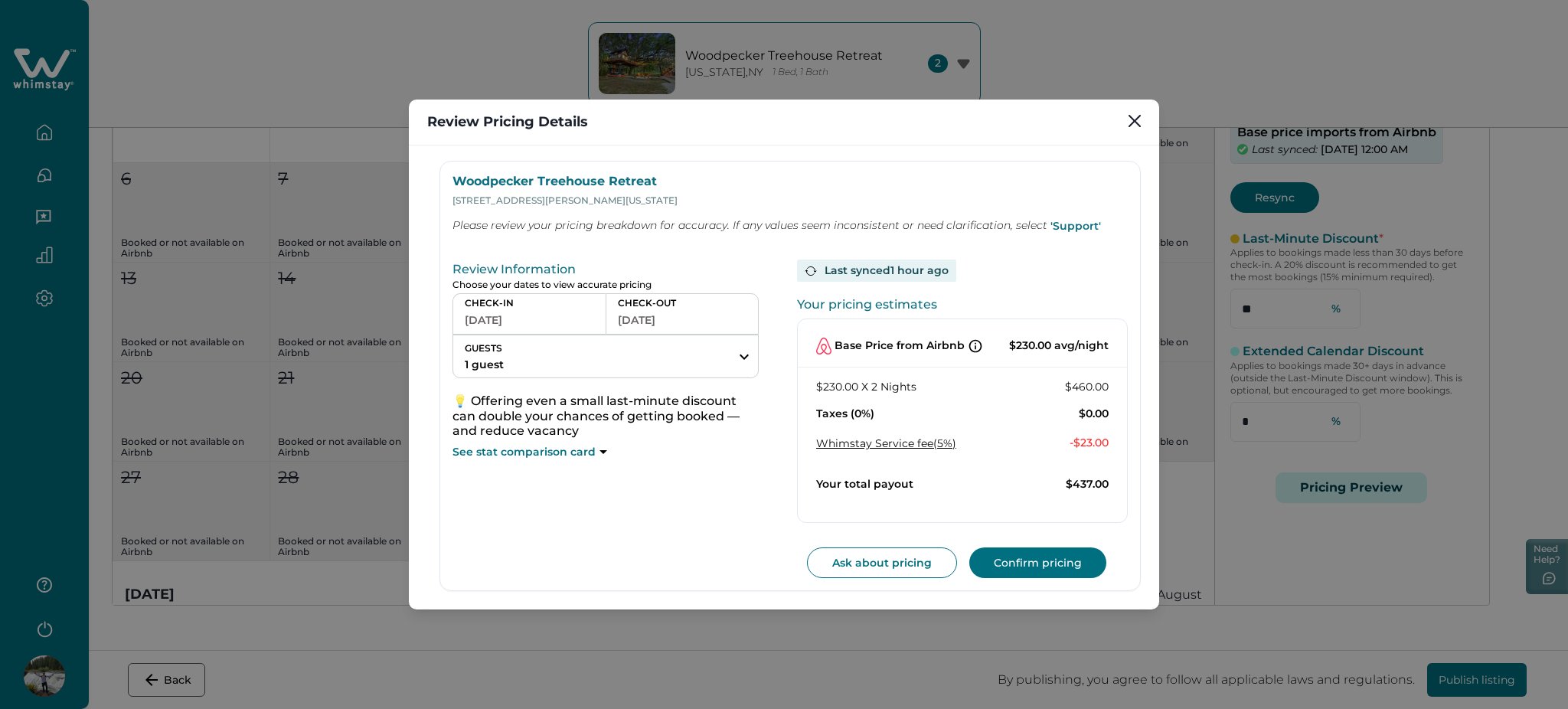 click on "$230.00   avg/night" at bounding box center [1059, 346] 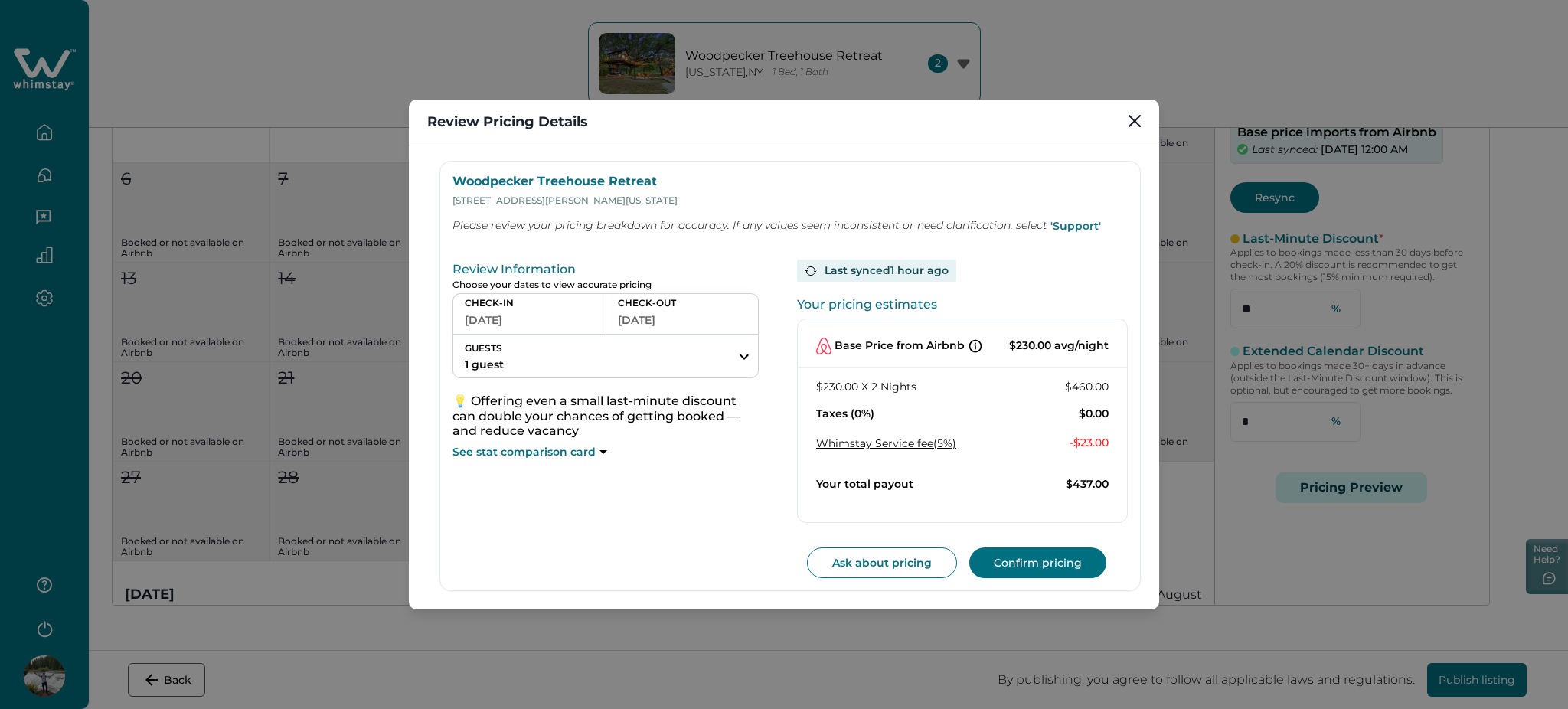 click 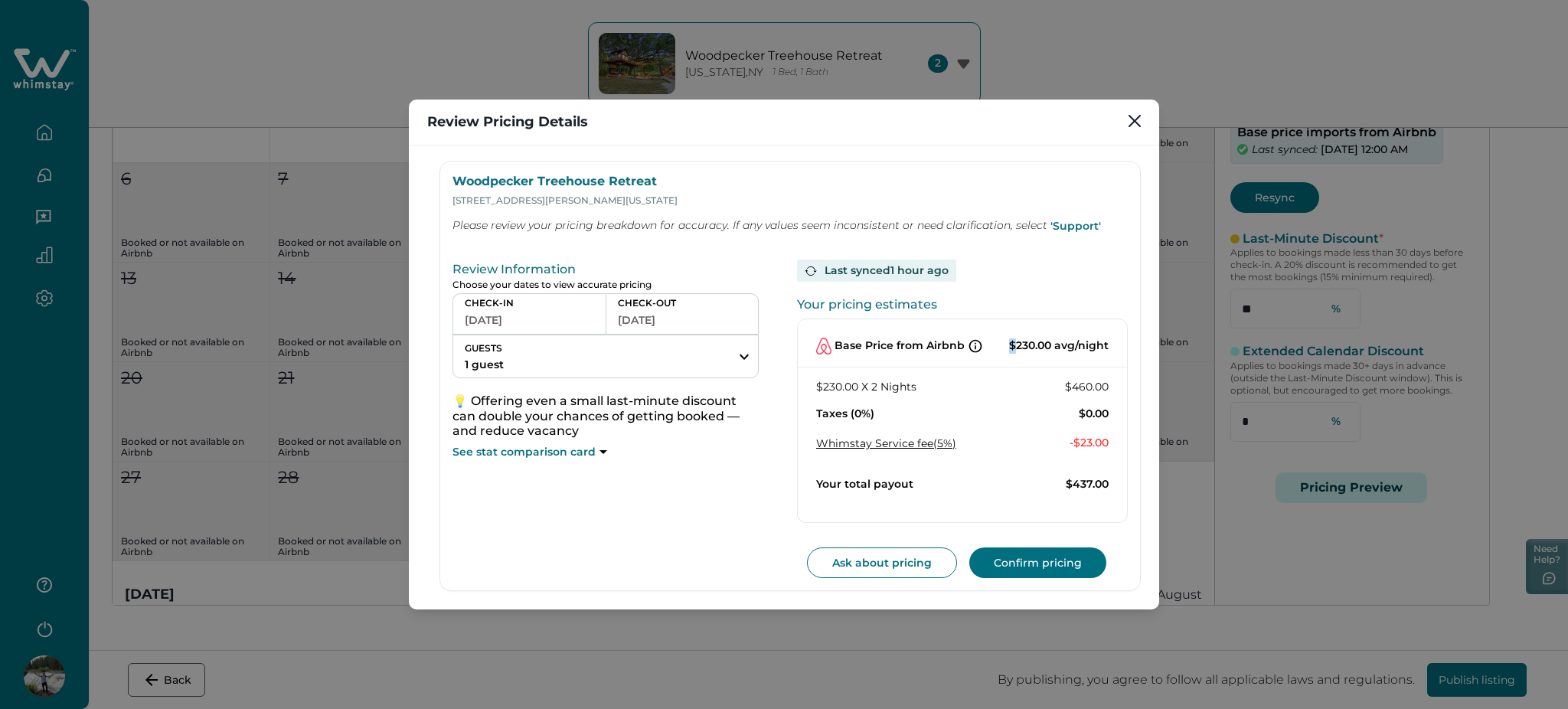 click 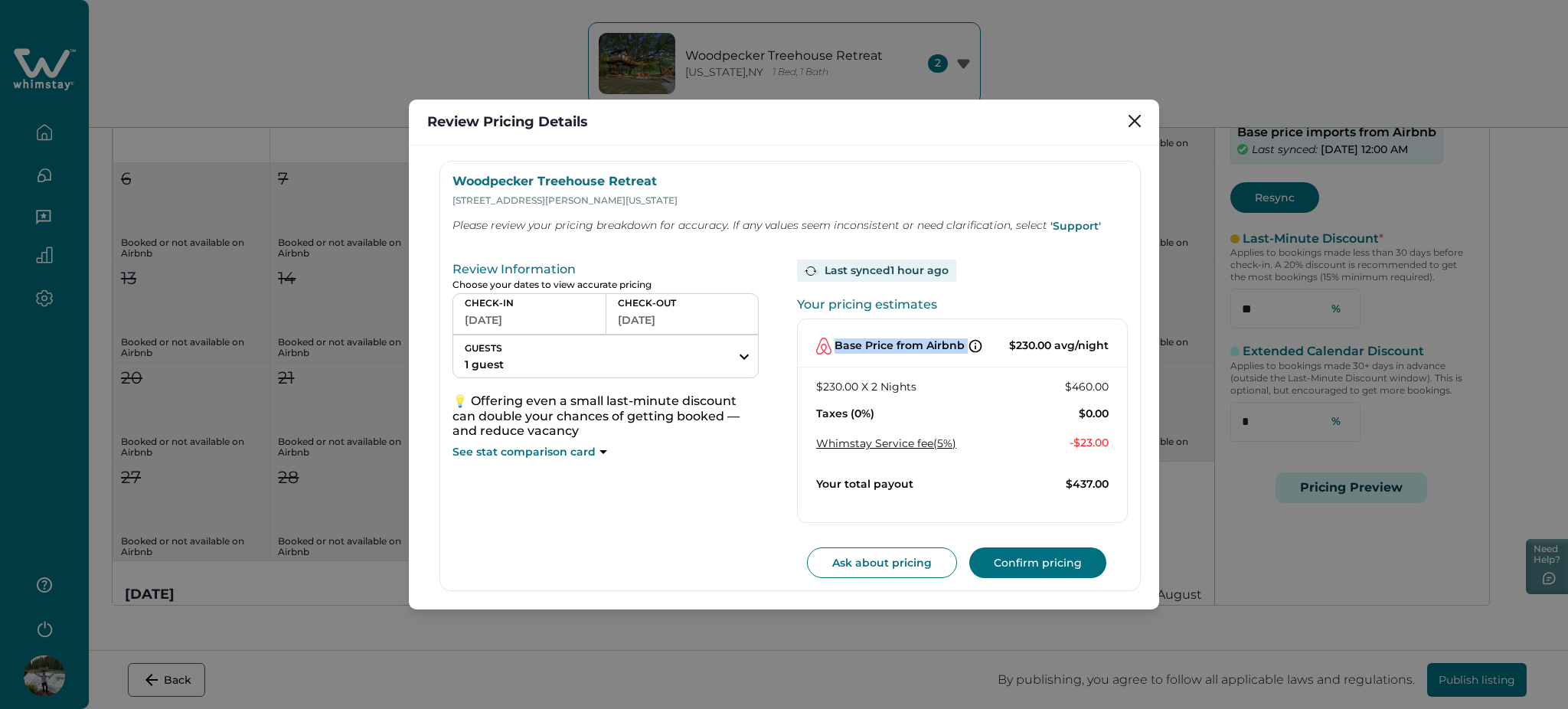 click 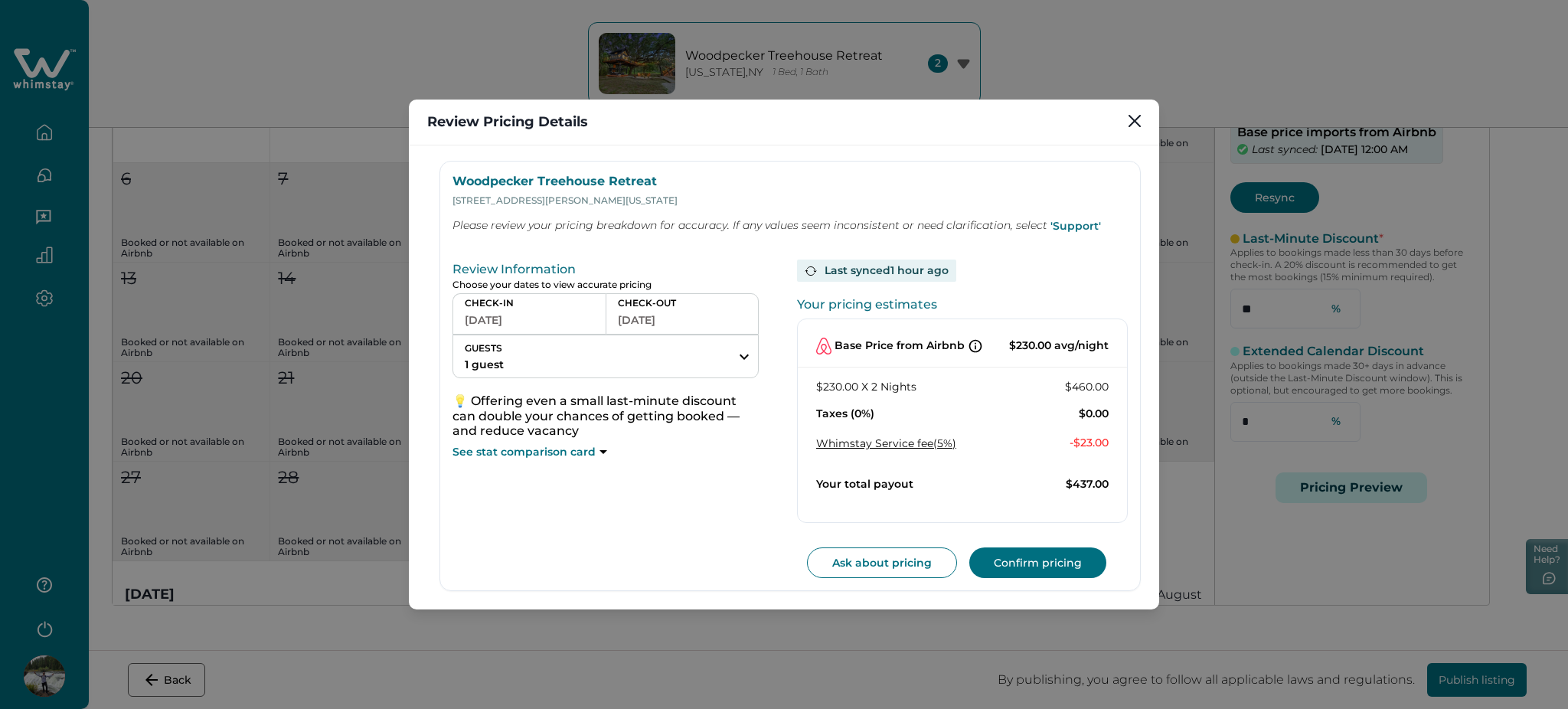 click on "Base Price from Airbnb $230.00   avg/night $230.00 X 2 Nights   $460.00 Taxes   (0%) $0.00 Whimstay Service fee  (5%) Whimstay Service fee  (5%) The host service fee is  5% , and includes services like customer support and secure payment processing. - $23.00 Your total payout   $437.00" at bounding box center (962, 421) 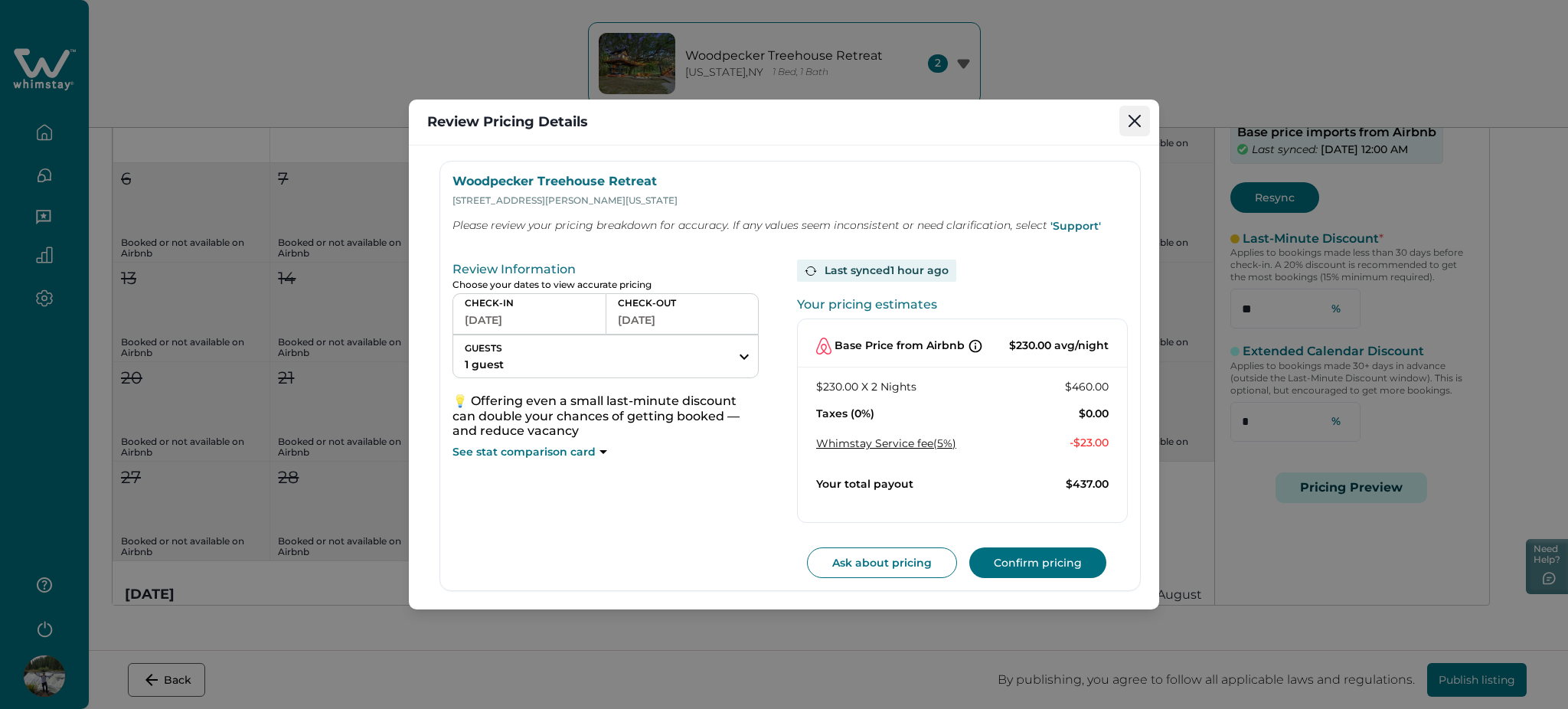 click at bounding box center (1135, 121) 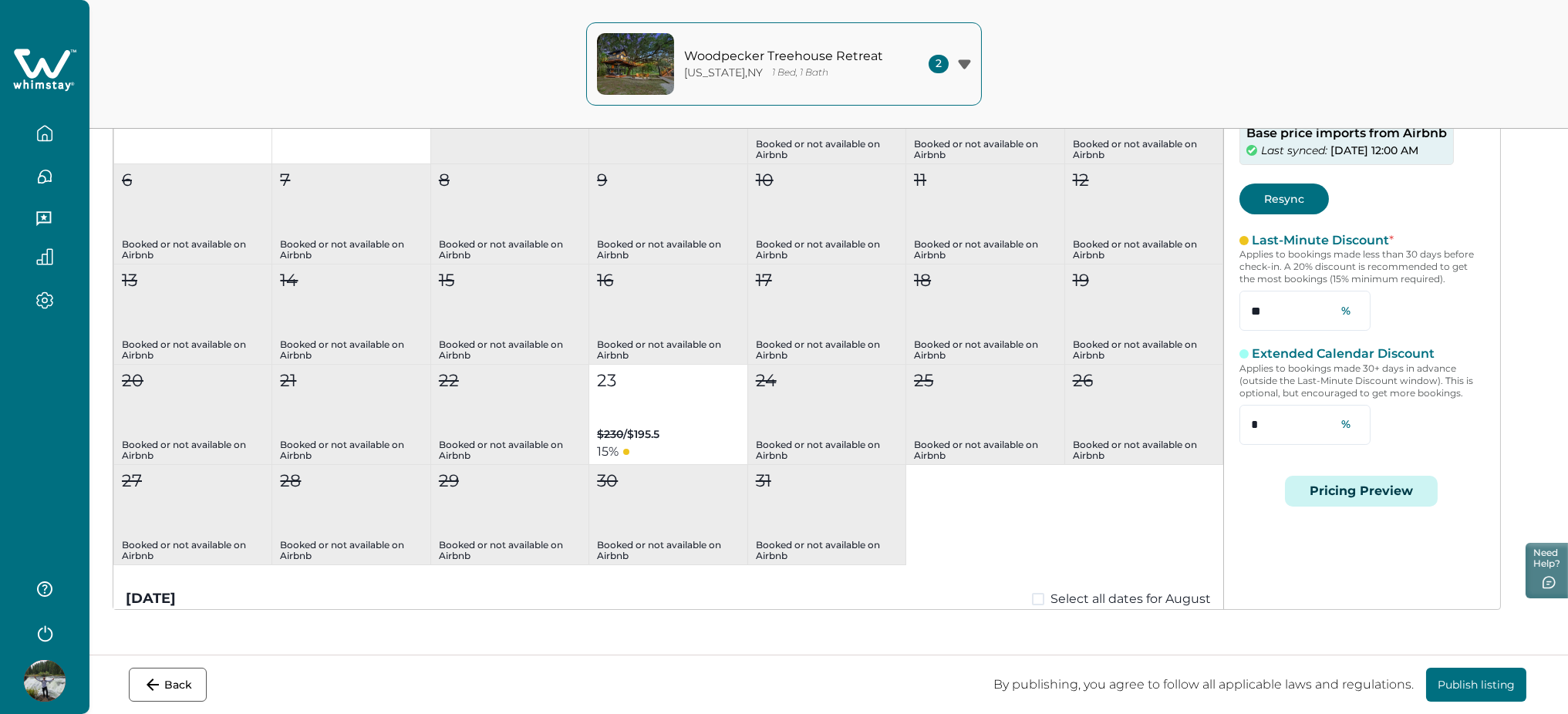 type 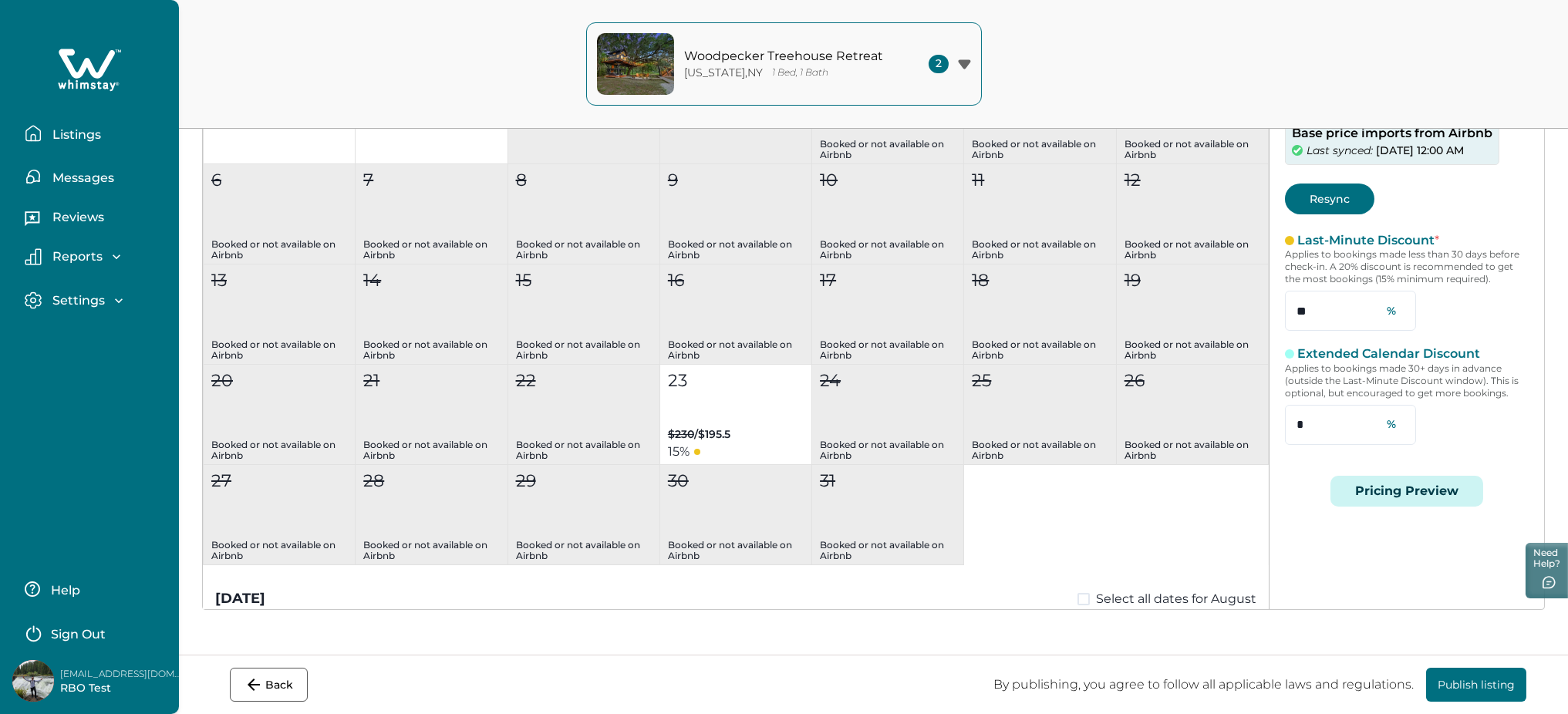 click on "Sign Out" at bounding box center (93, 632) 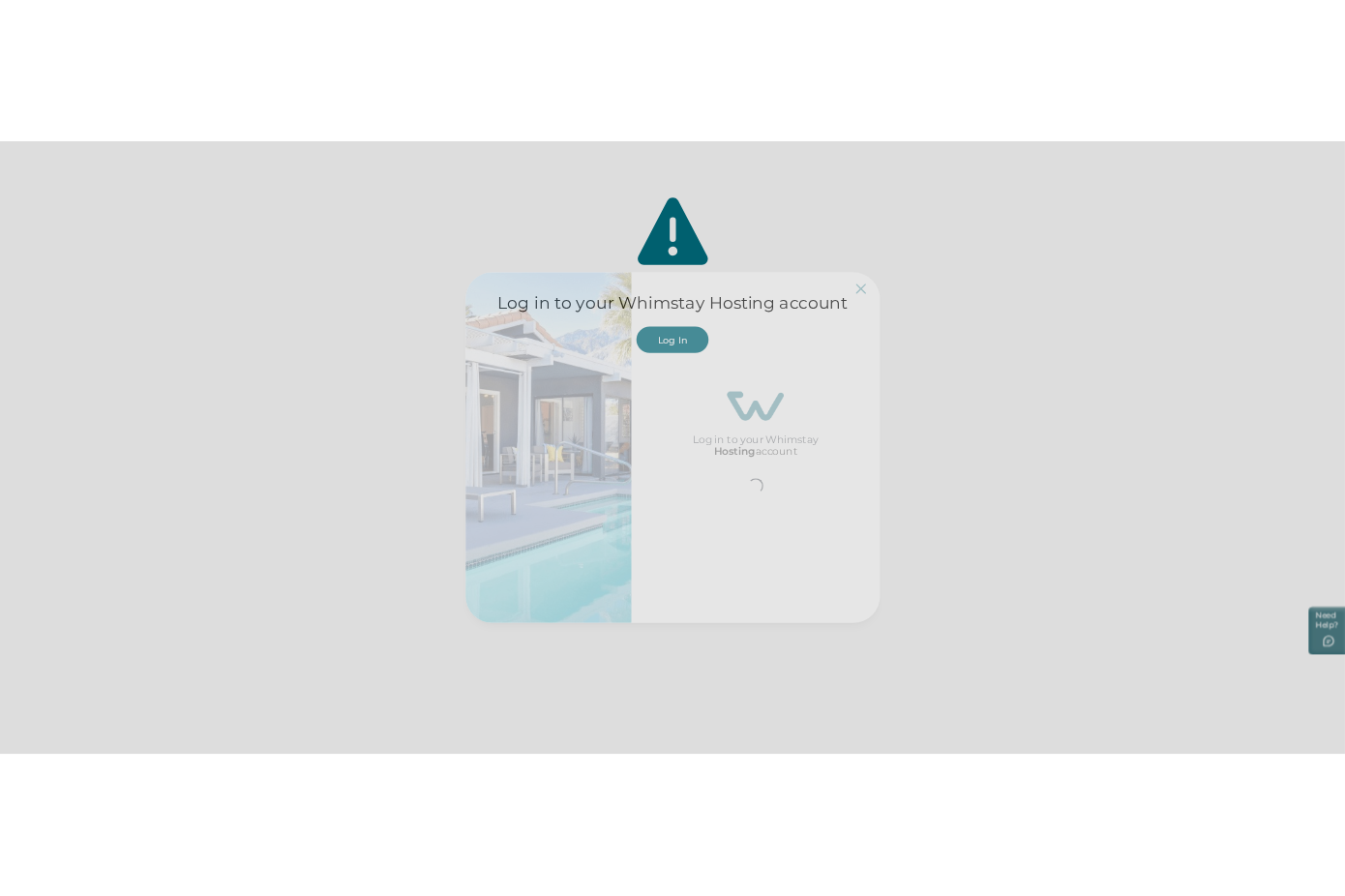 scroll, scrollTop: 0, scrollLeft: 0, axis: both 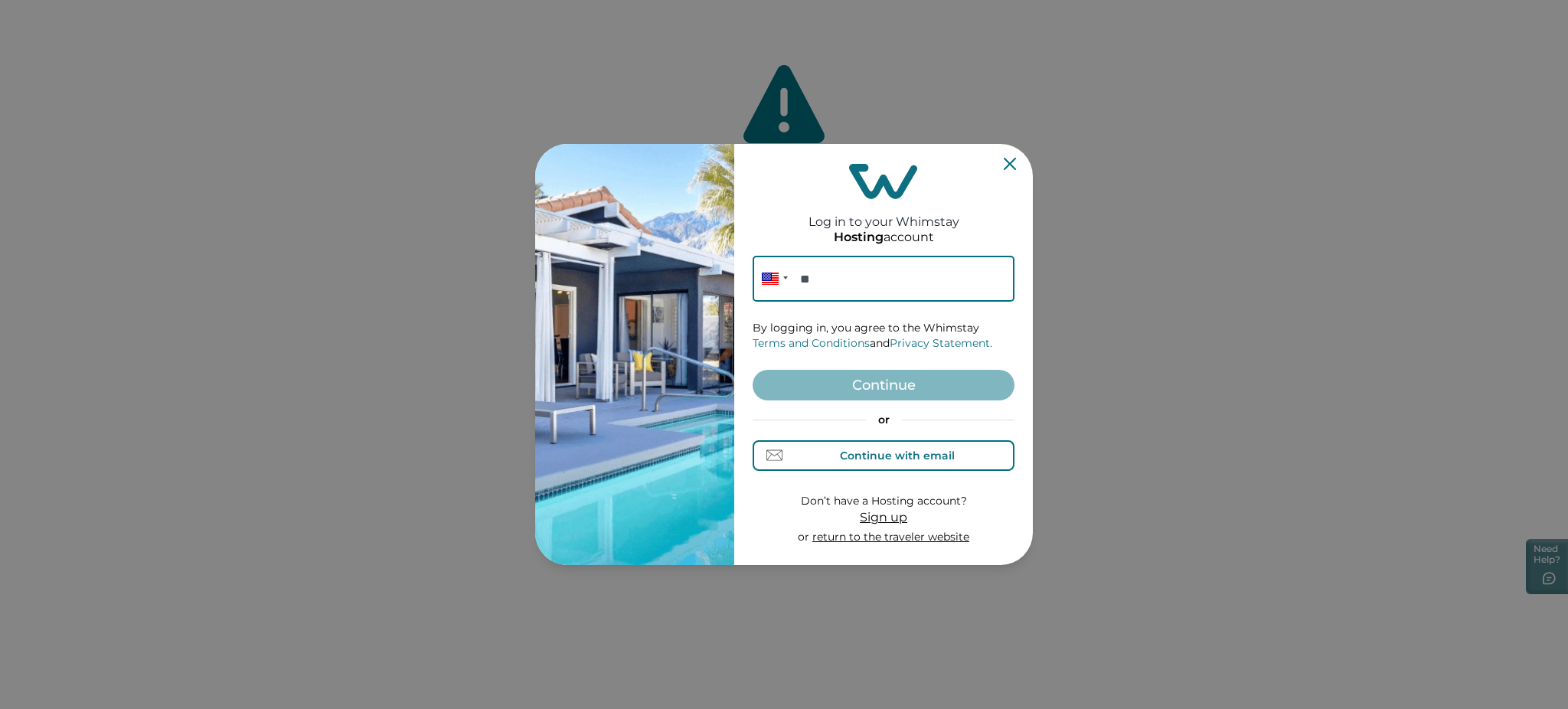 click on "Continue with email" at bounding box center (884, 456) 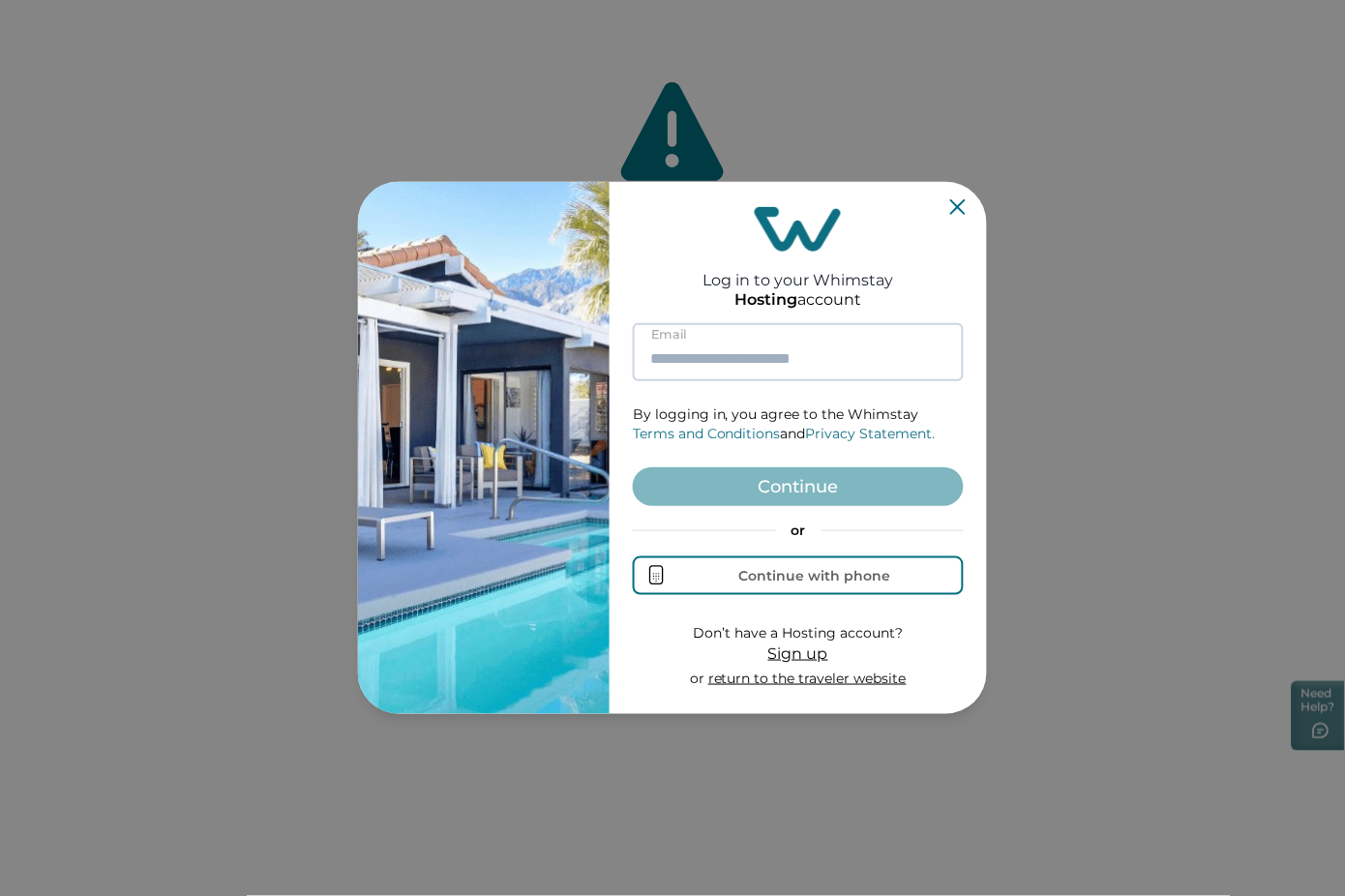 click at bounding box center [798, 352] 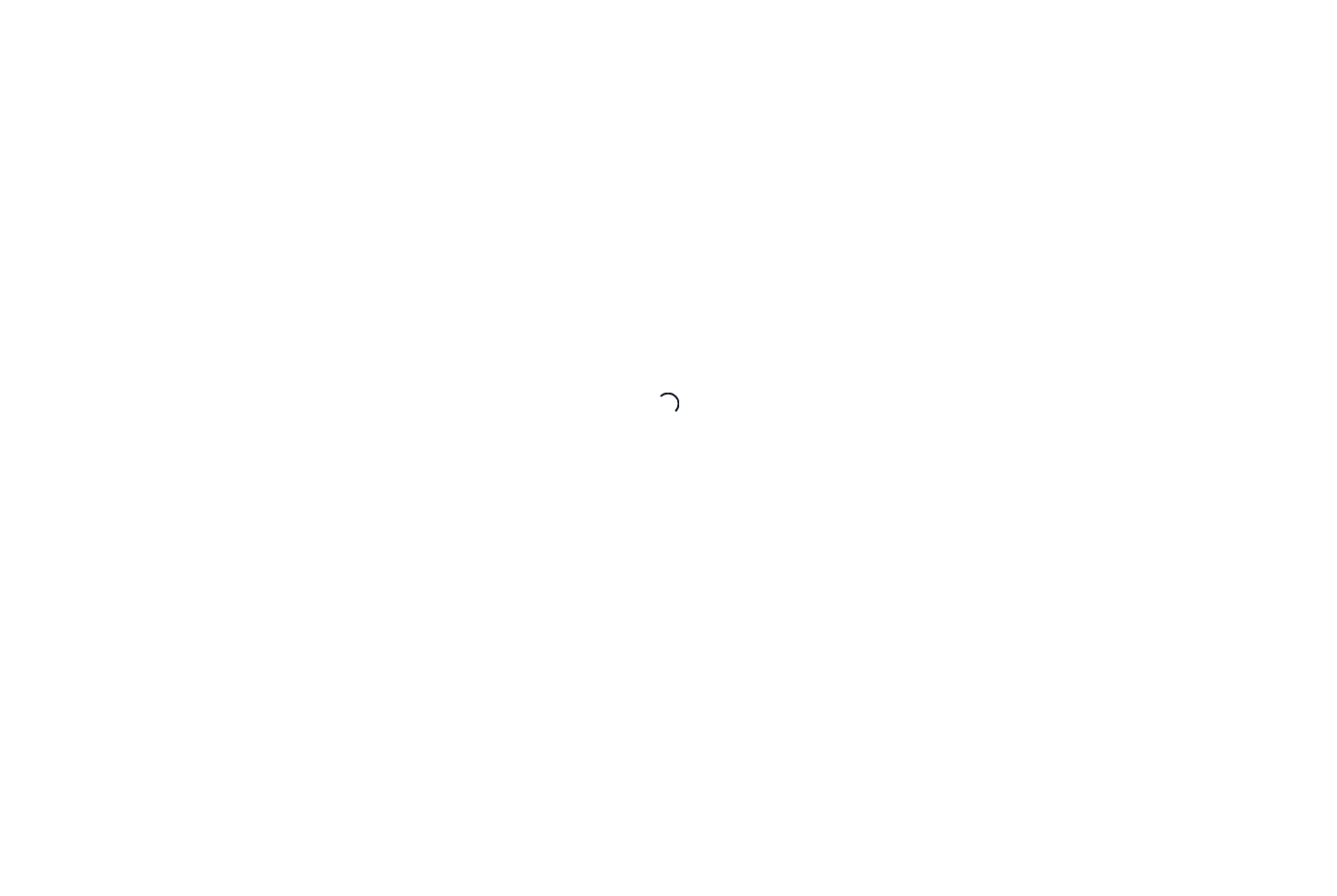 scroll, scrollTop: 0, scrollLeft: 0, axis: both 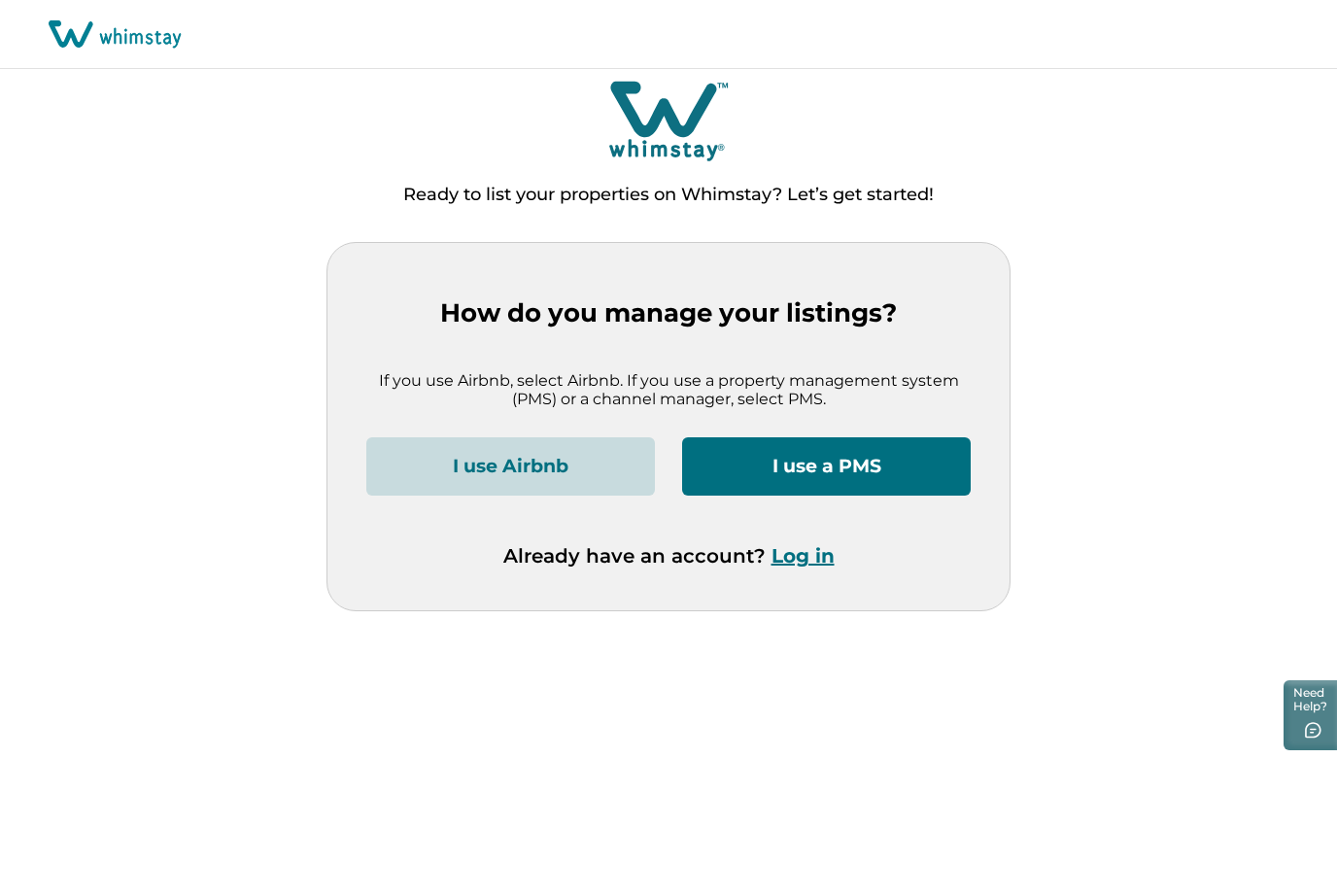click on "Log in" at bounding box center (803, 556) 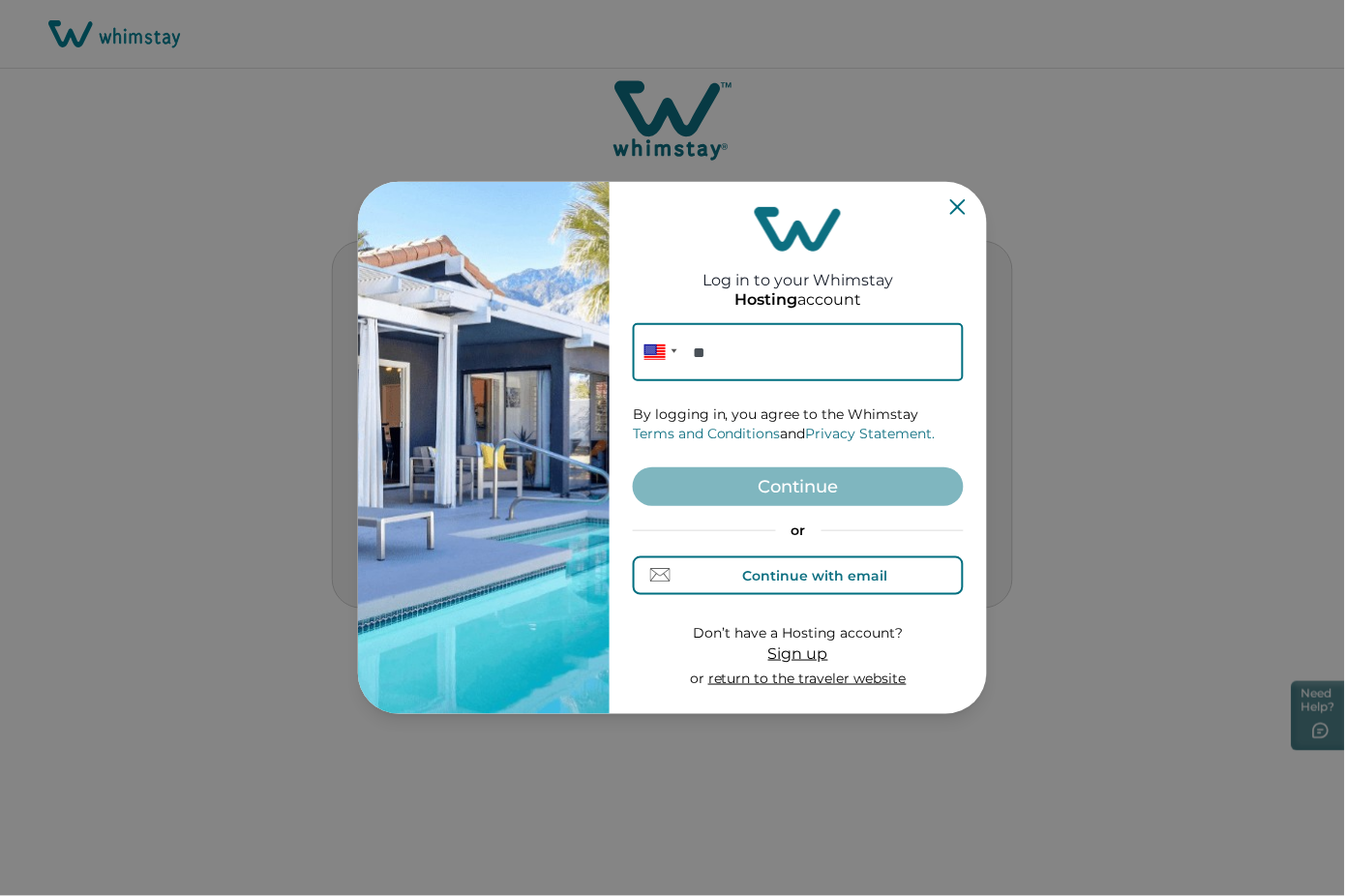 click on "Continue with email" at bounding box center [816, 576] 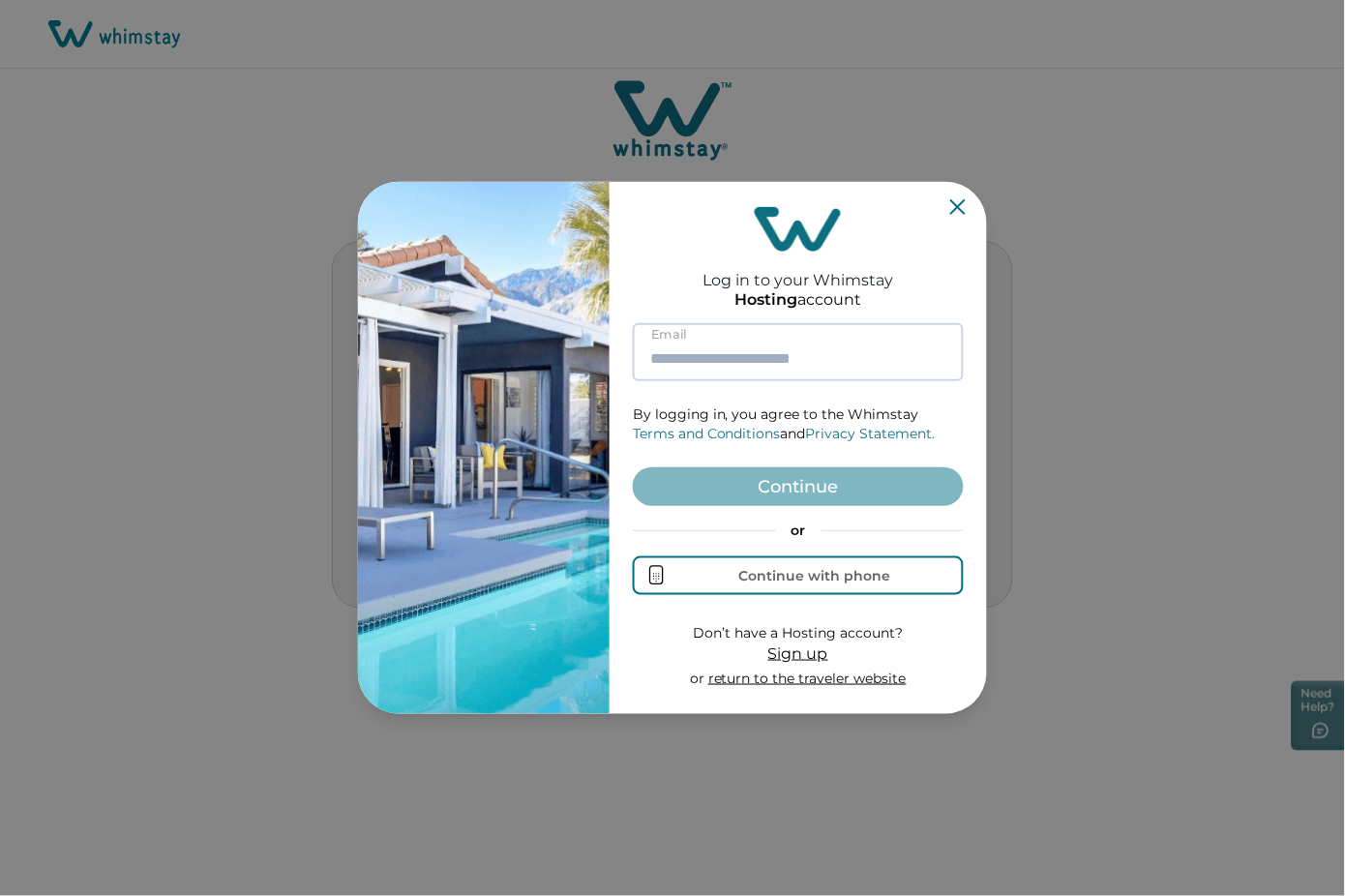 click at bounding box center (798, 352) 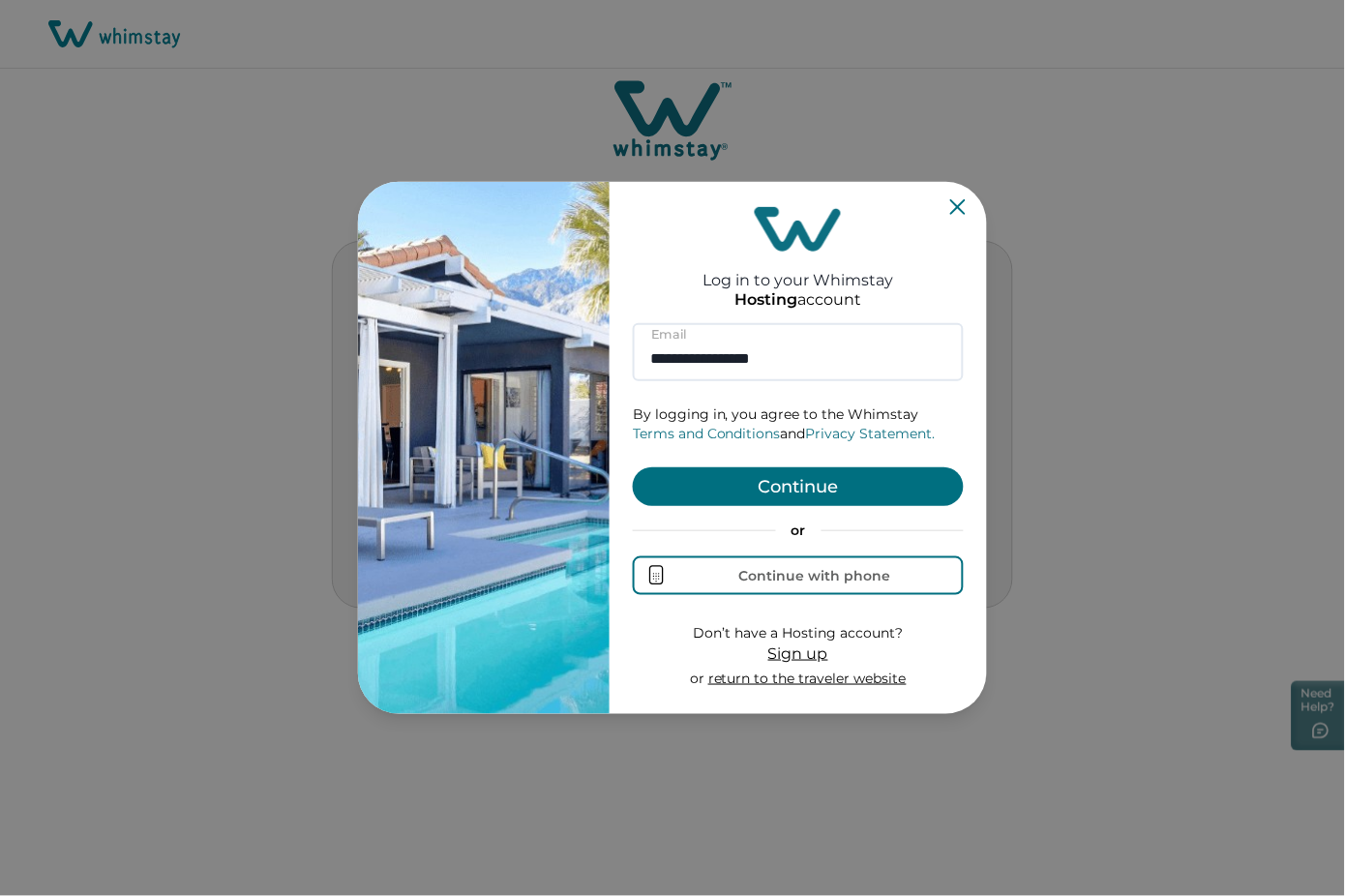 type on "**********" 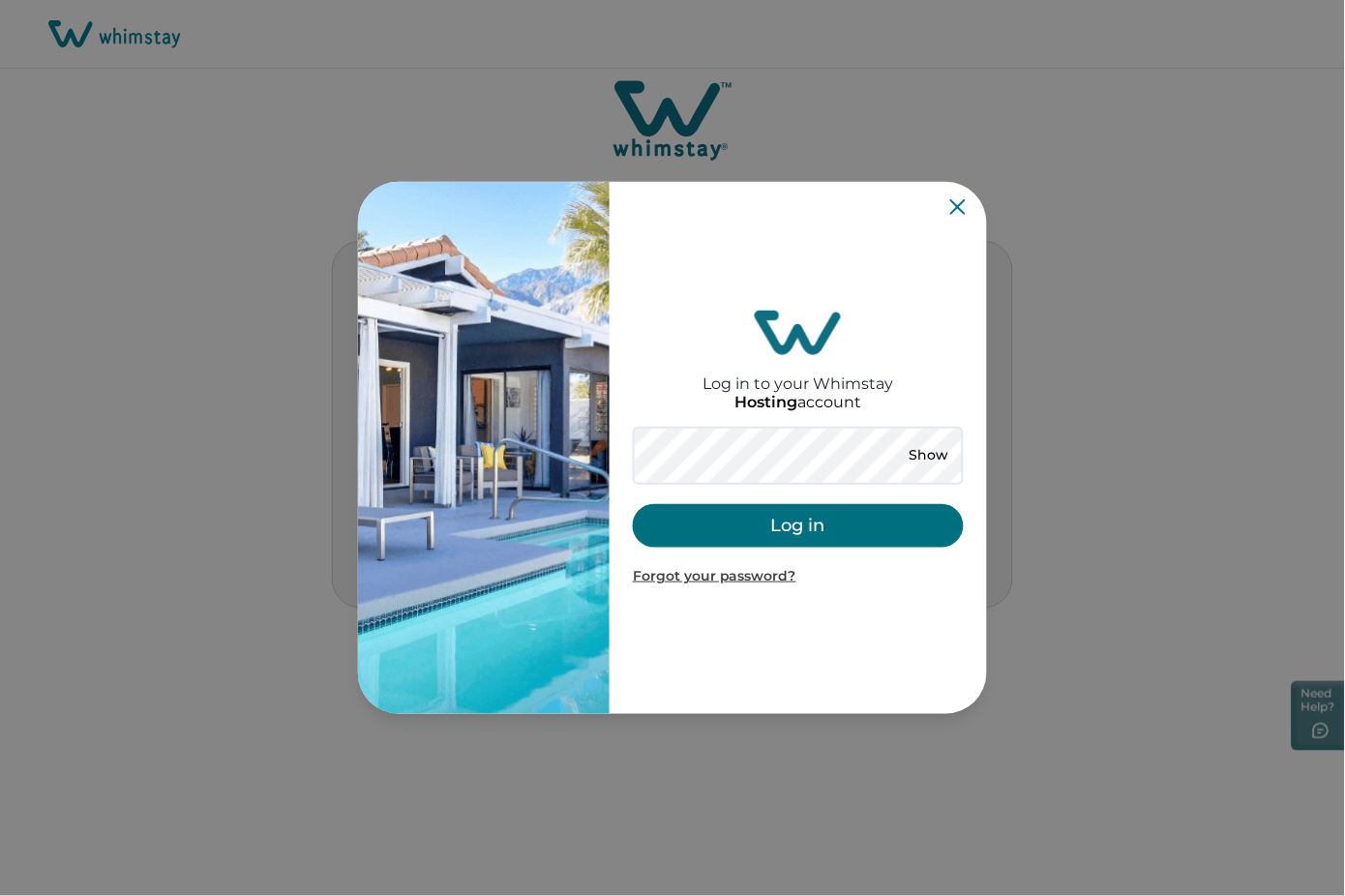 click on "Log in" at bounding box center [798, 525] 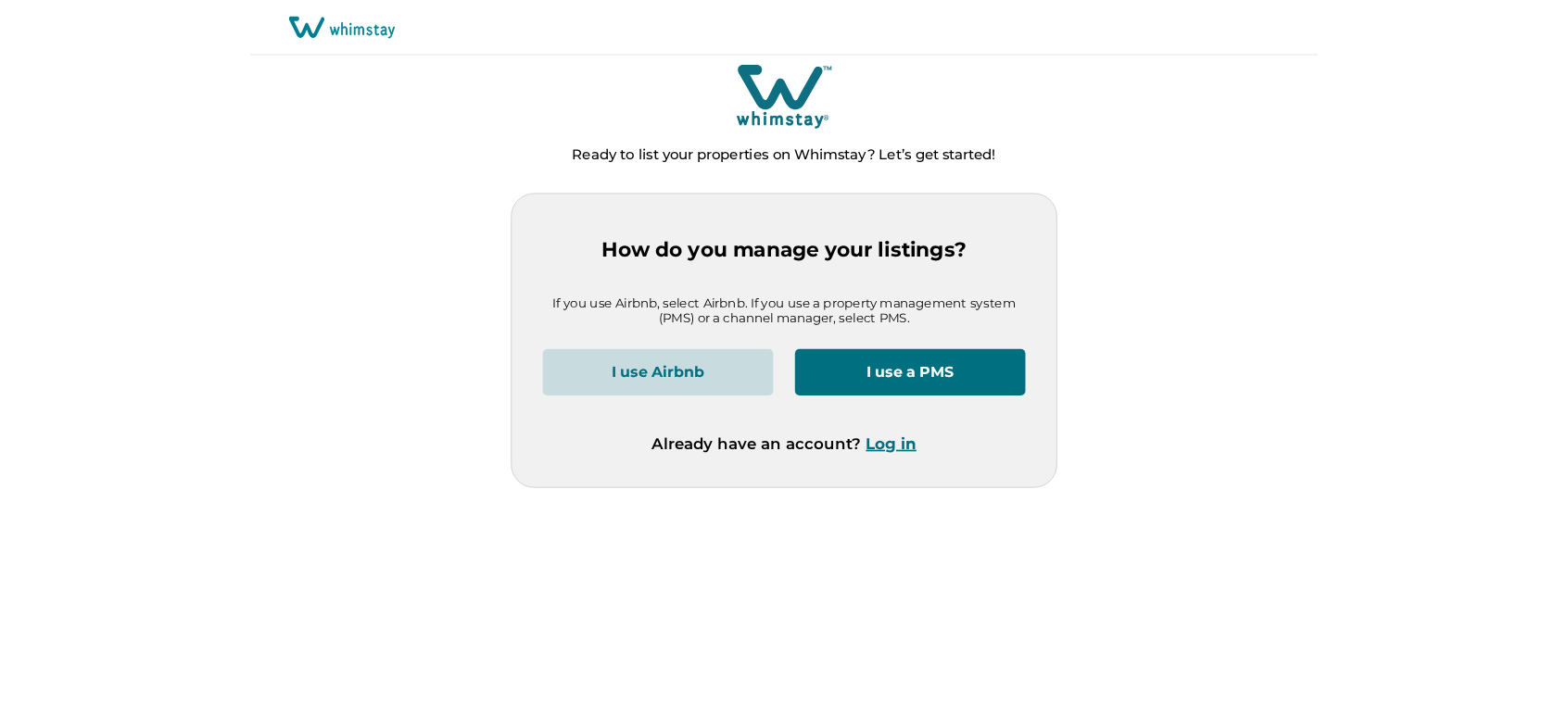 scroll, scrollTop: 0, scrollLeft: 0, axis: both 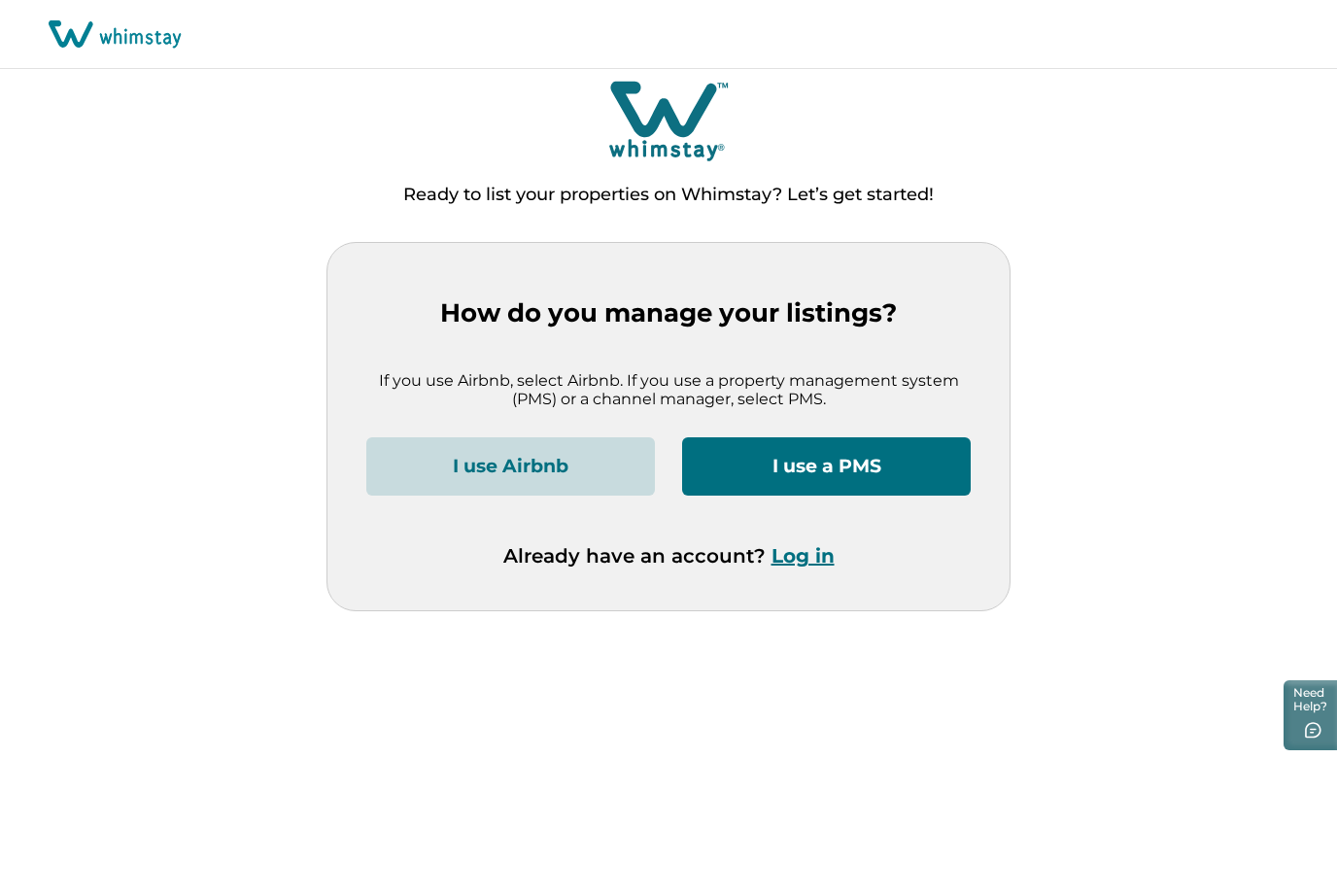 click on "Log in" at bounding box center (803, 556) 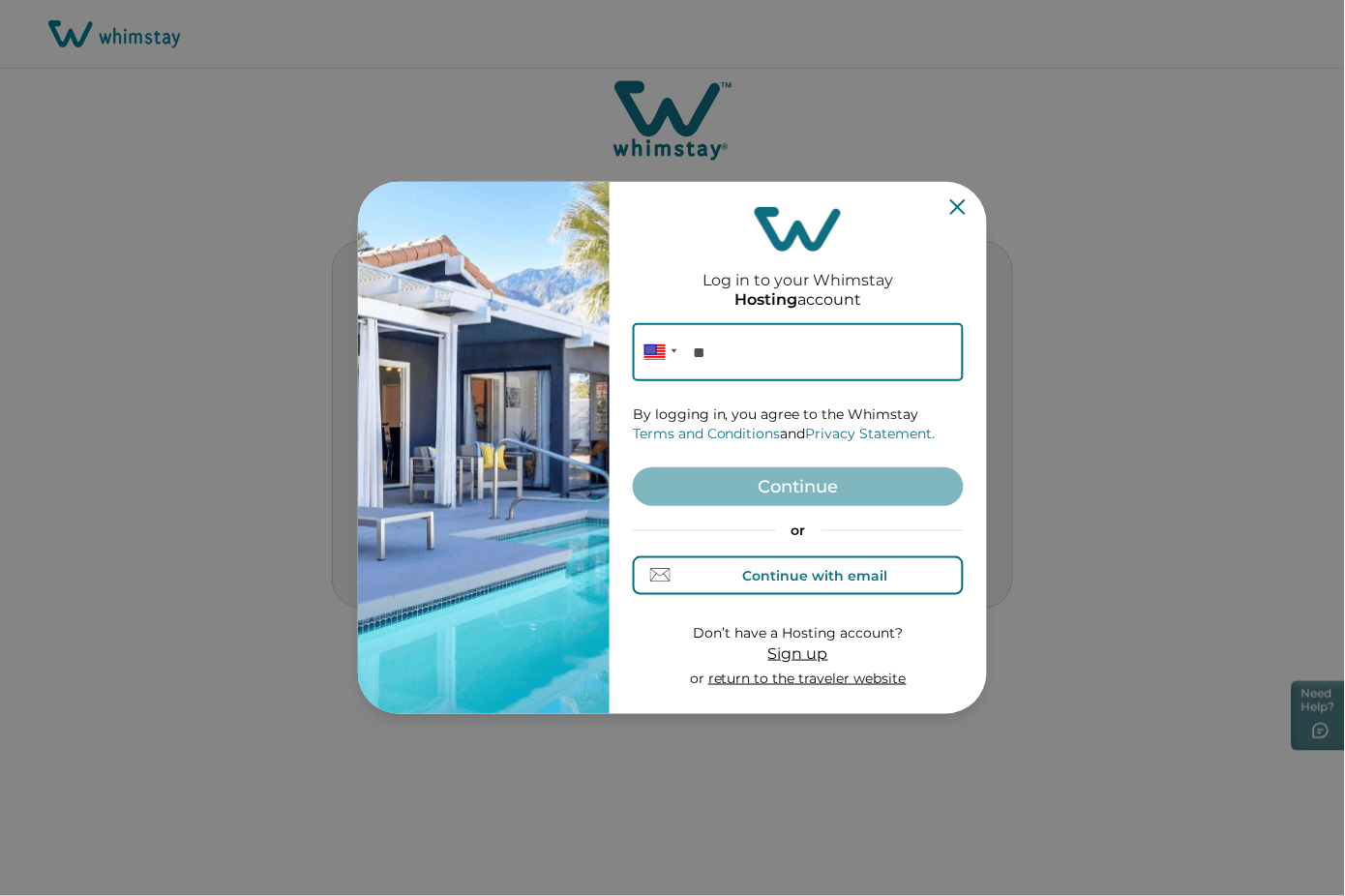 click on "Continue with email" at bounding box center (798, 576) 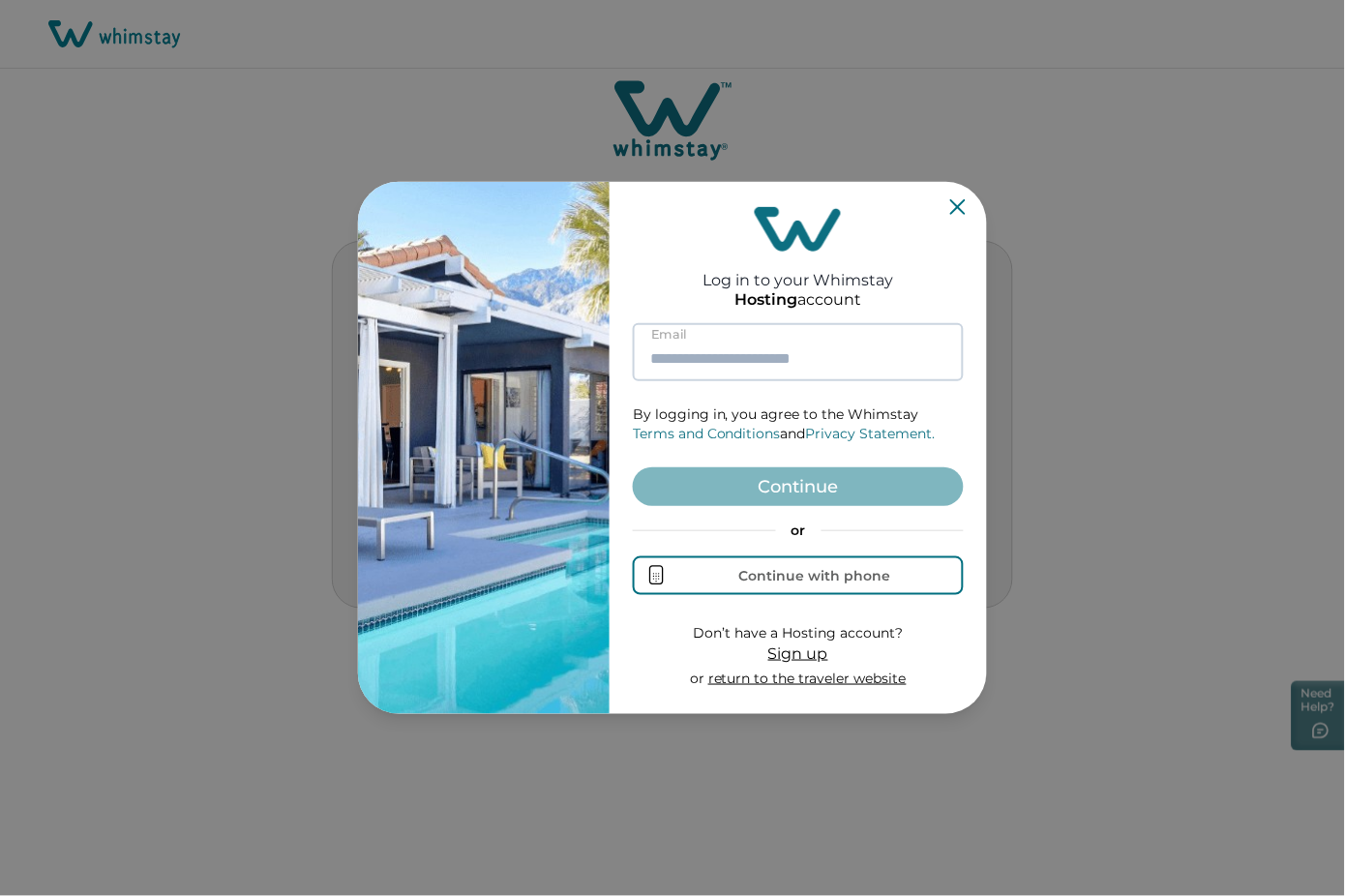 click at bounding box center [798, 352] 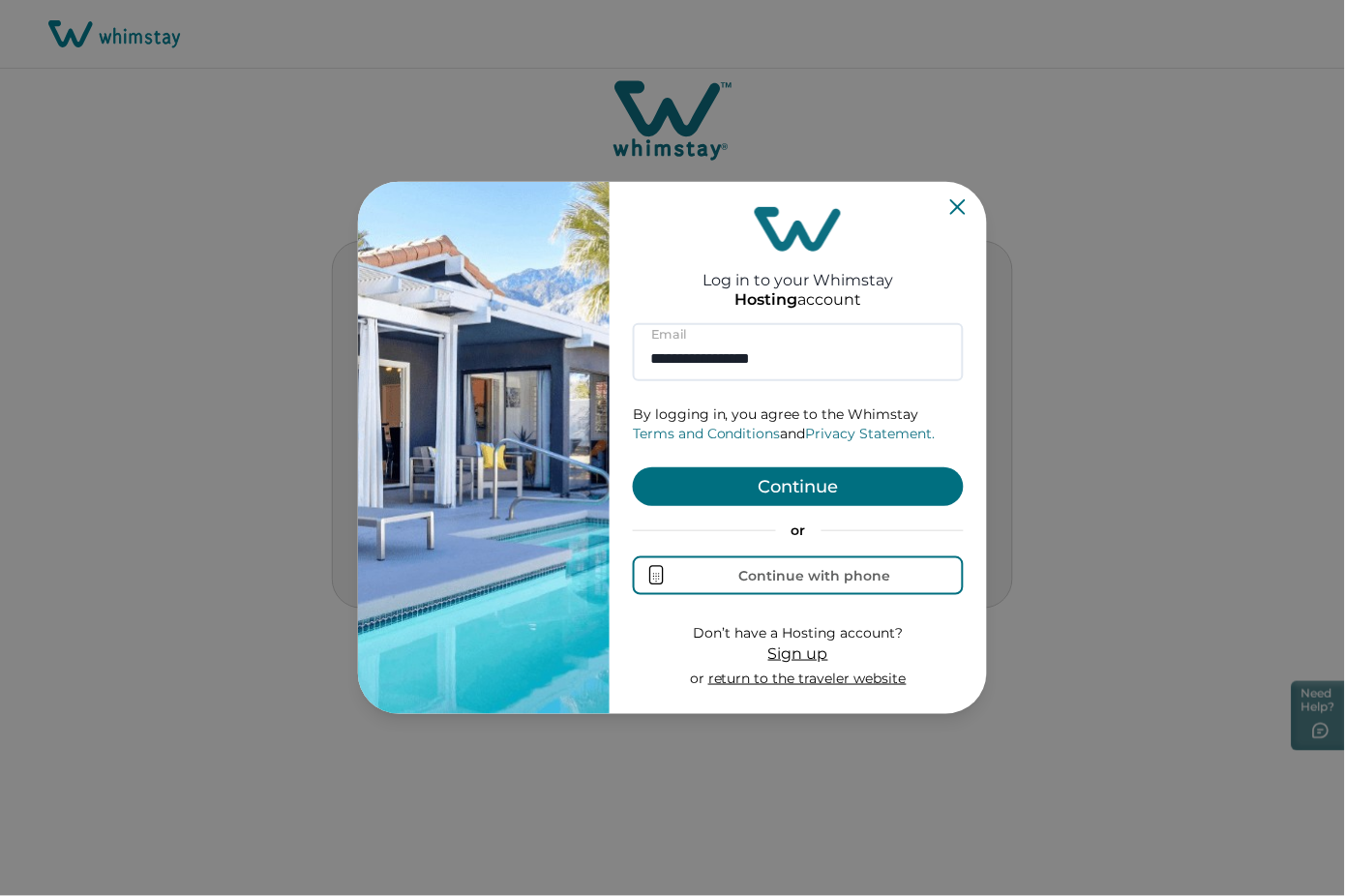 type on "**********" 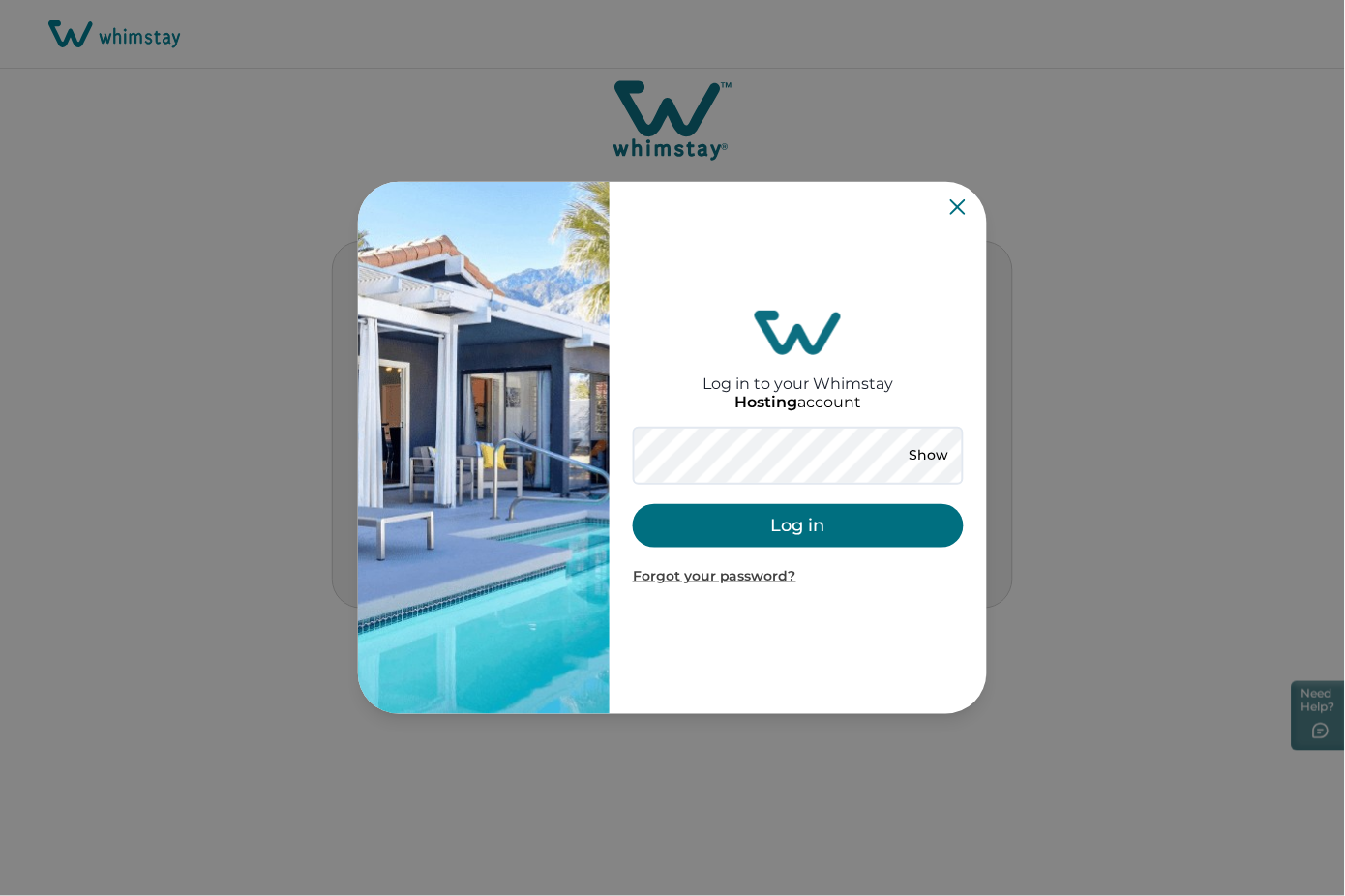 click on "Log in" at bounding box center [798, 525] 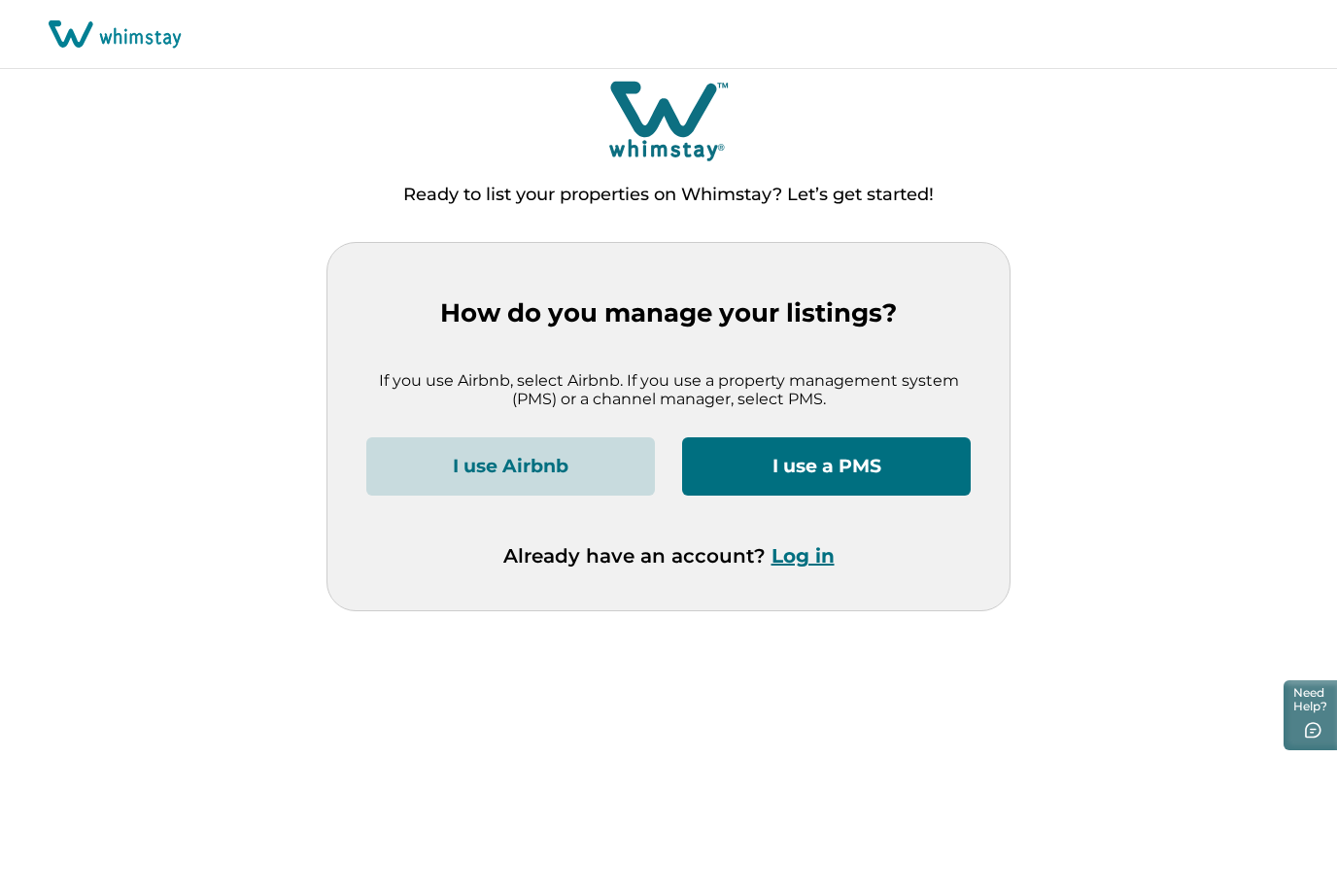 click on "I use Airbnb" at bounding box center [510, 466] 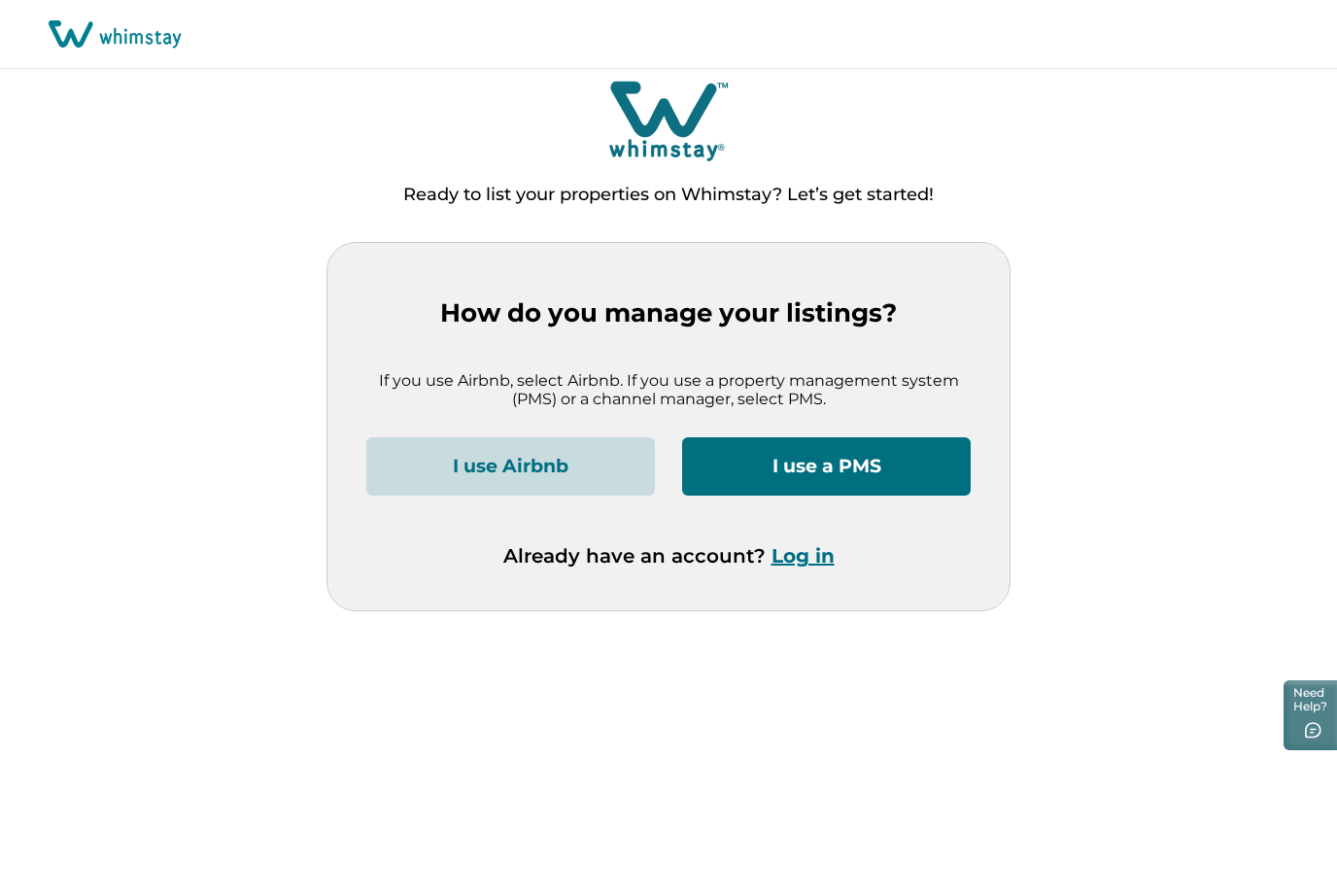 click on "I use Airbnb" at bounding box center [510, 466] 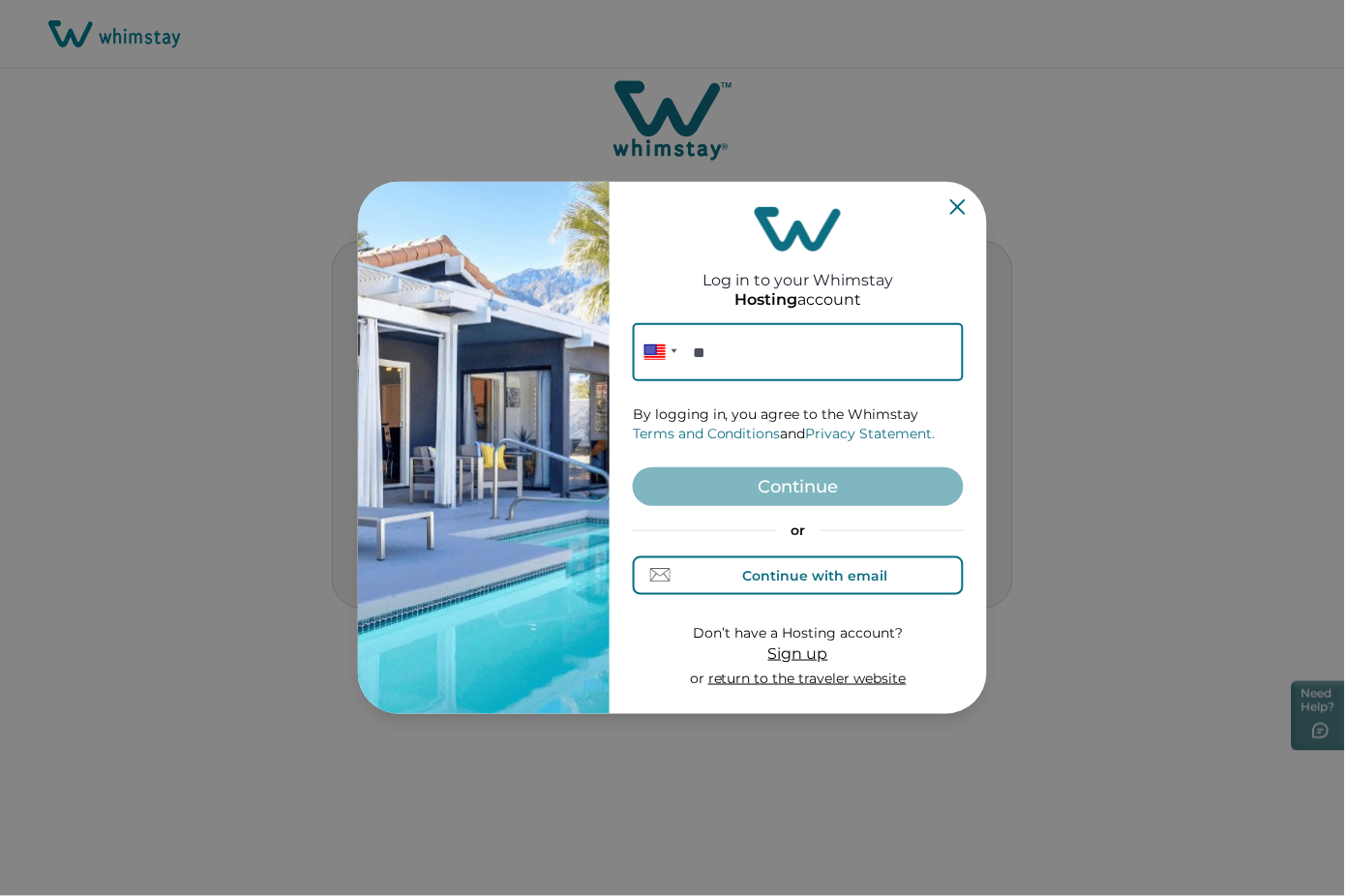 click on "Continue with email" at bounding box center (816, 576) 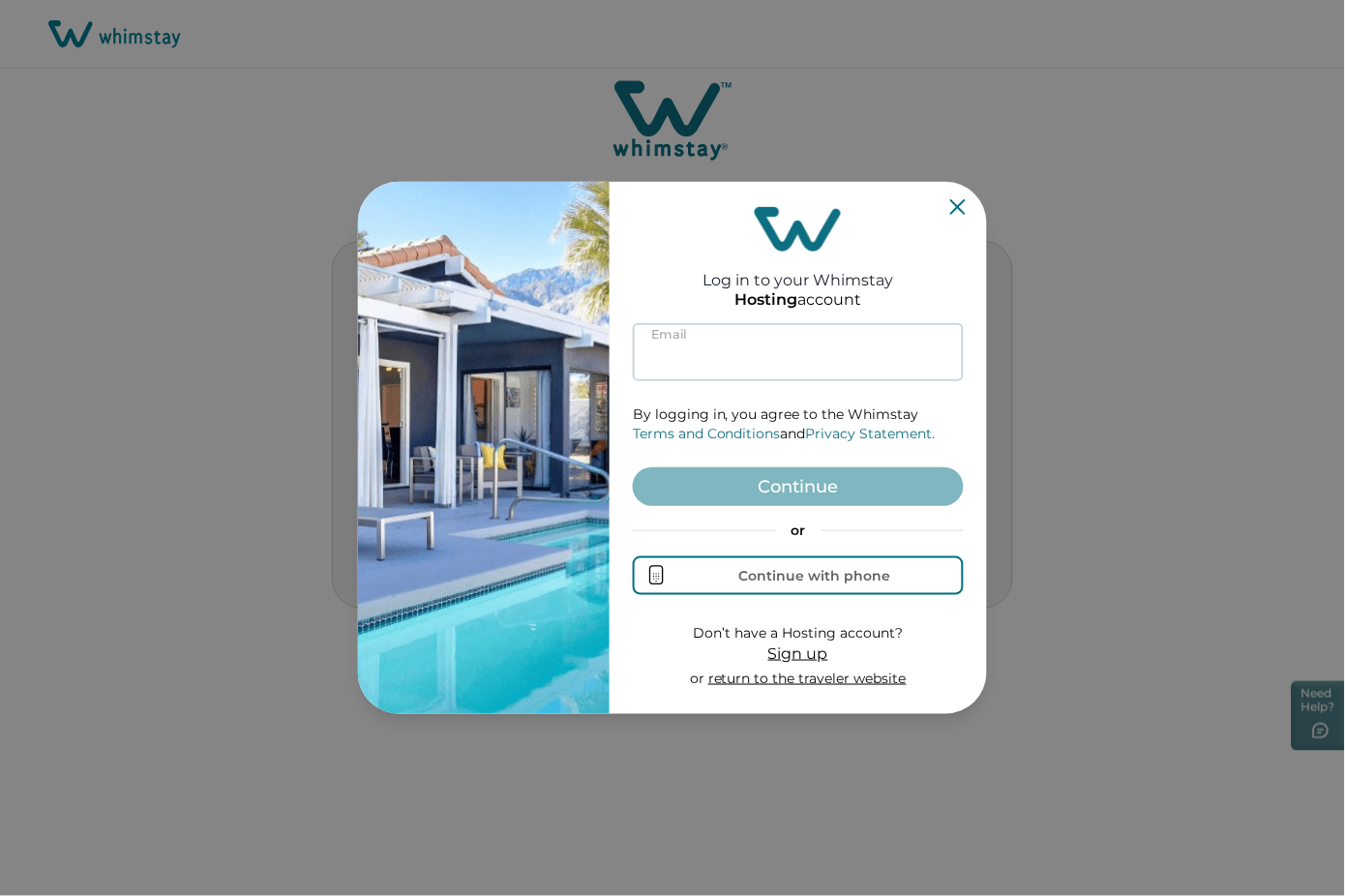 click at bounding box center (798, 352) 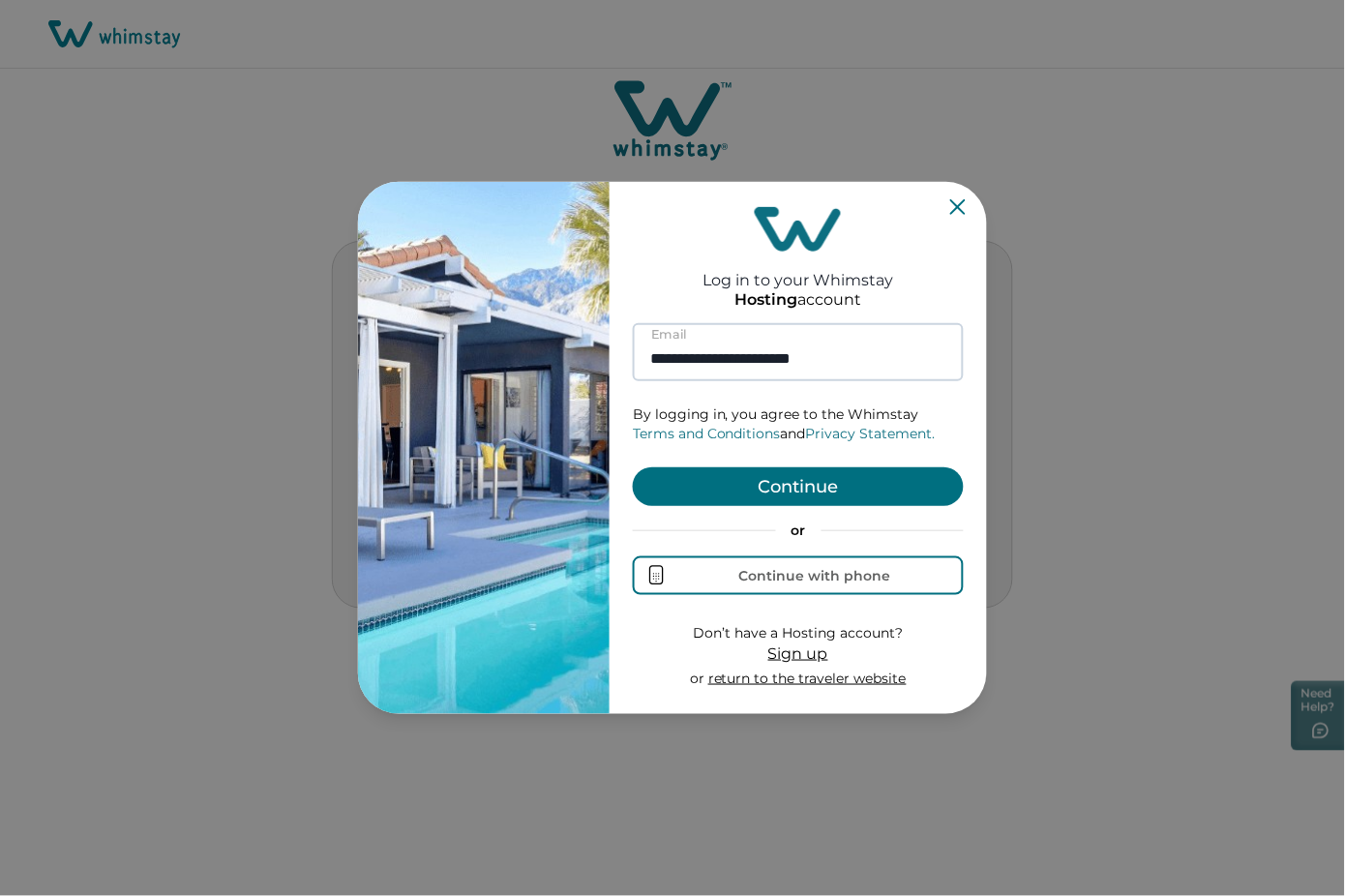 type on "**********" 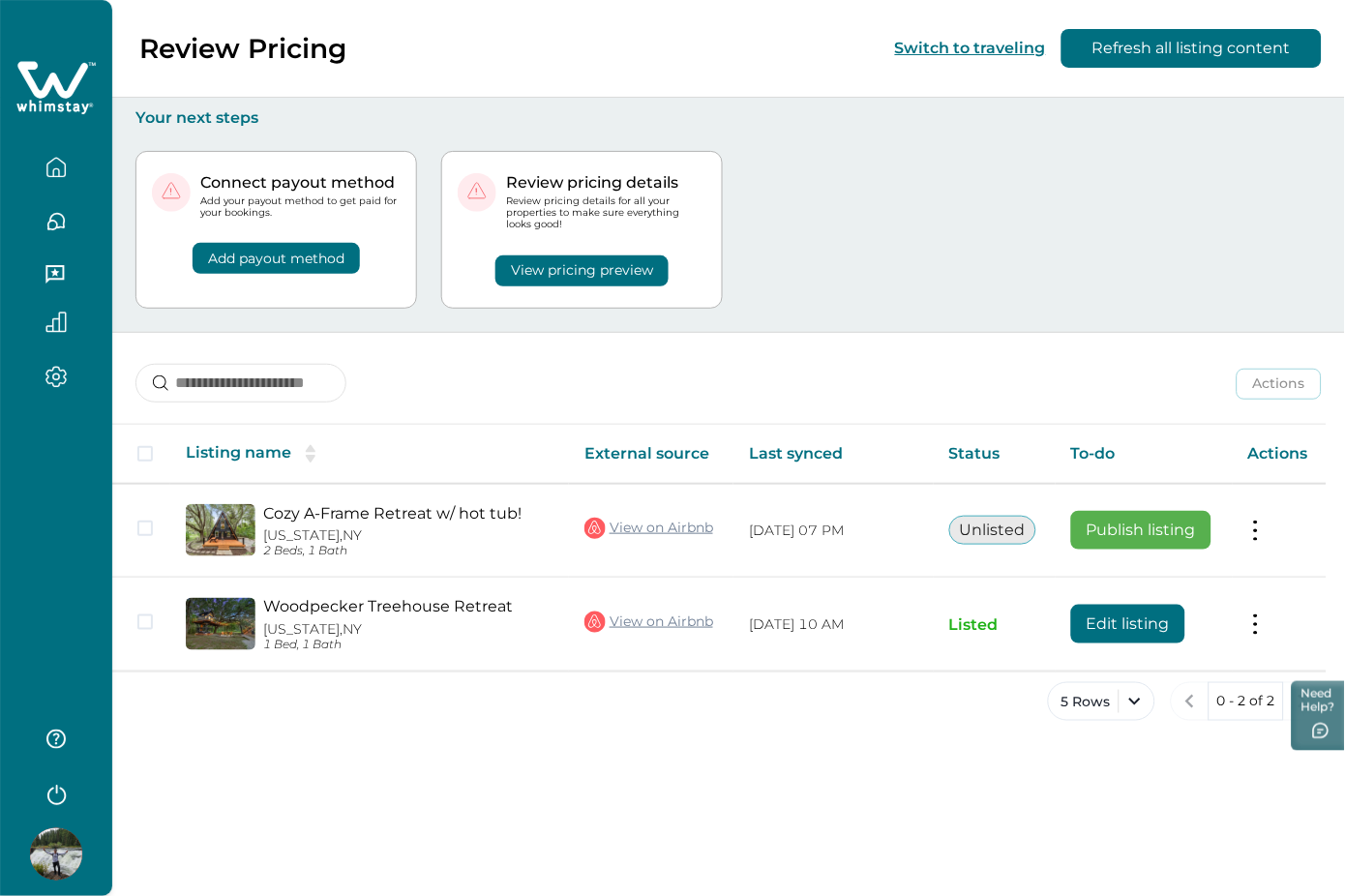 click on "Connect payout method Add your payout method to get paid for your bookings. Add payout method Review pricing details Review pricing details for all your properties to make sure everything looks good! View pricing preview" at bounding box center (729, 229) 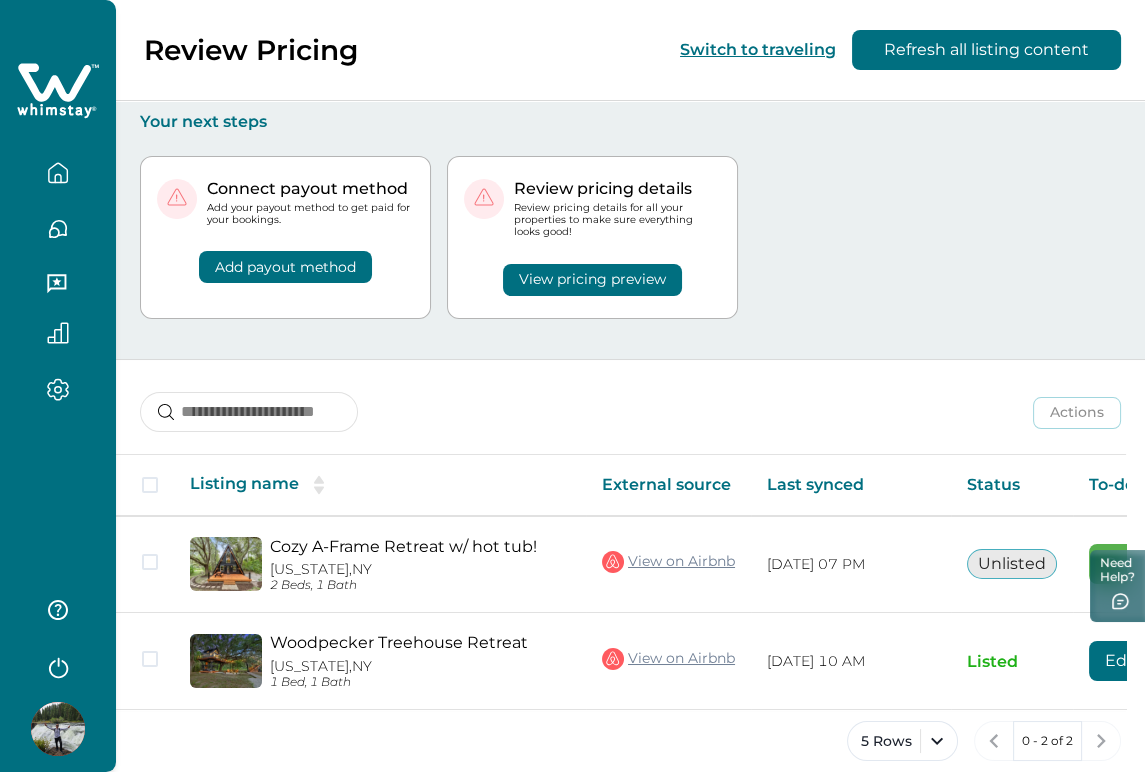 click on "Connect payout method Add your payout method to get paid for your bookings. Add payout method Review pricing details Review pricing details for all your properties to make sure everything looks good! View pricing preview" at bounding box center [630, 245] 